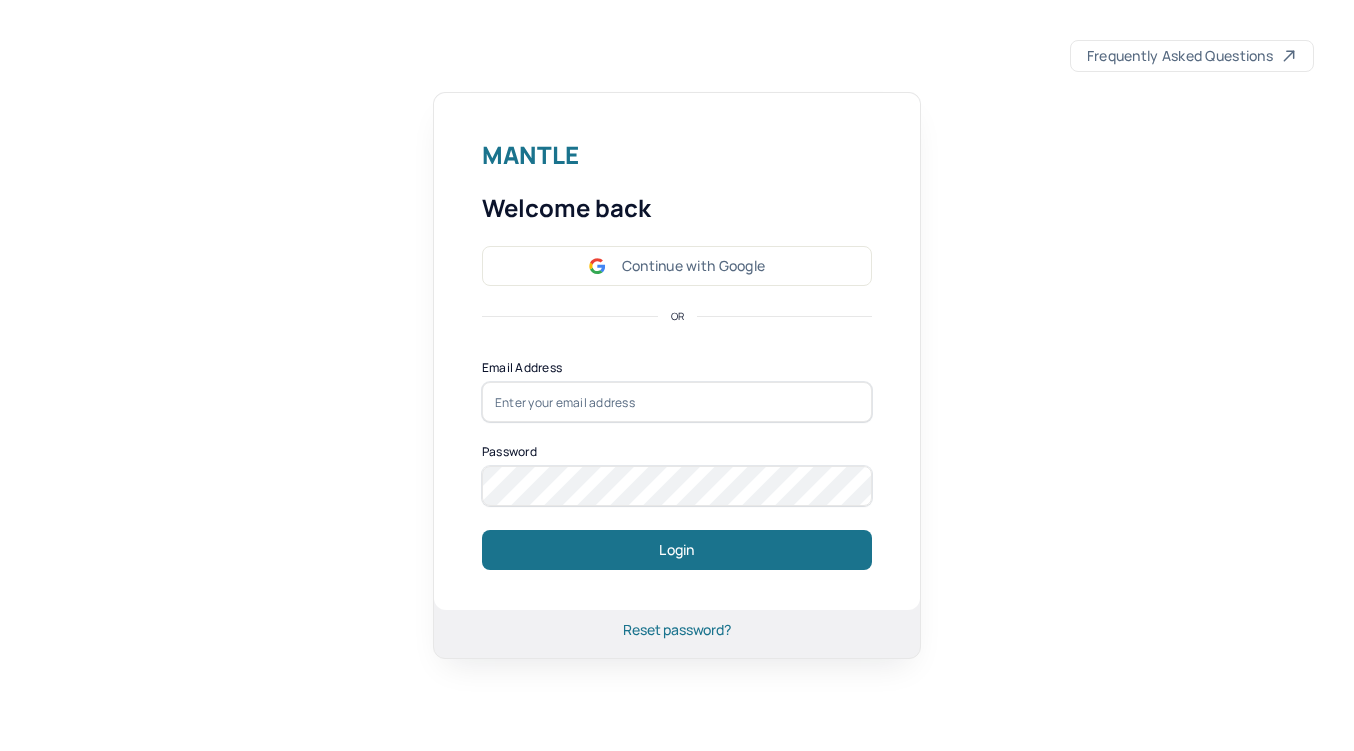 scroll, scrollTop: 0, scrollLeft: 0, axis: both 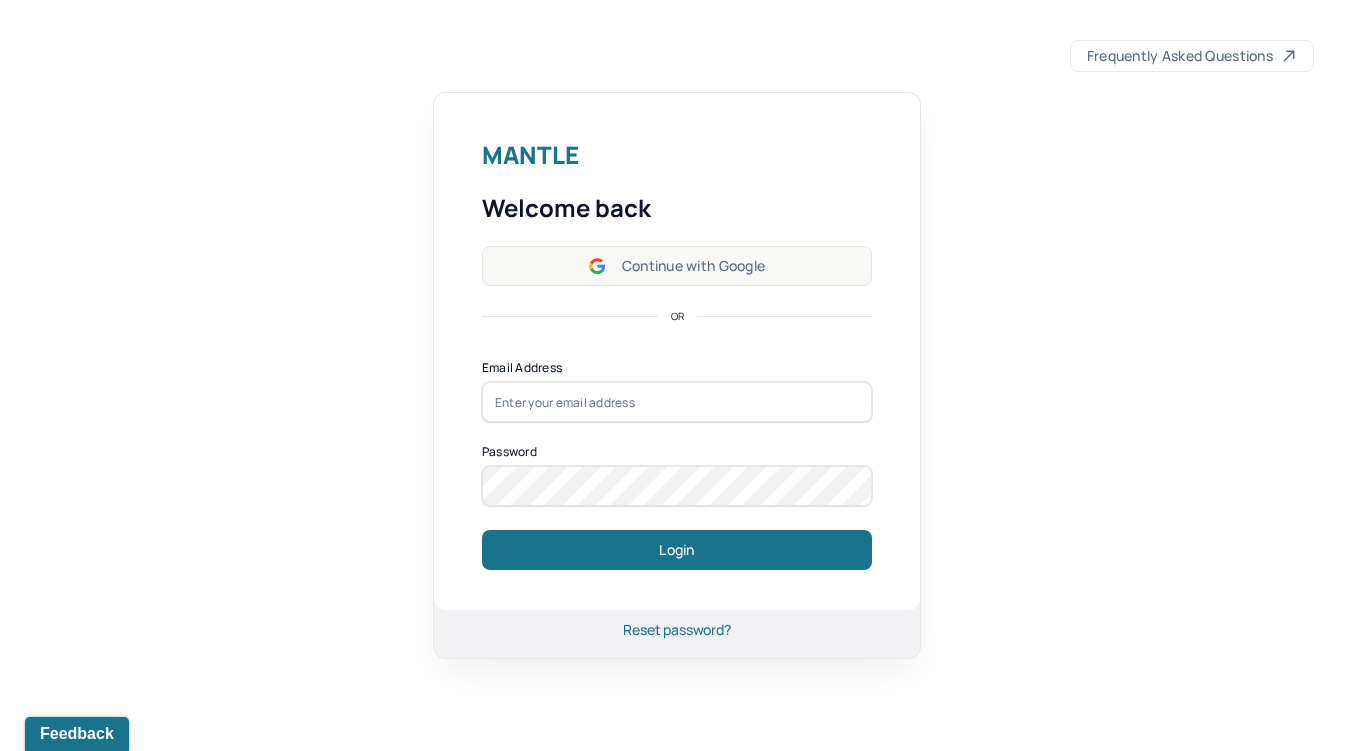 click on "Continue with Google" at bounding box center [677, 266] 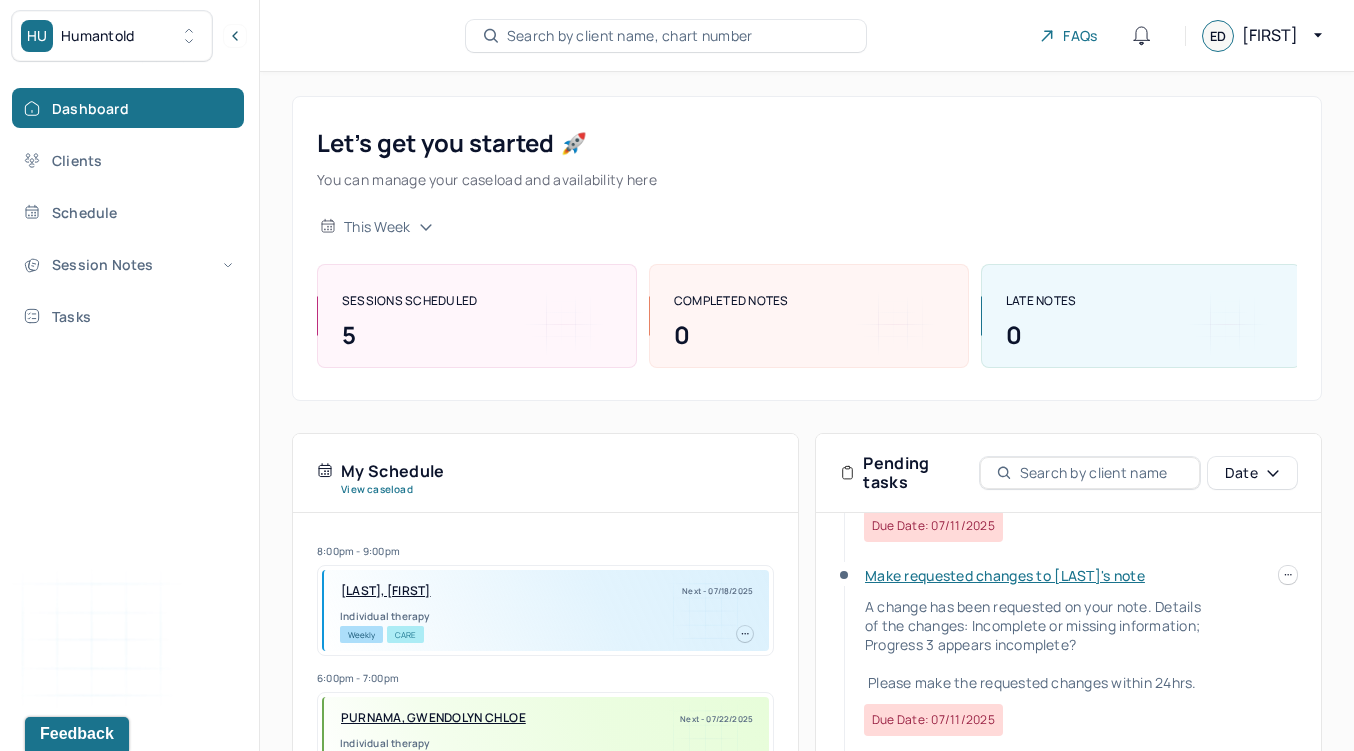 scroll, scrollTop: 450, scrollLeft: 0, axis: vertical 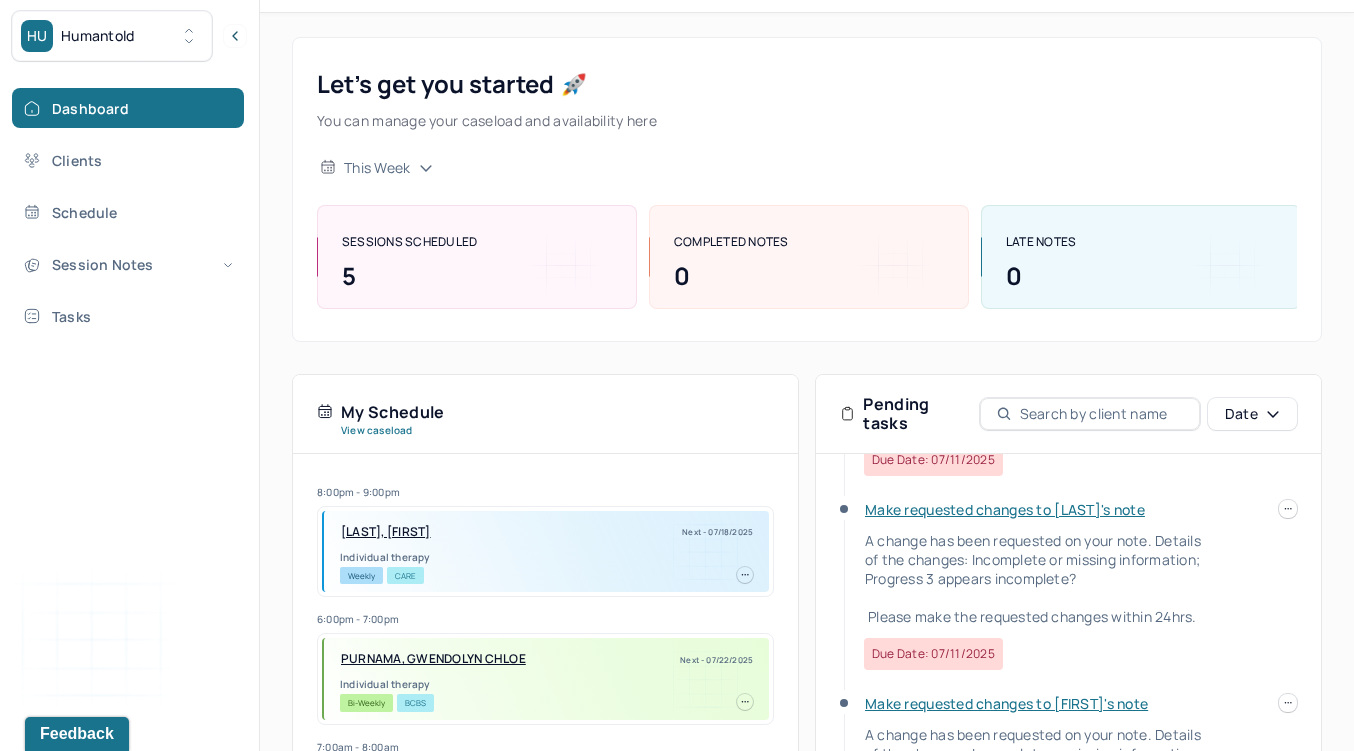 click on "Make requested changes to [LAST]'s note" at bounding box center (1005, 509) 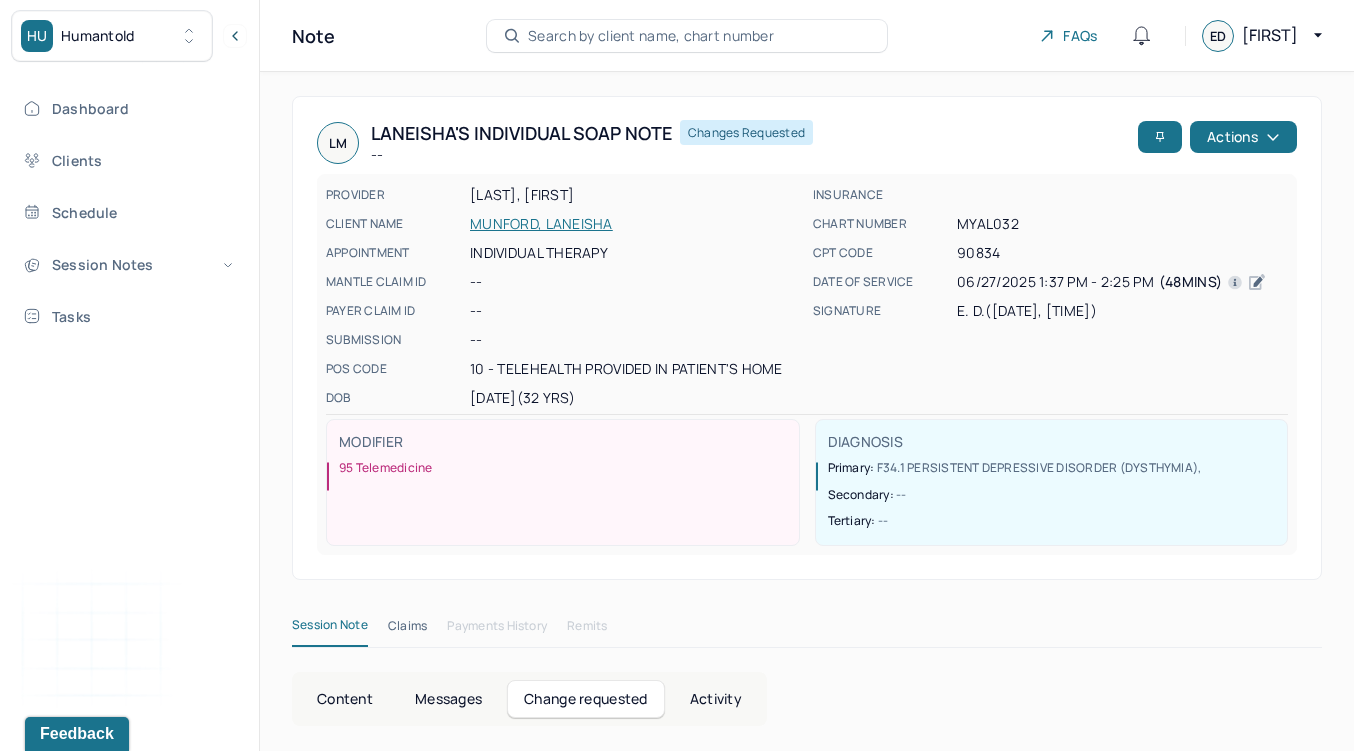 scroll, scrollTop: 172, scrollLeft: 0, axis: vertical 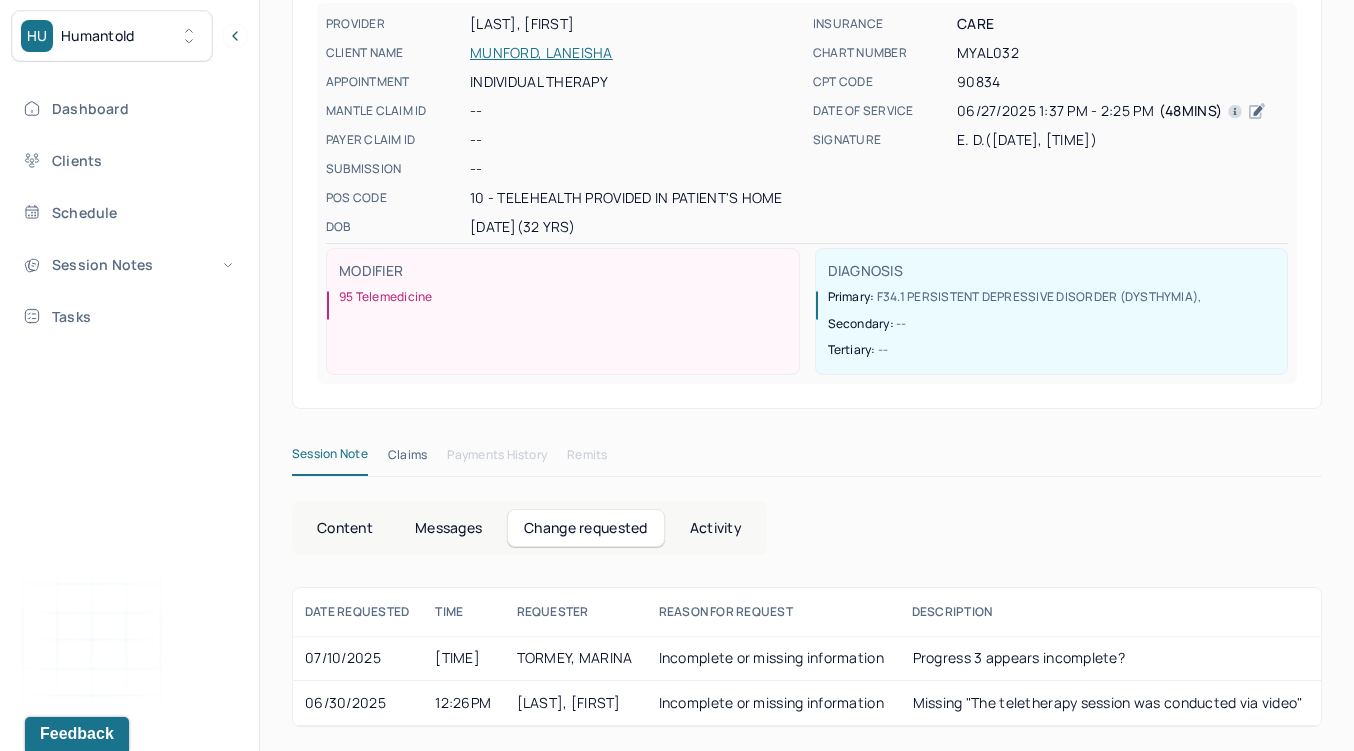 click on "Incomplete or missing information" at bounding box center [773, 702] 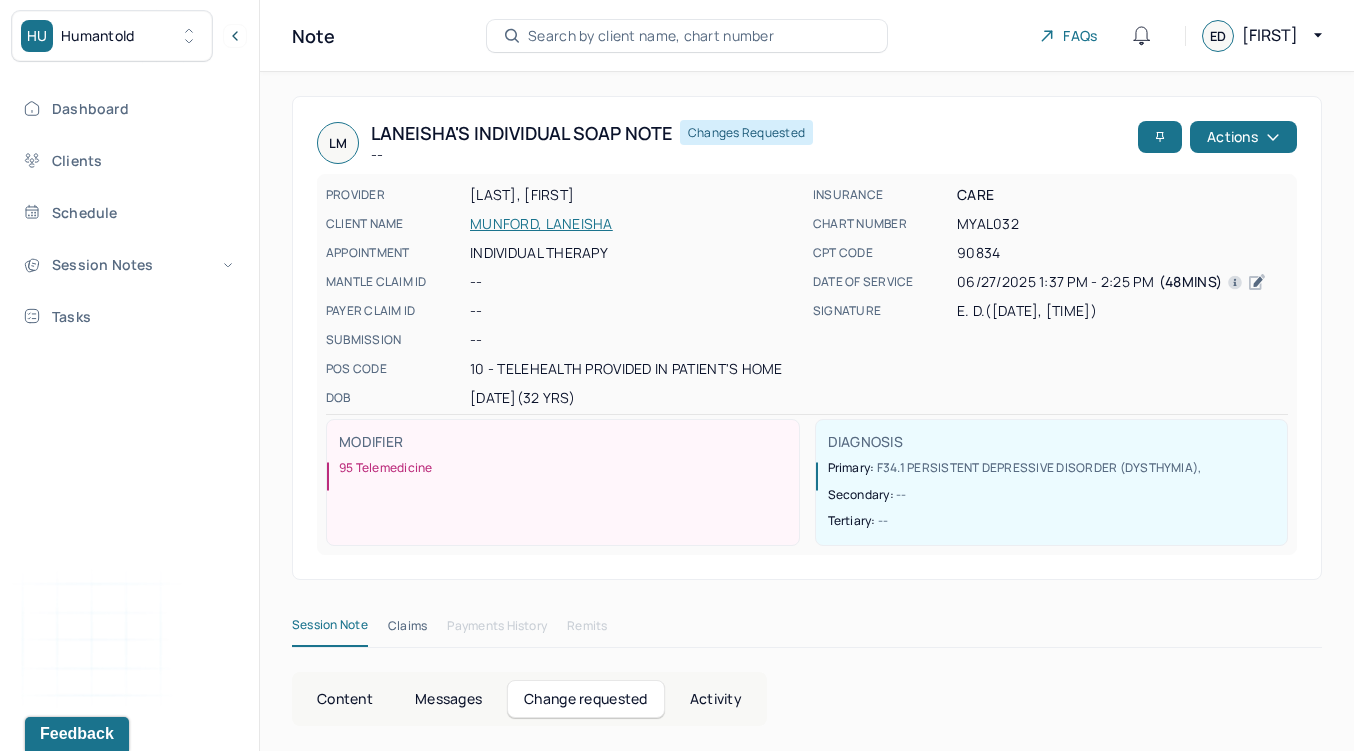 scroll, scrollTop: 172, scrollLeft: 0, axis: vertical 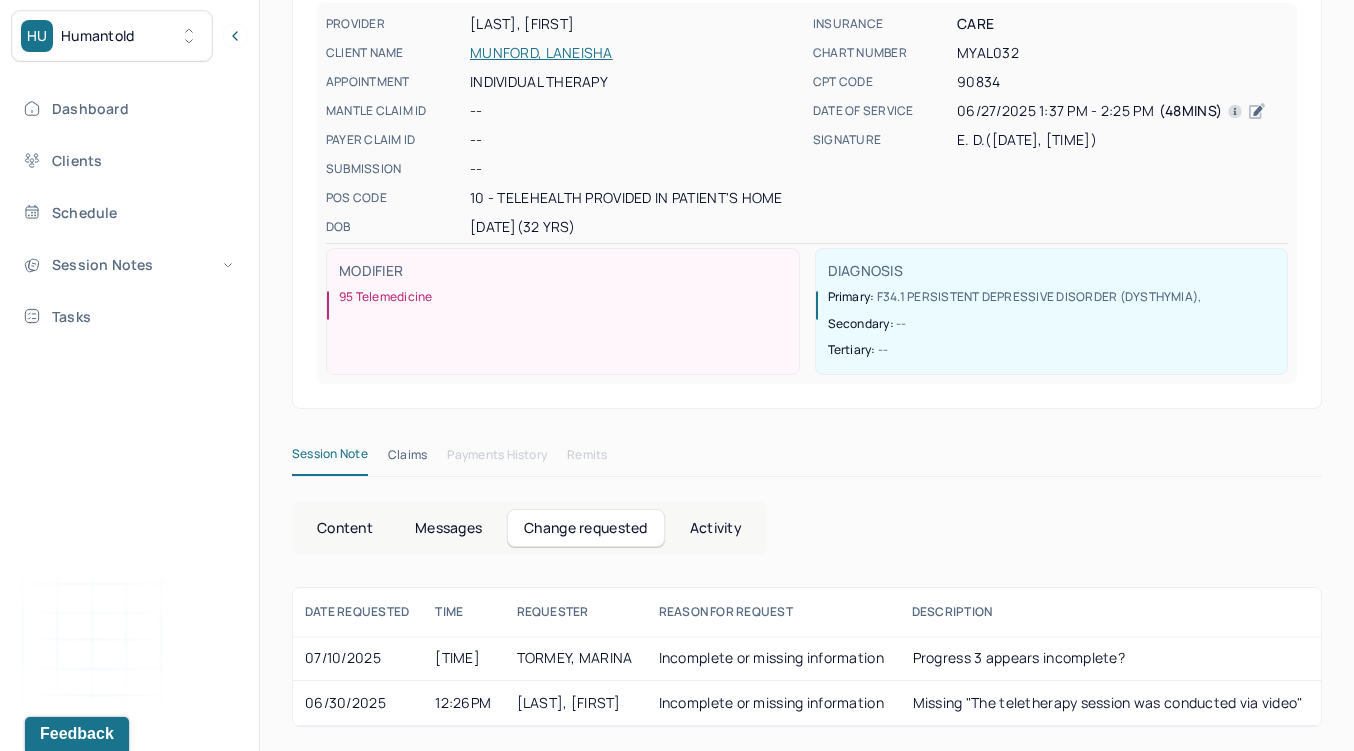 click on "Incomplete or missing information" at bounding box center [773, 658] 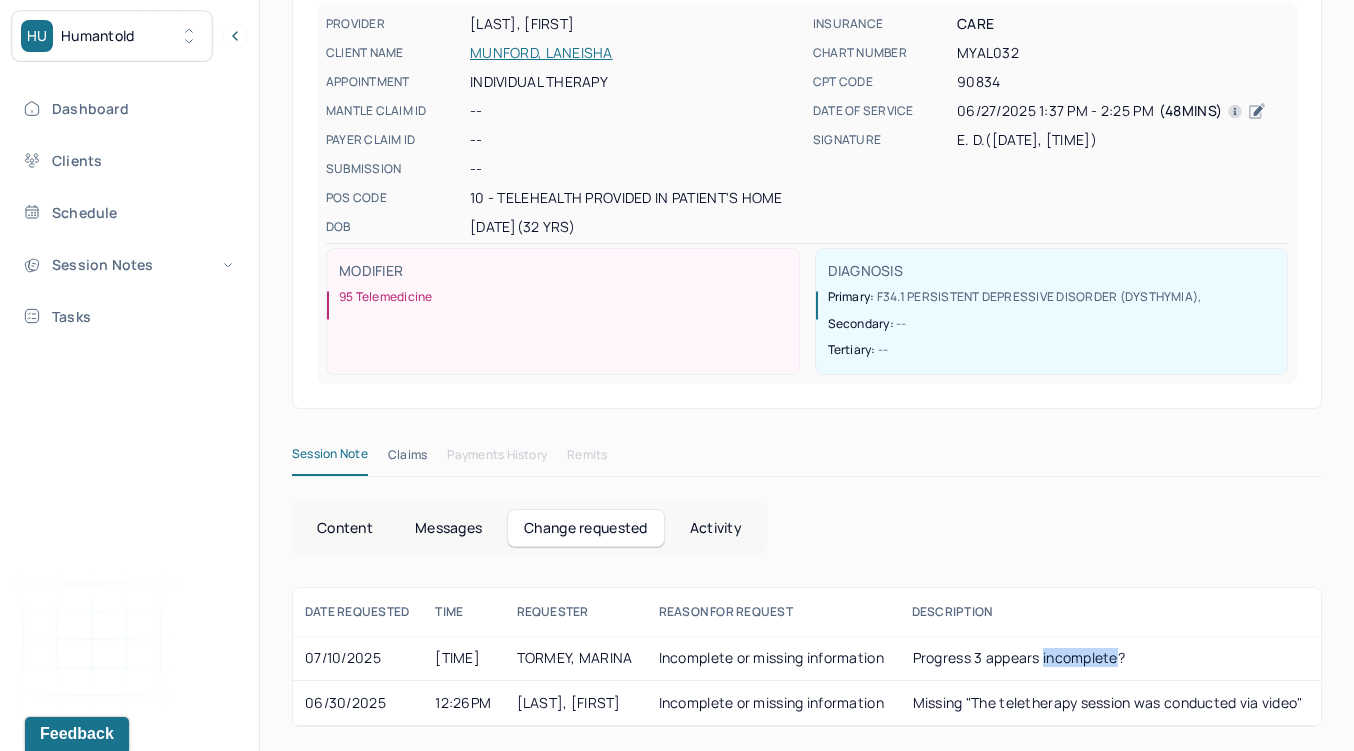 click on "Progress 3 appears incomplete?" at bounding box center [1019, 657] 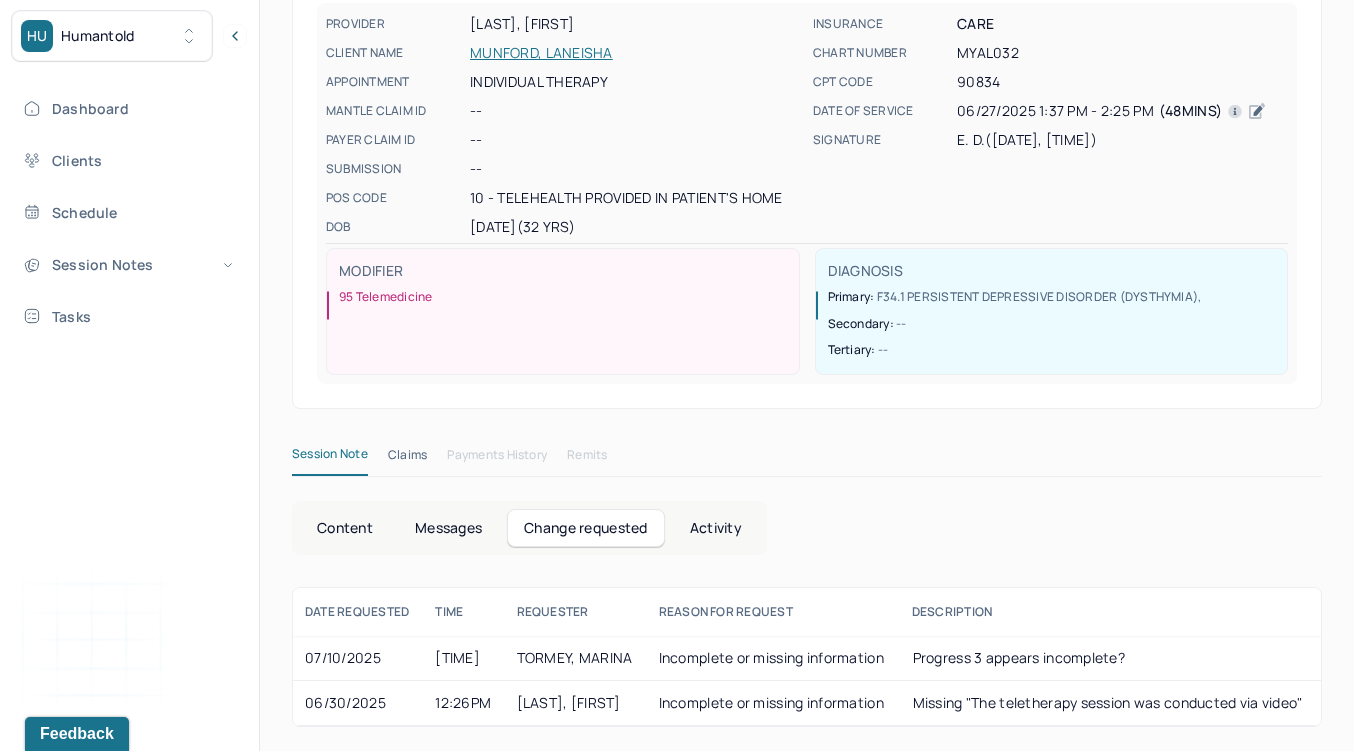 click on "Progress 3 appears incomplete?" at bounding box center (1019, 657) 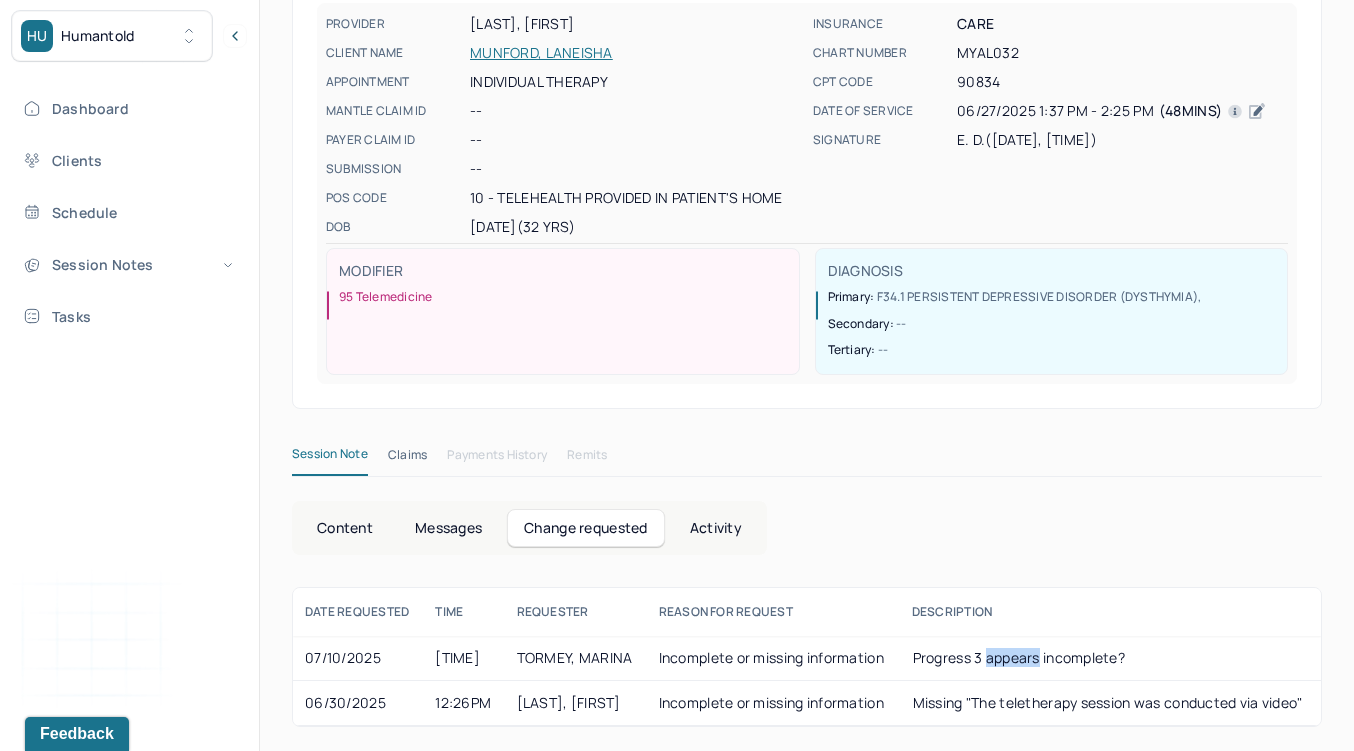 click on "Progress 3 appears incomplete?" at bounding box center [1019, 657] 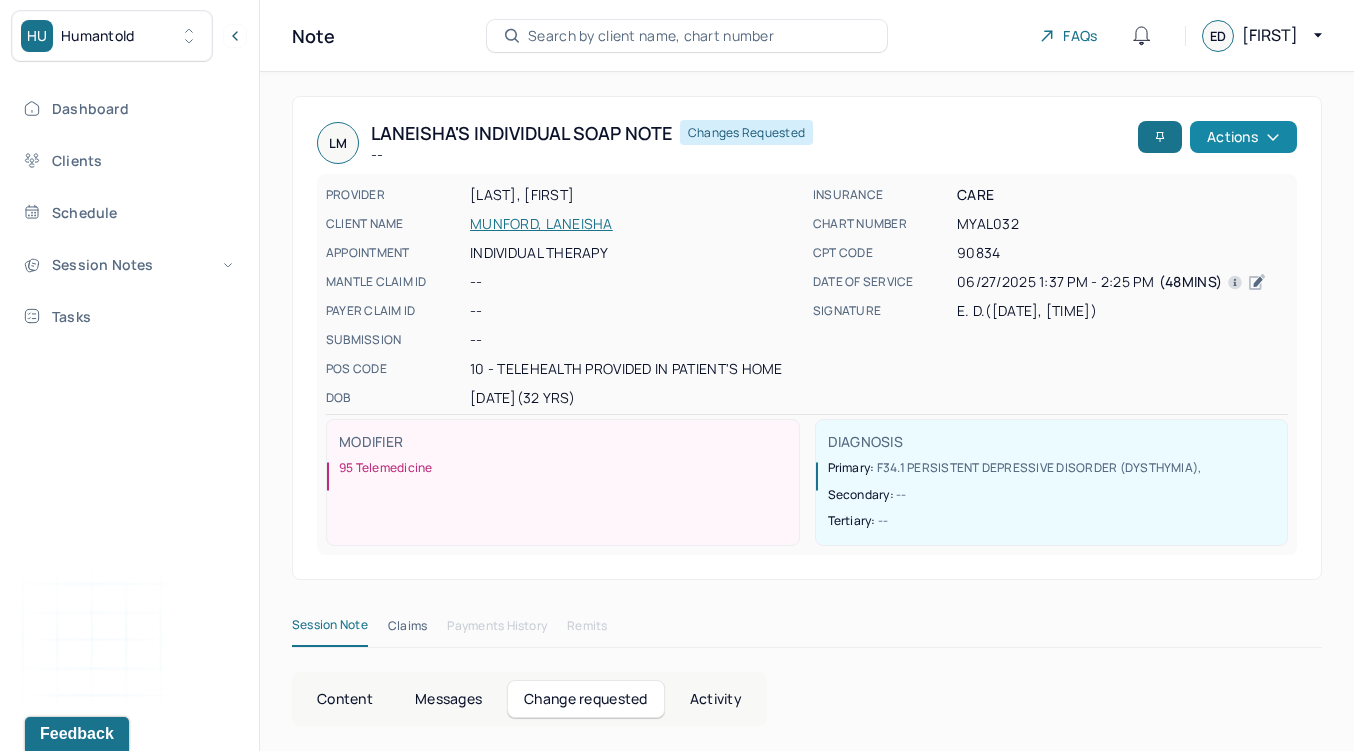 click on "Actions" at bounding box center (1243, 137) 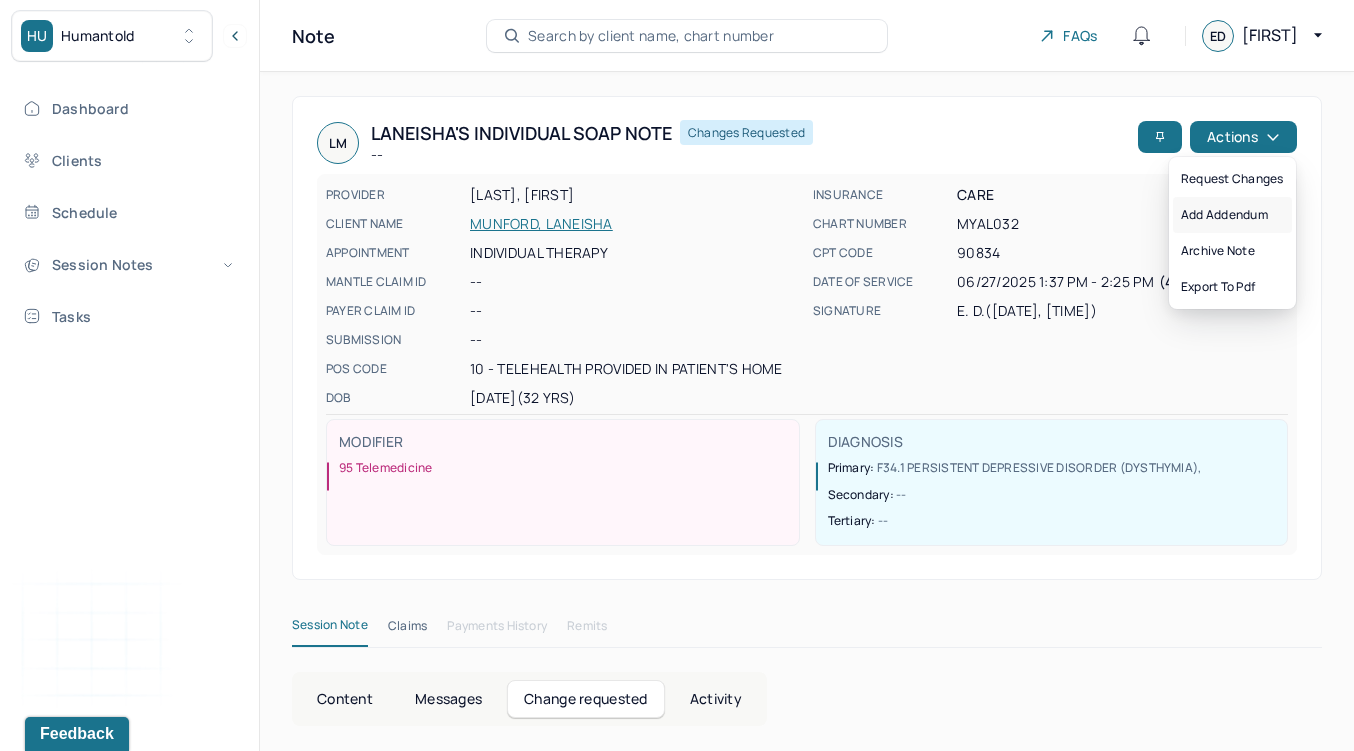 click on "Add addendum" at bounding box center [1232, 215] 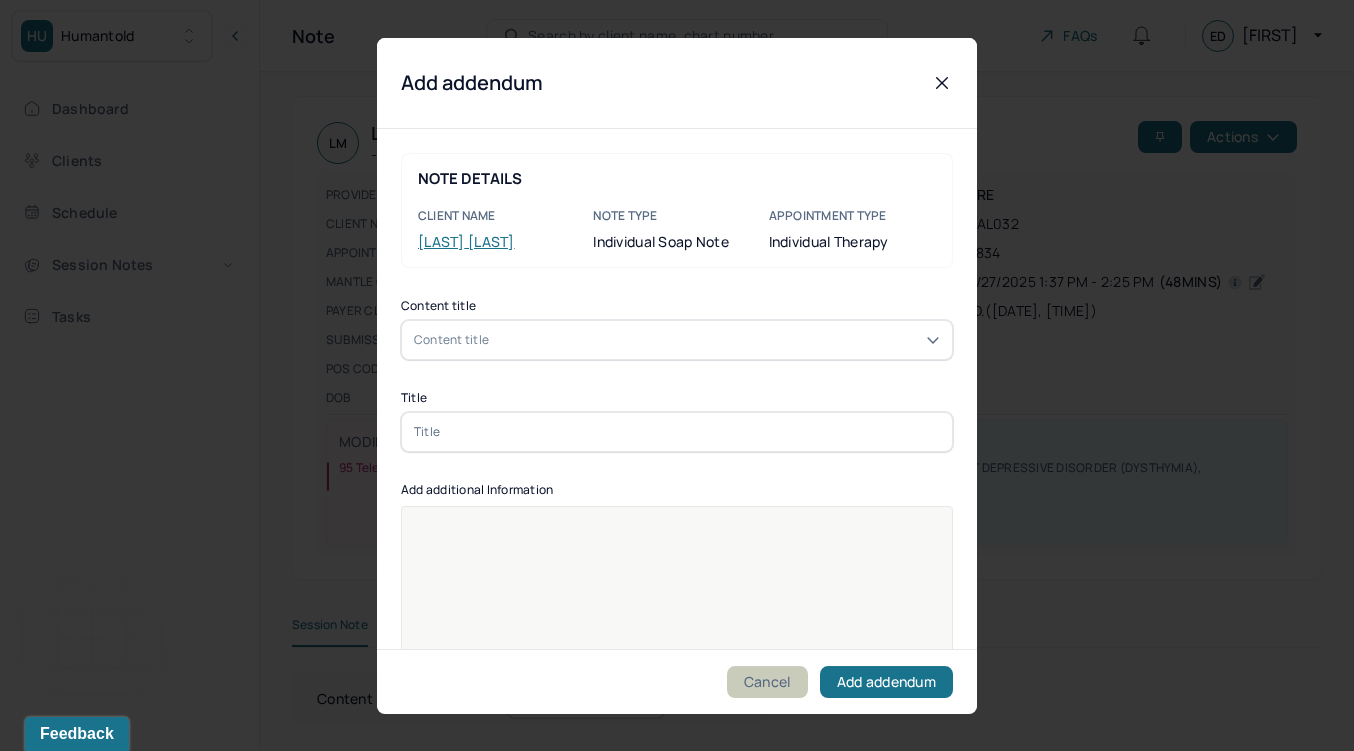 click on "Cancel" at bounding box center [767, 681] 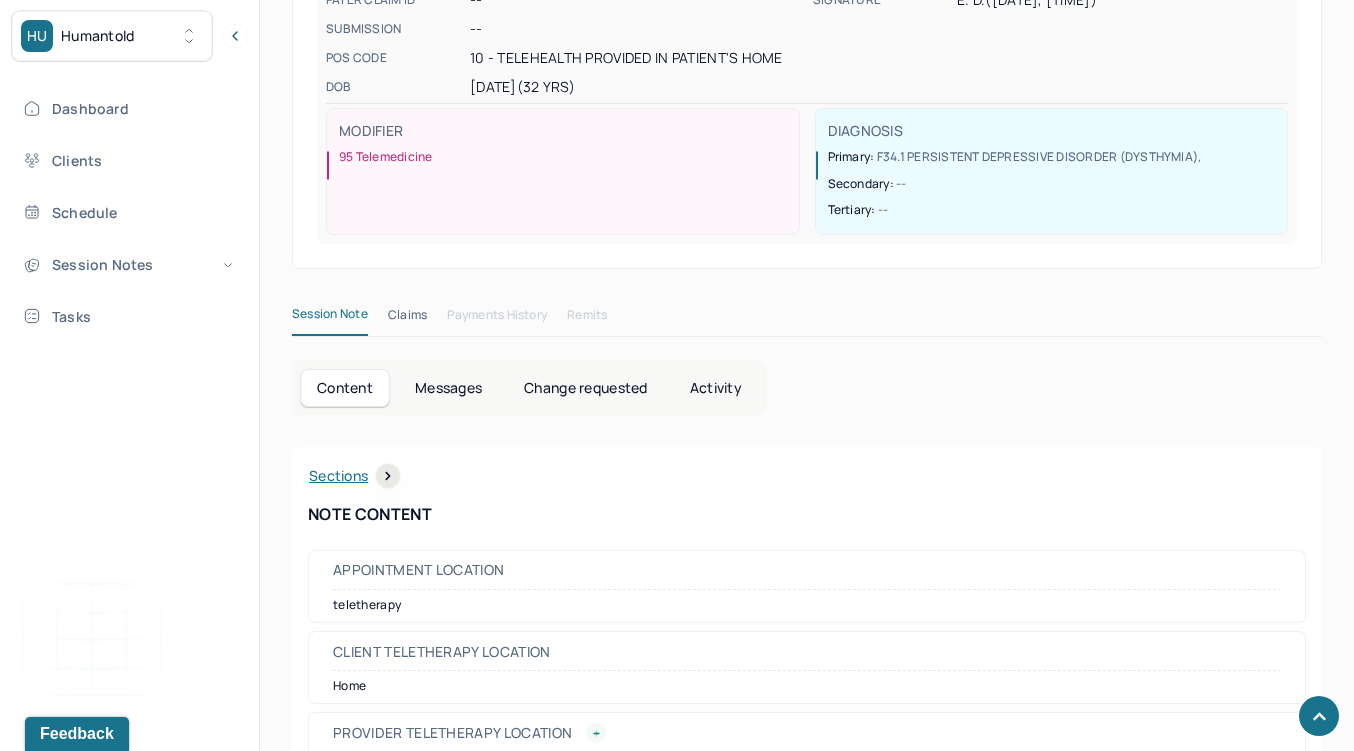 scroll, scrollTop: 0, scrollLeft: 0, axis: both 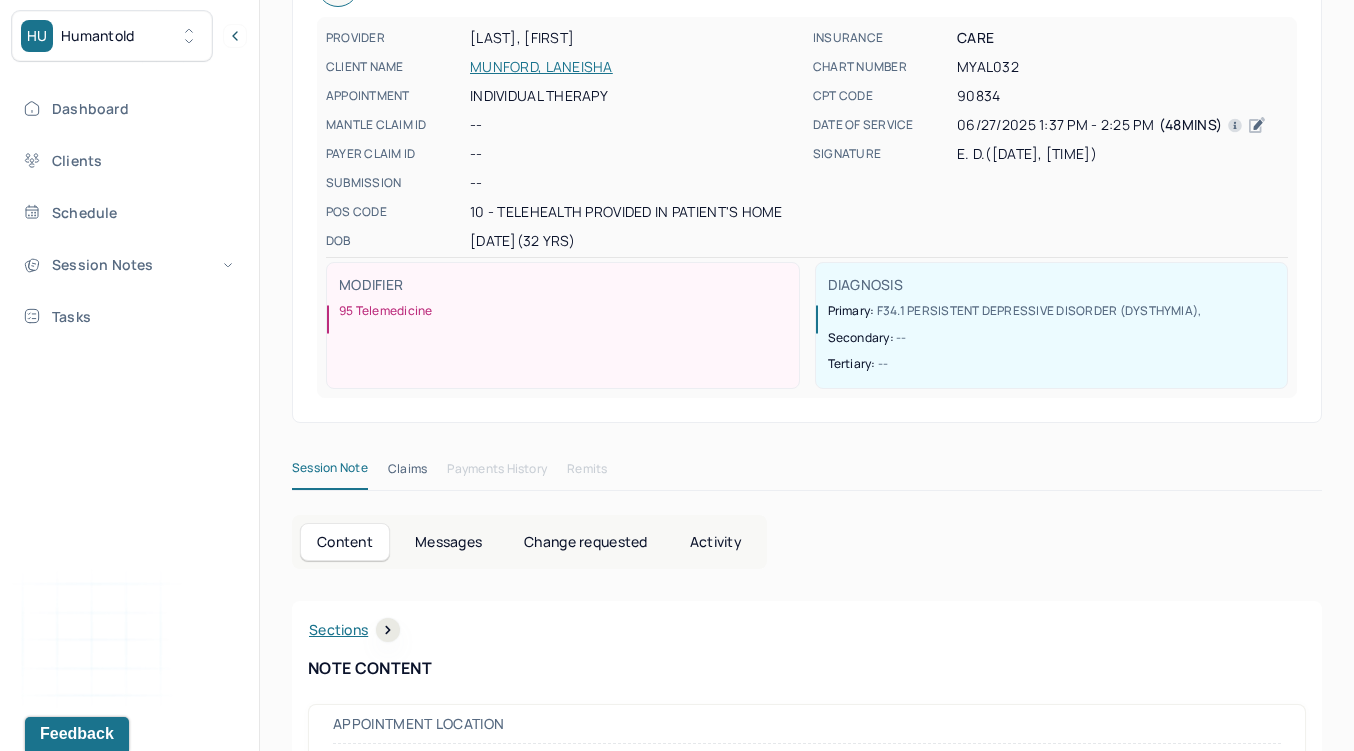 click on "Change requested" at bounding box center (585, 542) 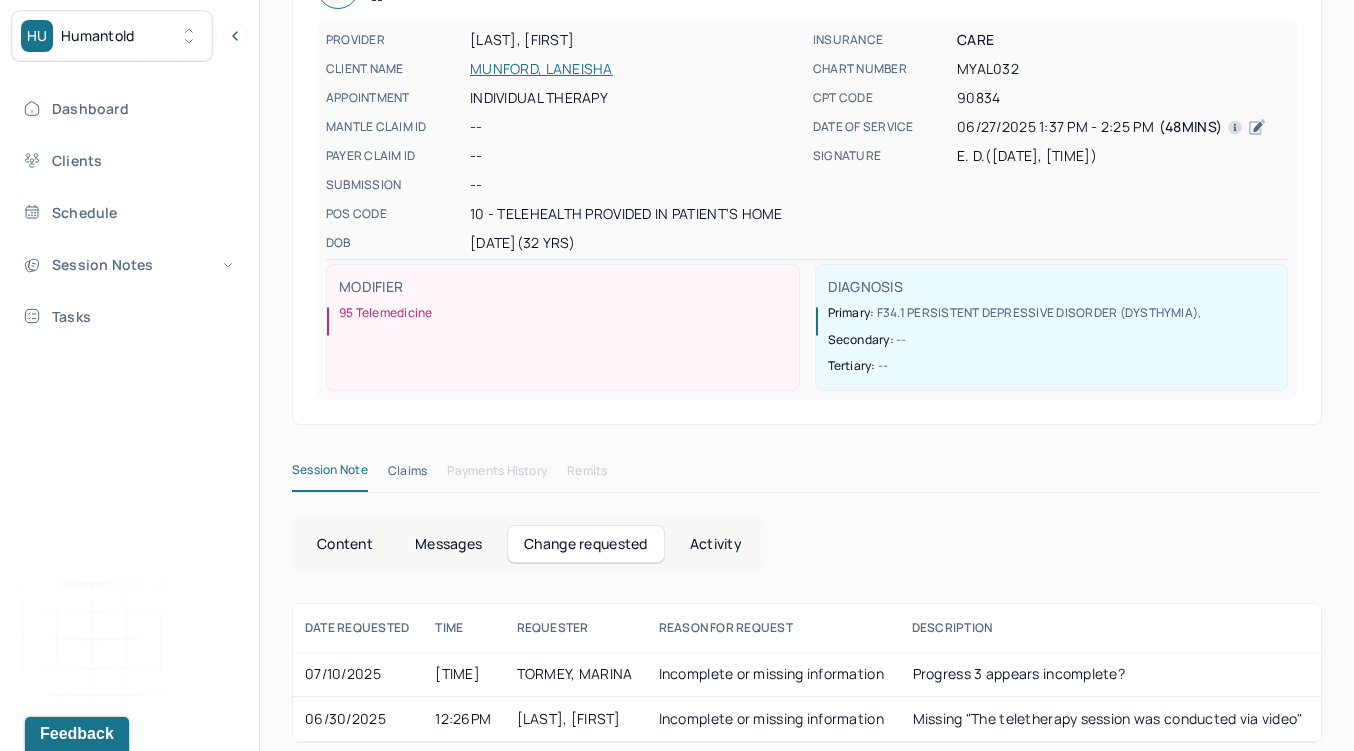 scroll, scrollTop: 172, scrollLeft: 0, axis: vertical 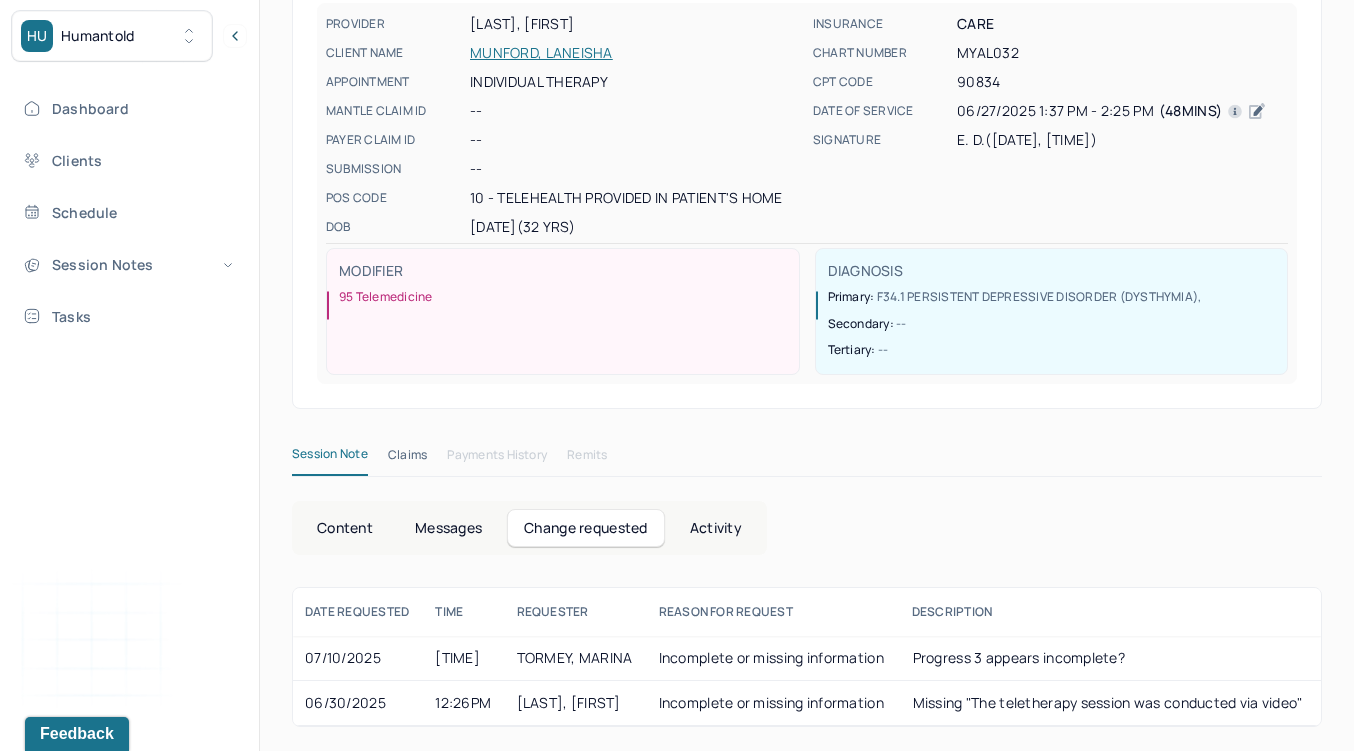 click on "Messages" at bounding box center (448, 528) 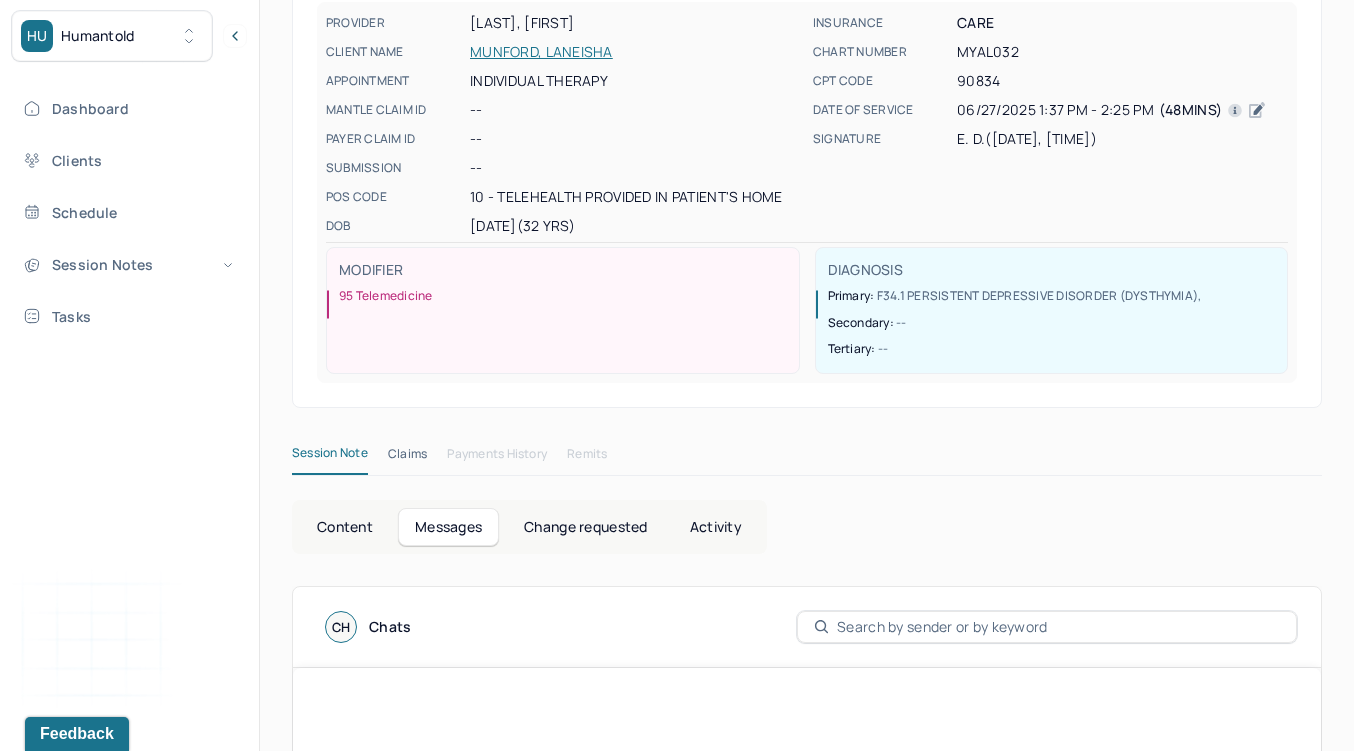 click on "Change requested" at bounding box center [585, 527] 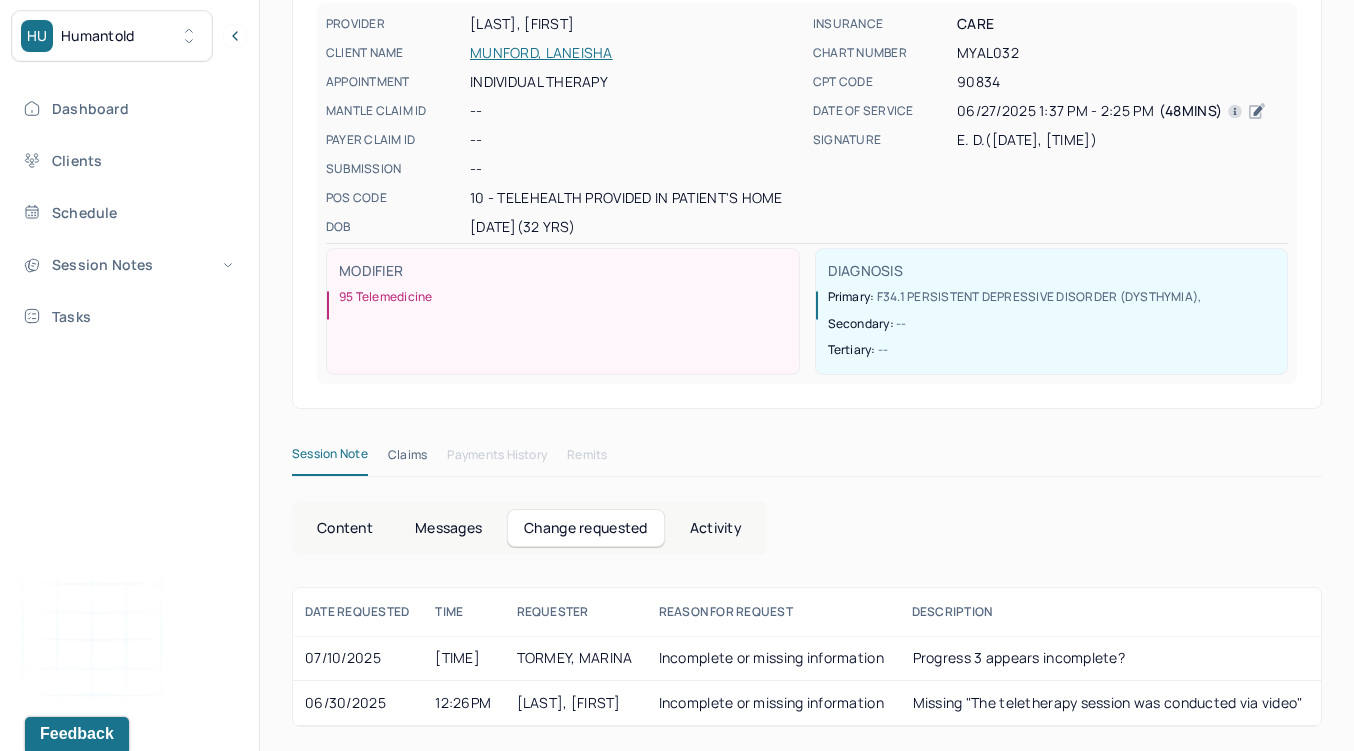 click on "Content" at bounding box center [345, 528] 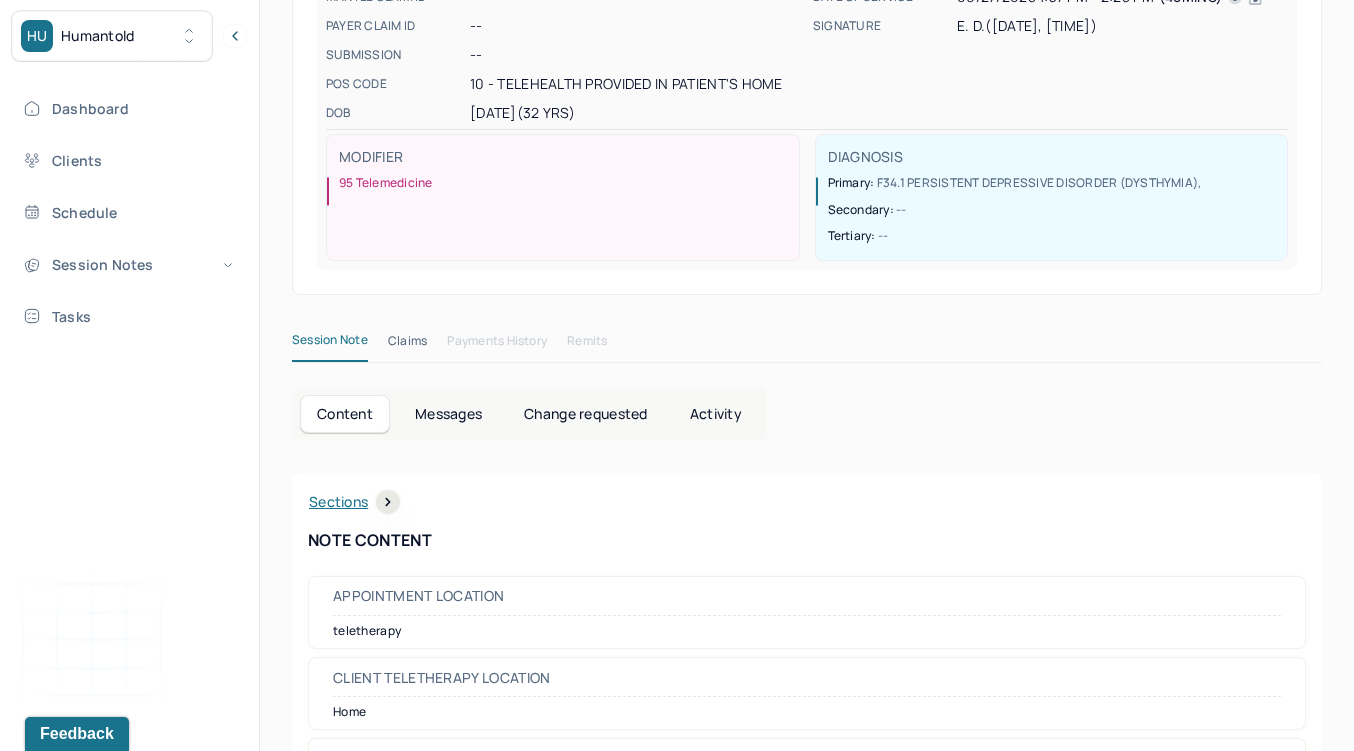 scroll, scrollTop: 0, scrollLeft: 0, axis: both 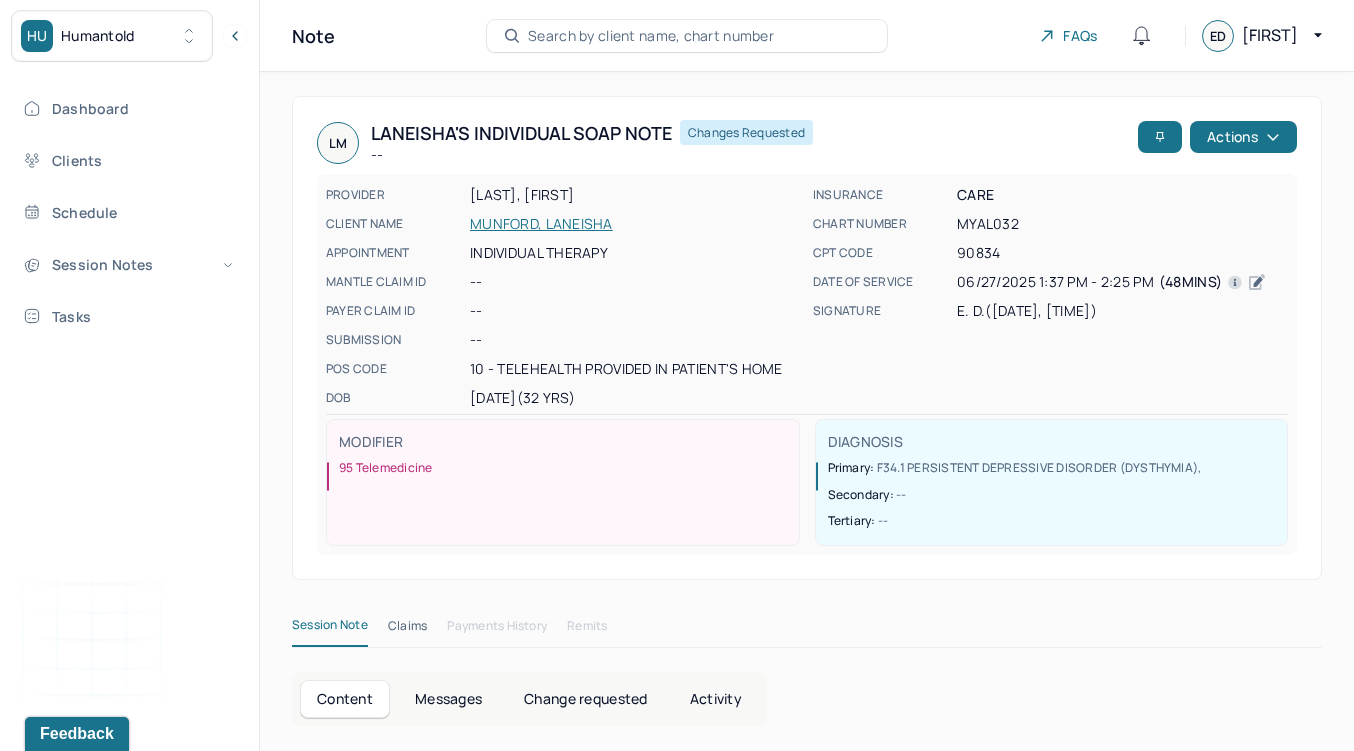 click on "[LAST]'s   Individual soap note -- Changes requested       Actions" at bounding box center (807, 143) 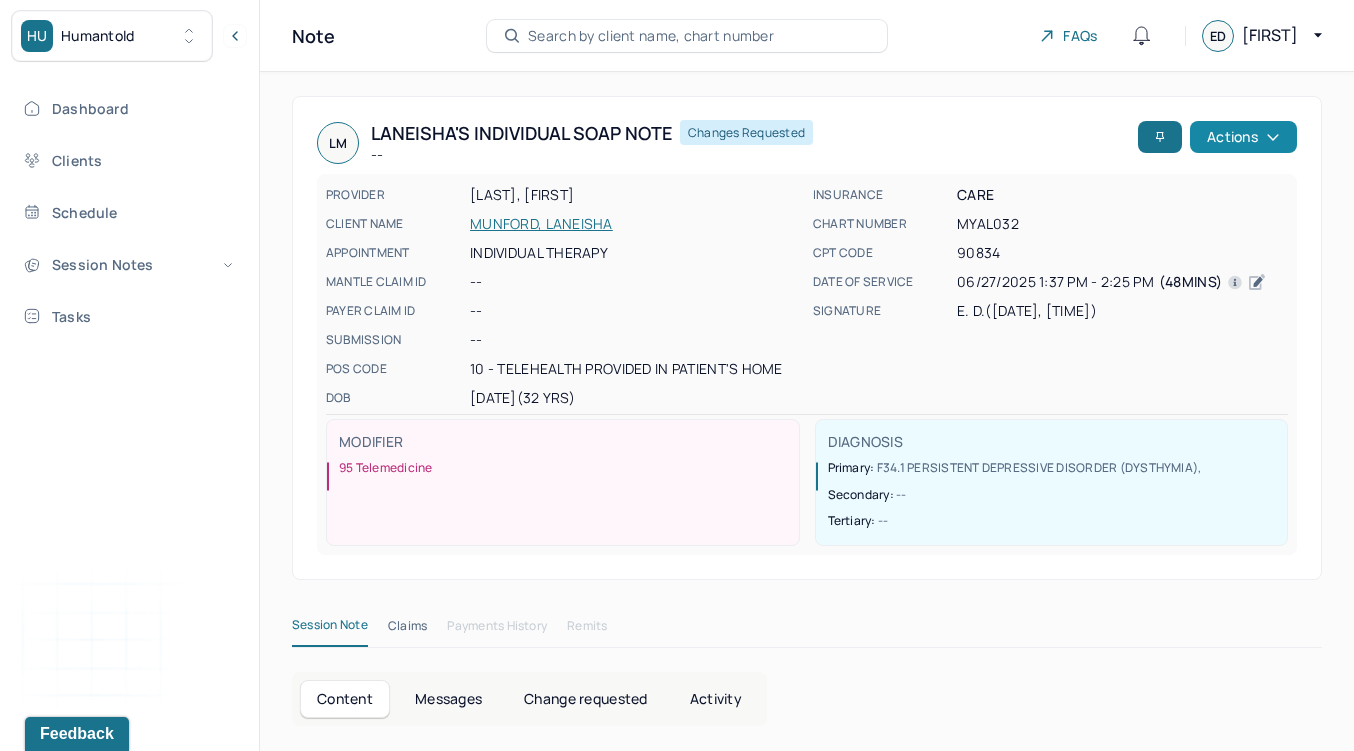click 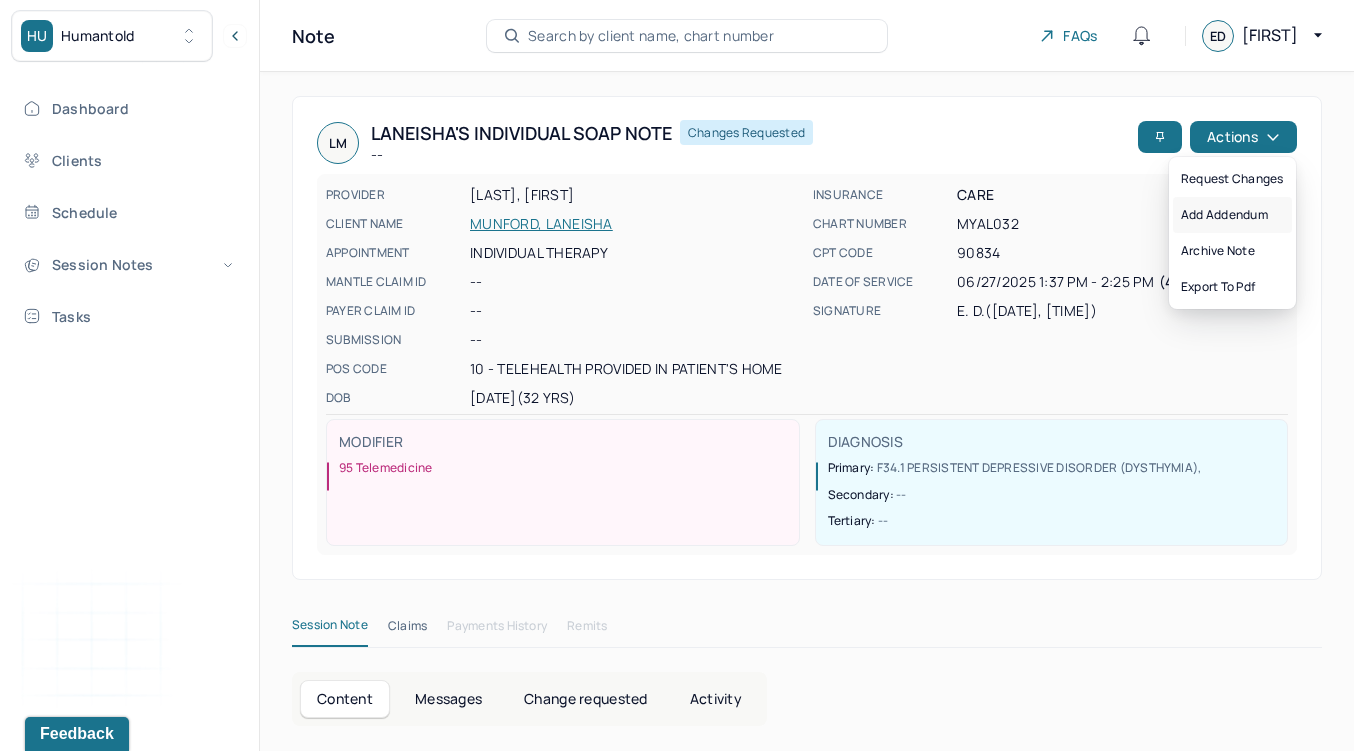 click on "Add addendum" at bounding box center [1232, 215] 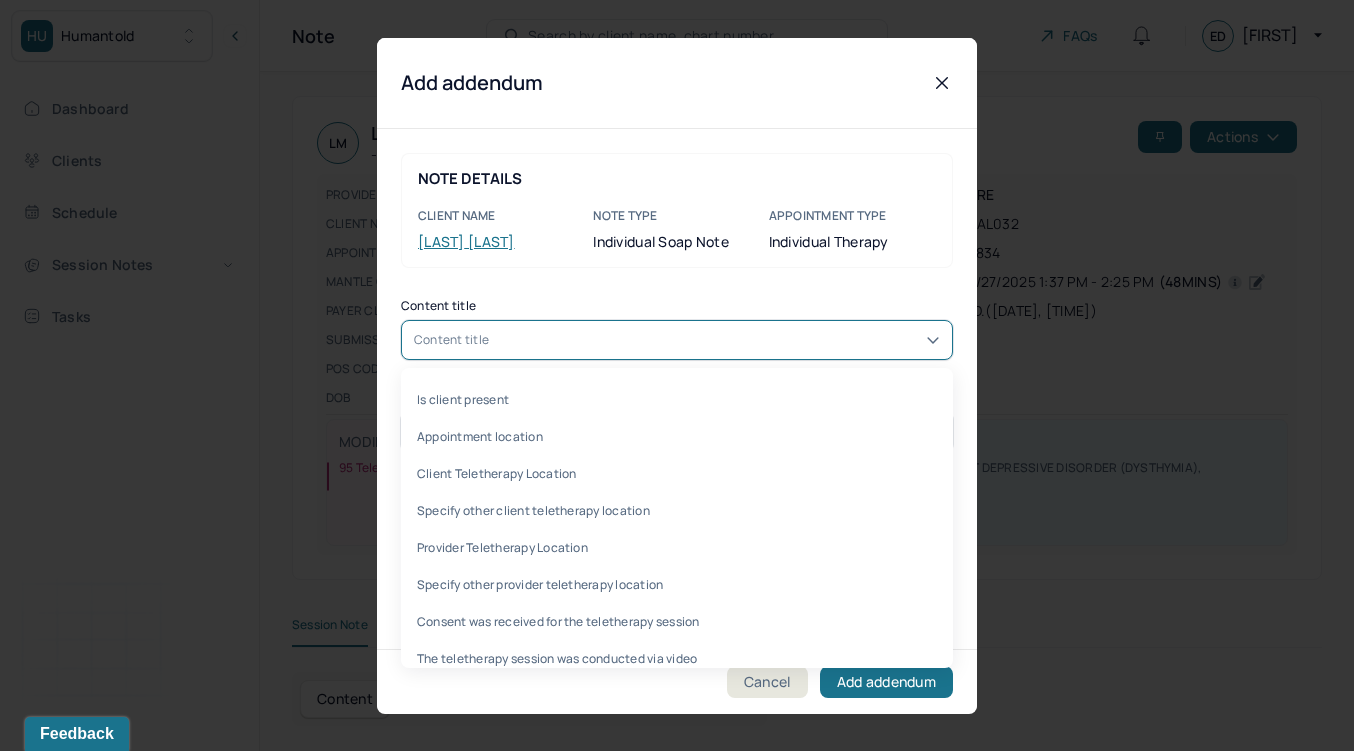 click on "Content title" at bounding box center (677, 340) 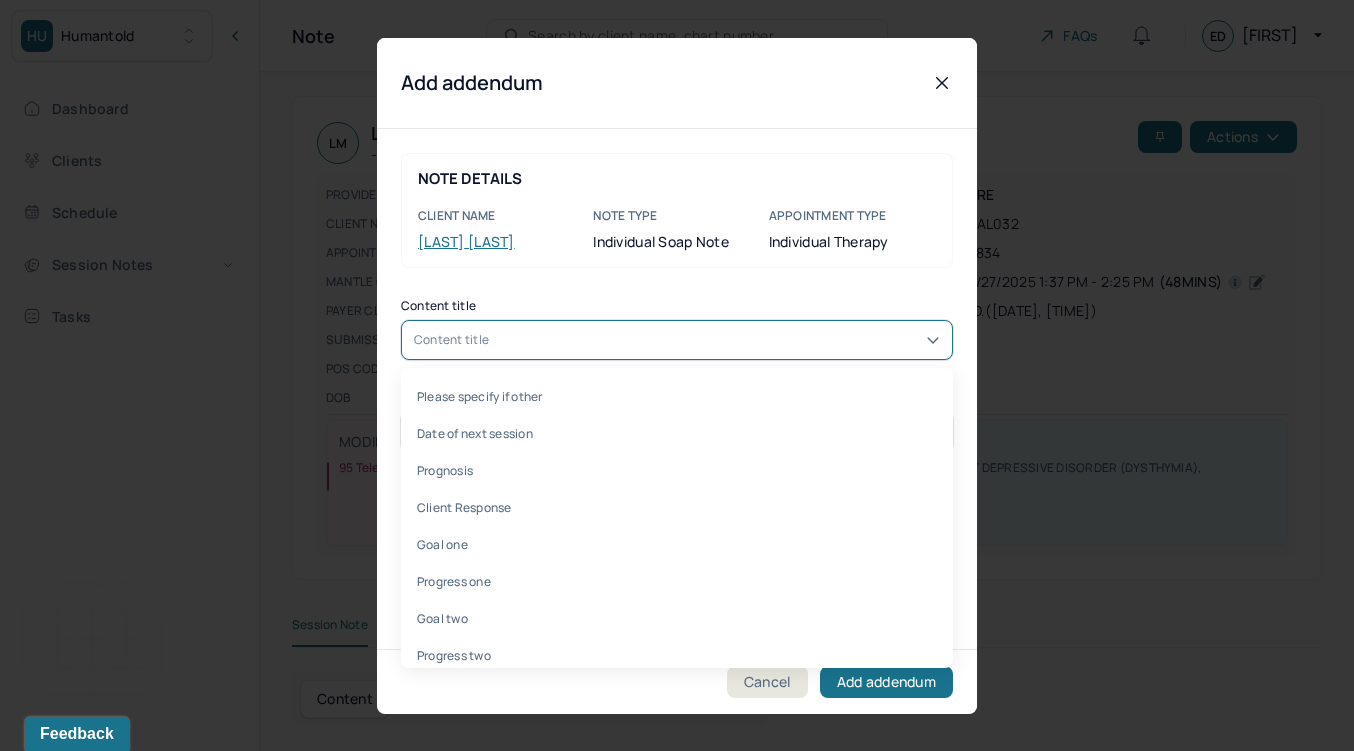 scroll, scrollTop: 984, scrollLeft: 0, axis: vertical 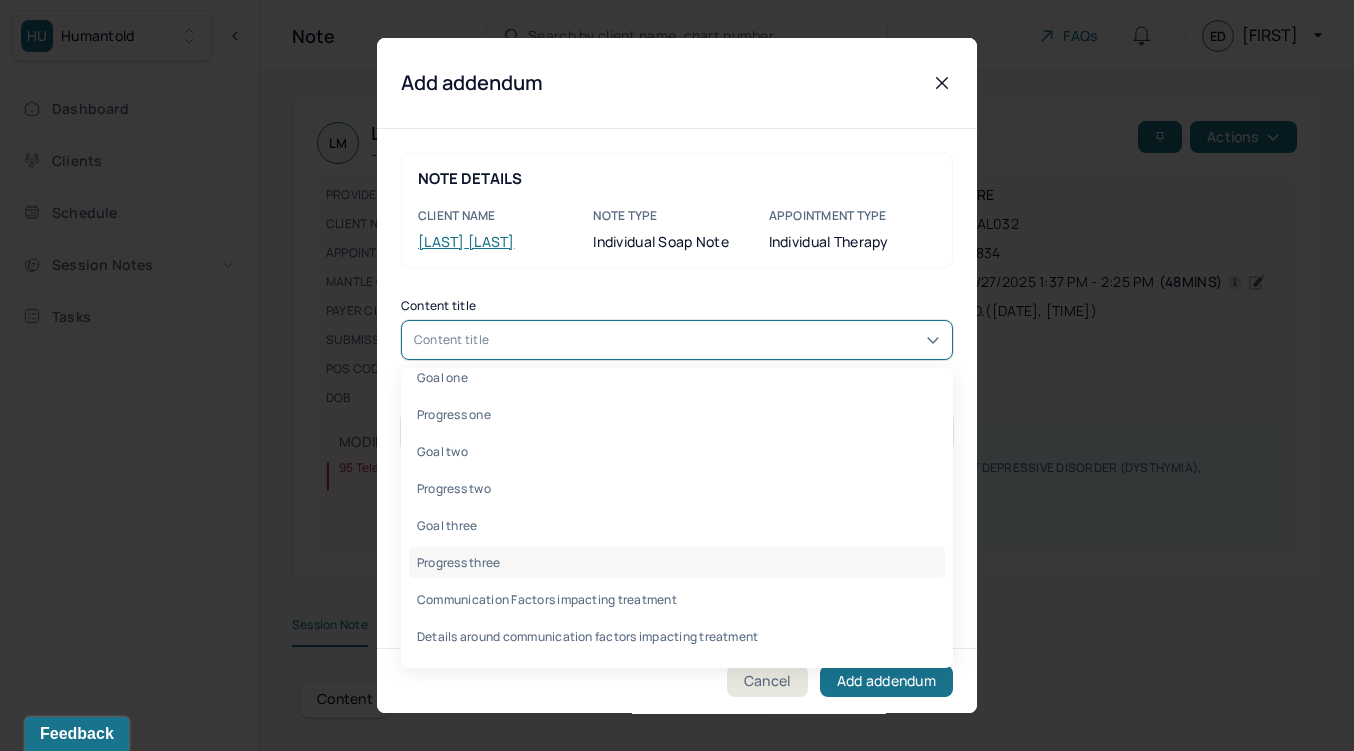 click on "Progress three" at bounding box center [677, 562] 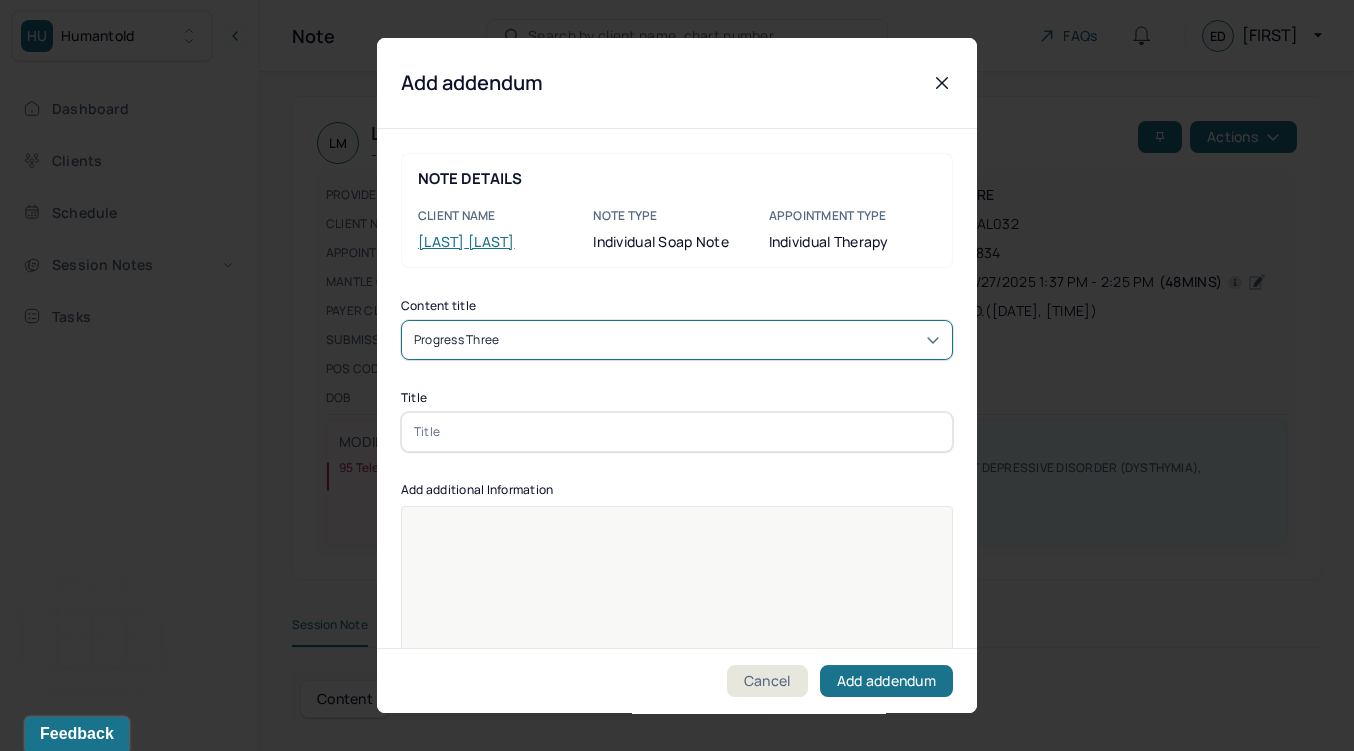 click at bounding box center [677, 432] 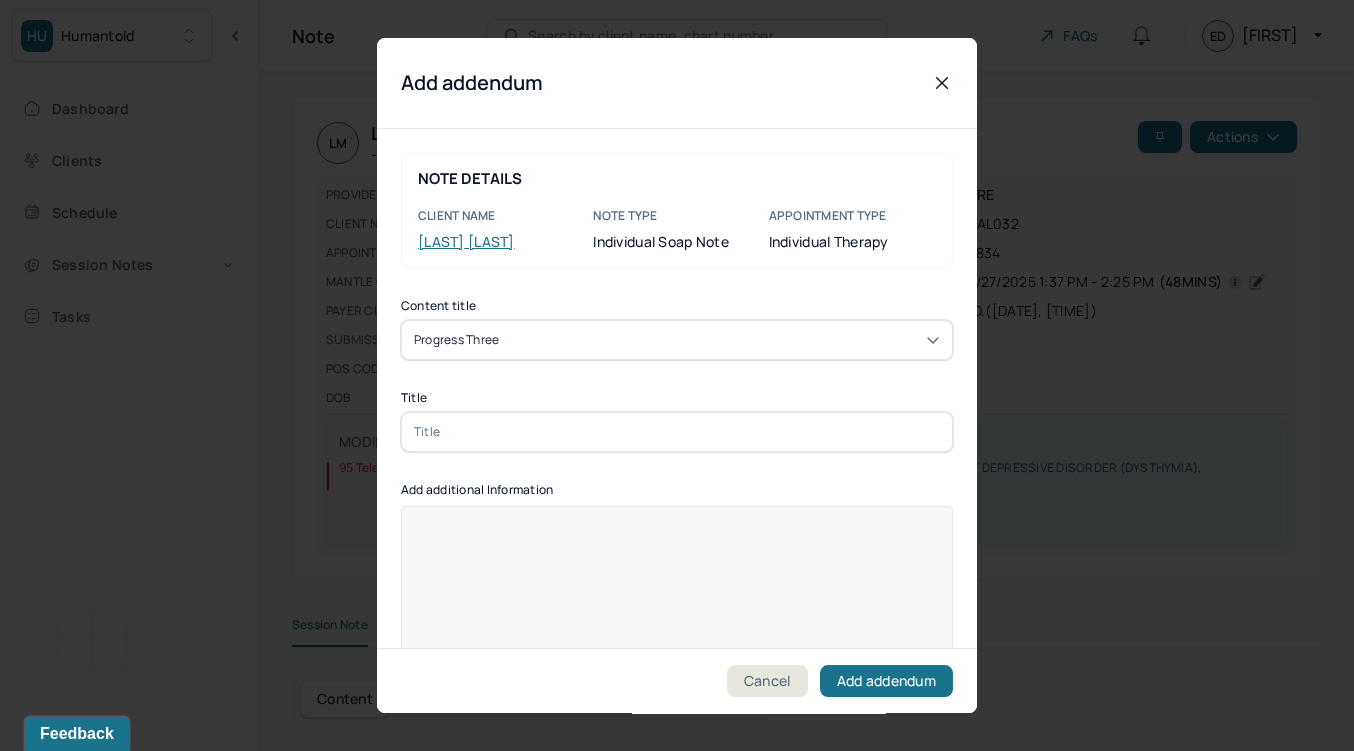 click at bounding box center [677, 432] 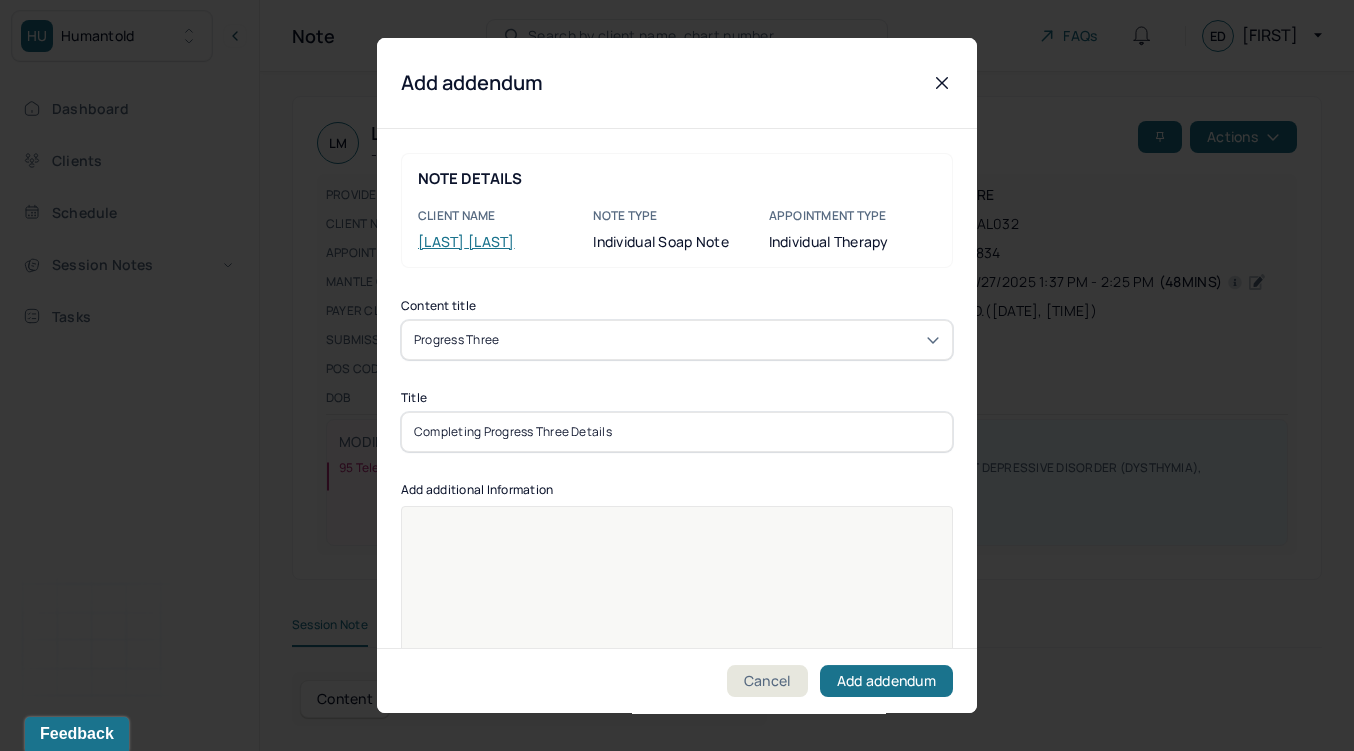 type on "Completing Progress Three Details" 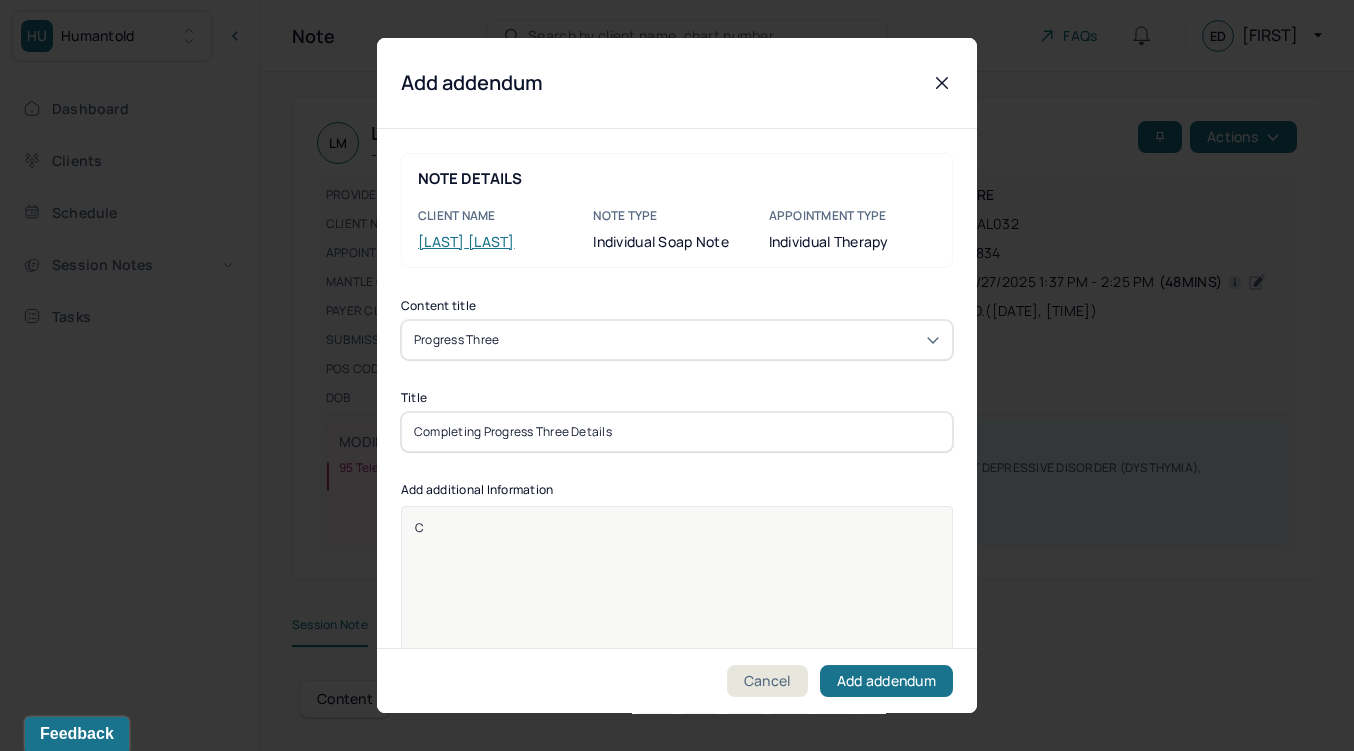 type 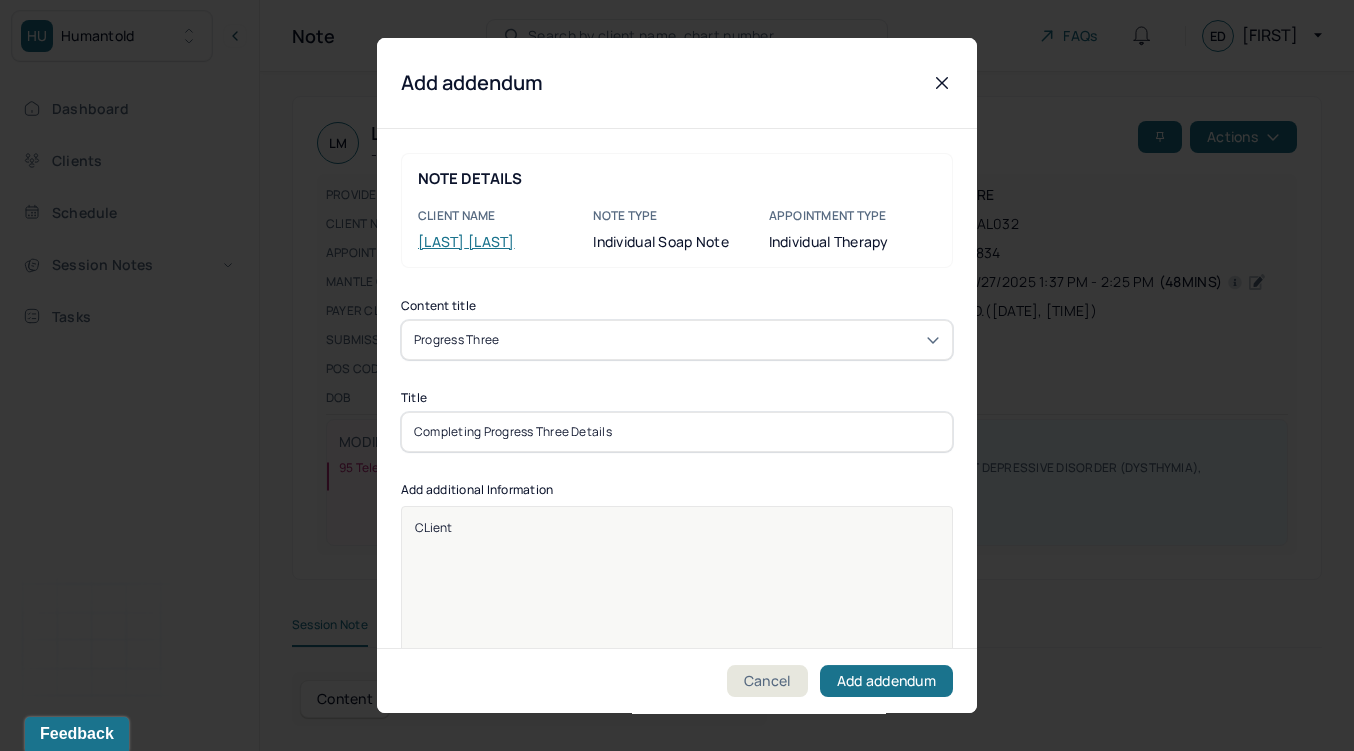 click on "Completing Progress Three Details" at bounding box center [677, 432] 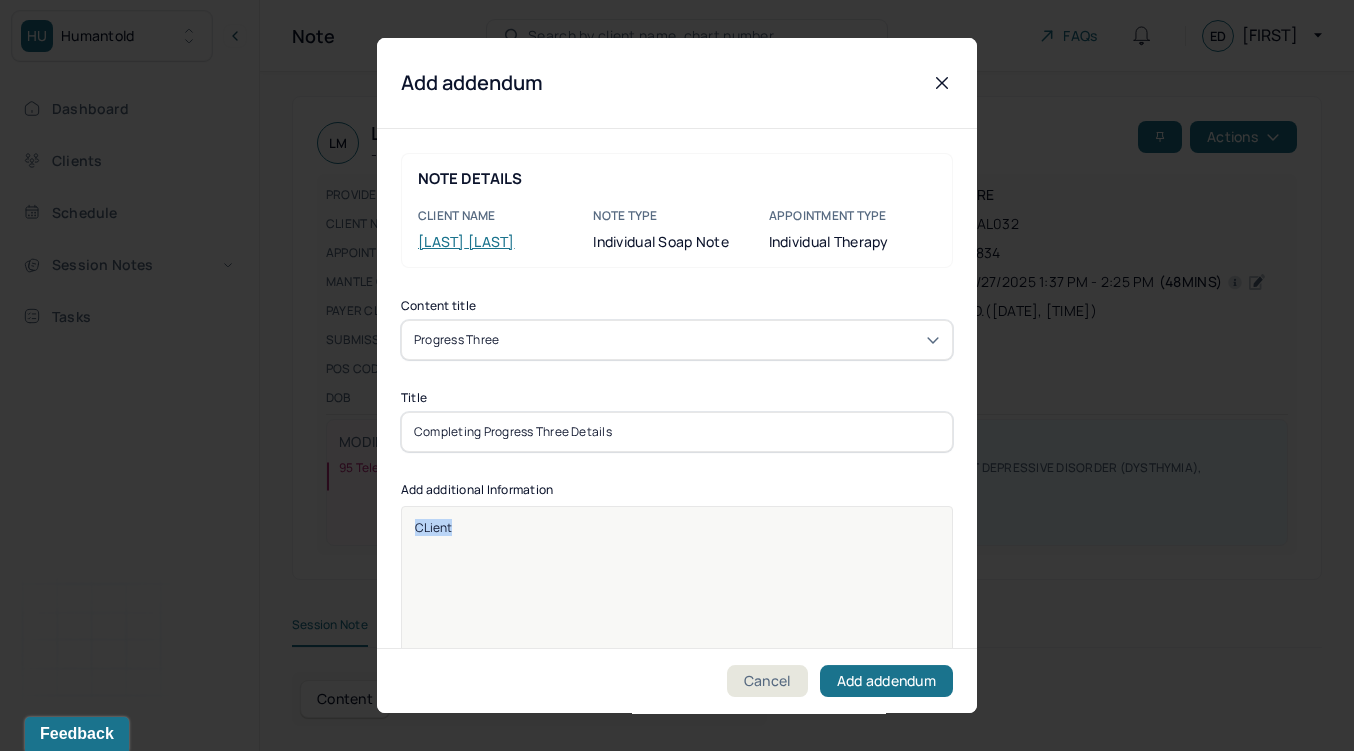 drag, startPoint x: 484, startPoint y: 528, endPoint x: 350, endPoint y: 527, distance: 134.00374 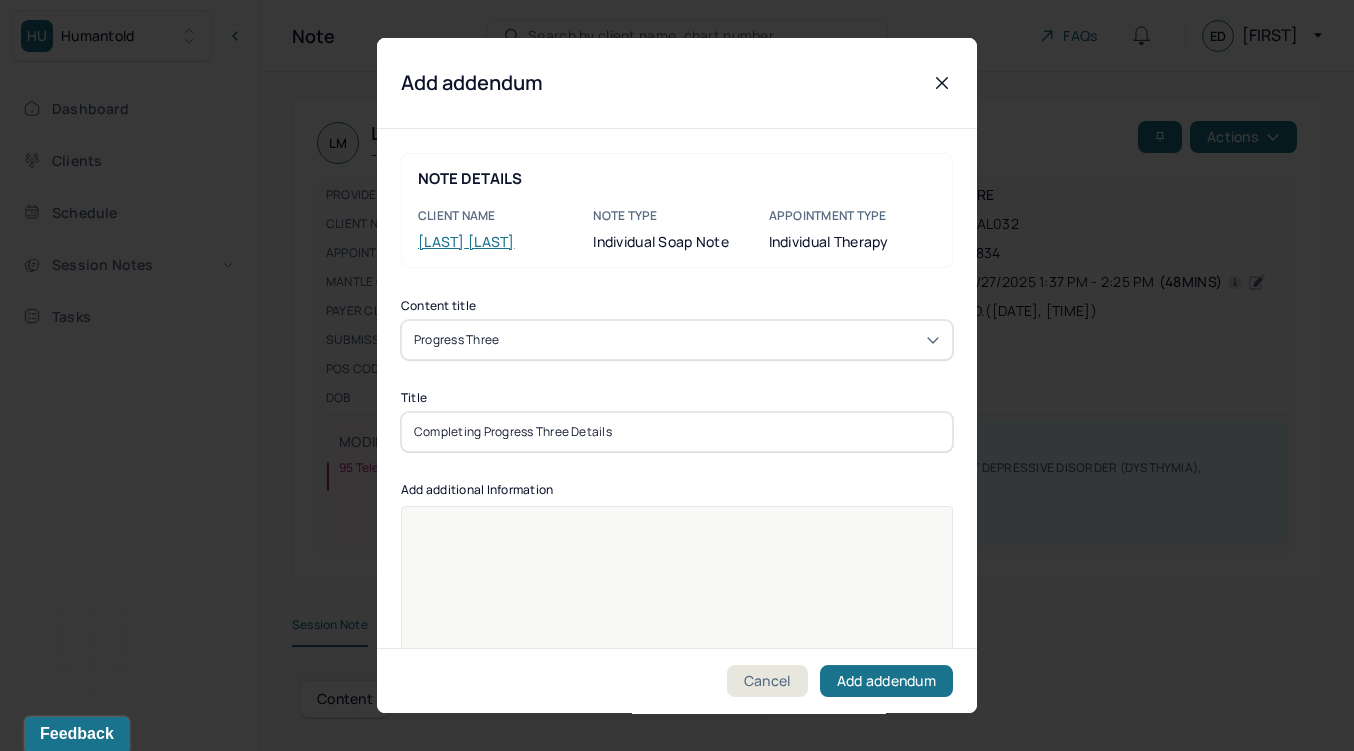 drag, startPoint x: 661, startPoint y: 425, endPoint x: 331, endPoint y: 425, distance: 330 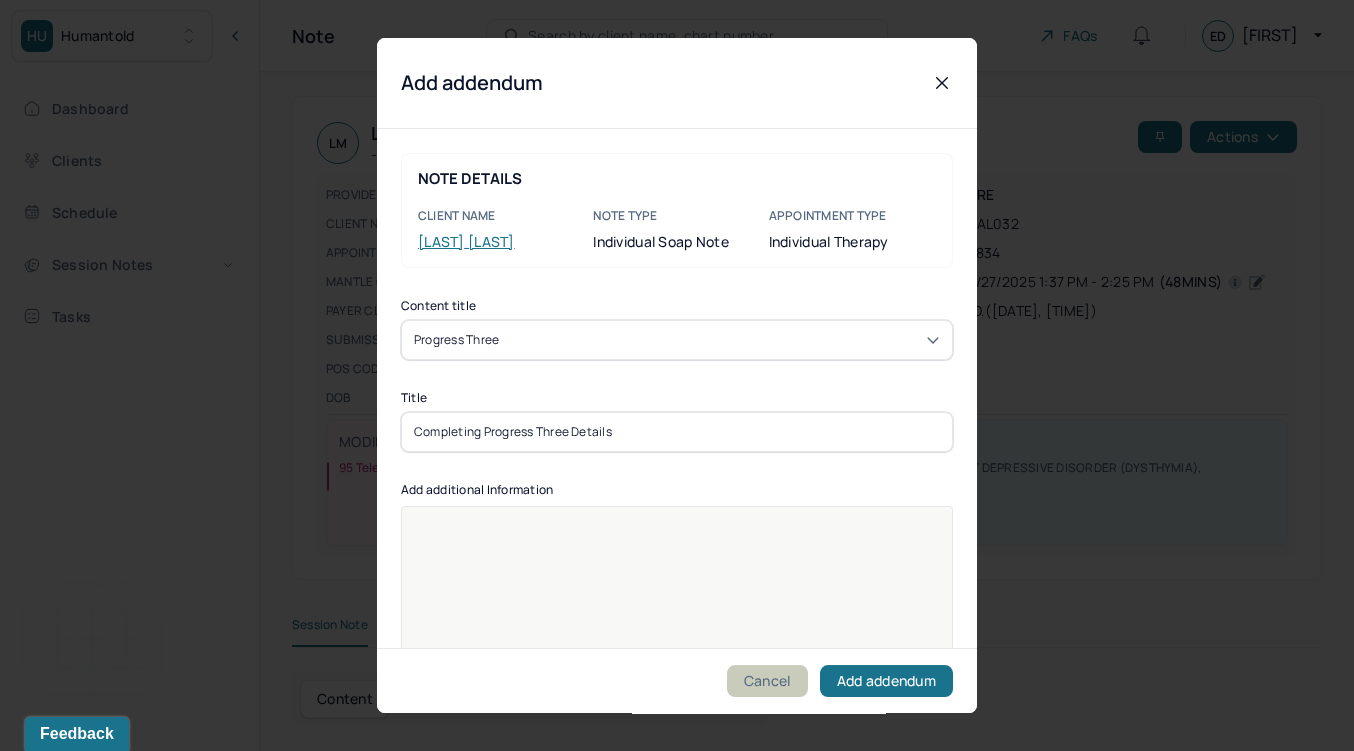 click on "Cancel" at bounding box center (767, 681) 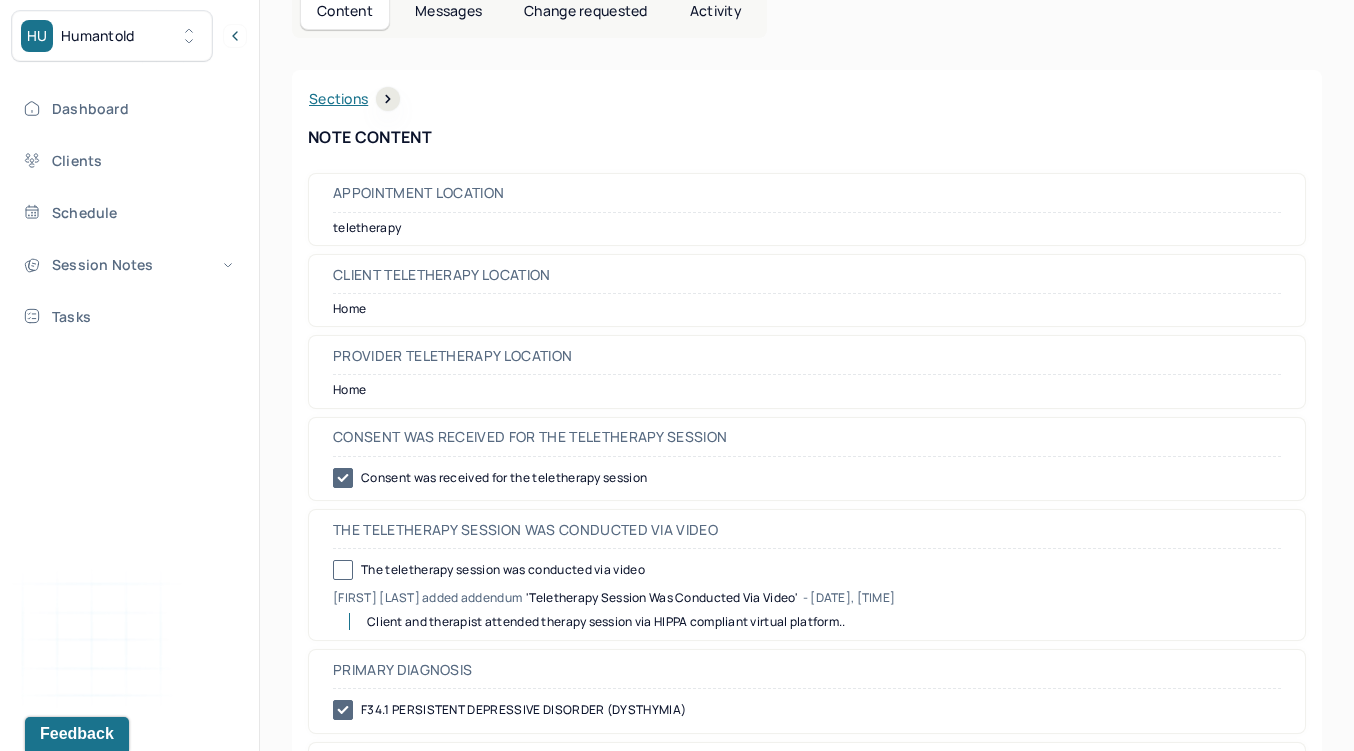 scroll, scrollTop: 0, scrollLeft: 0, axis: both 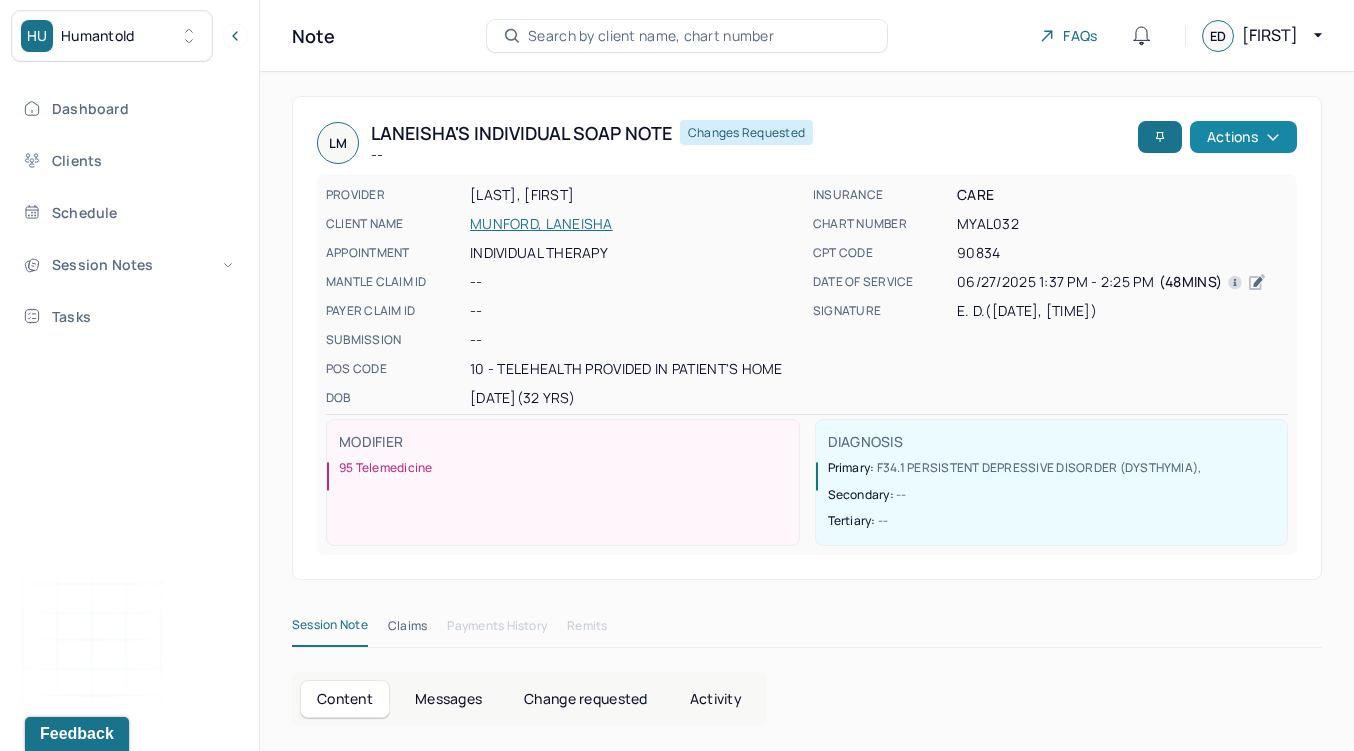 click on "Actions" at bounding box center (1243, 137) 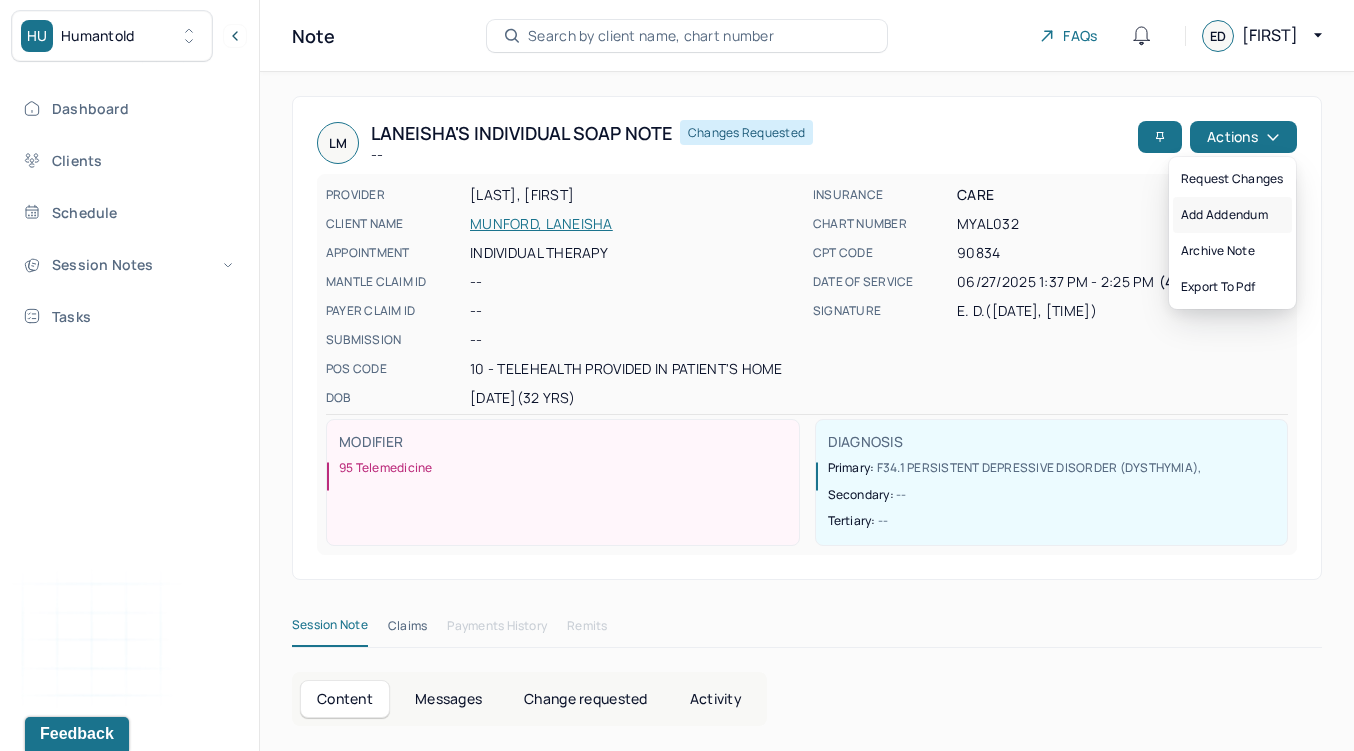 click on "Add addendum" at bounding box center [1232, 215] 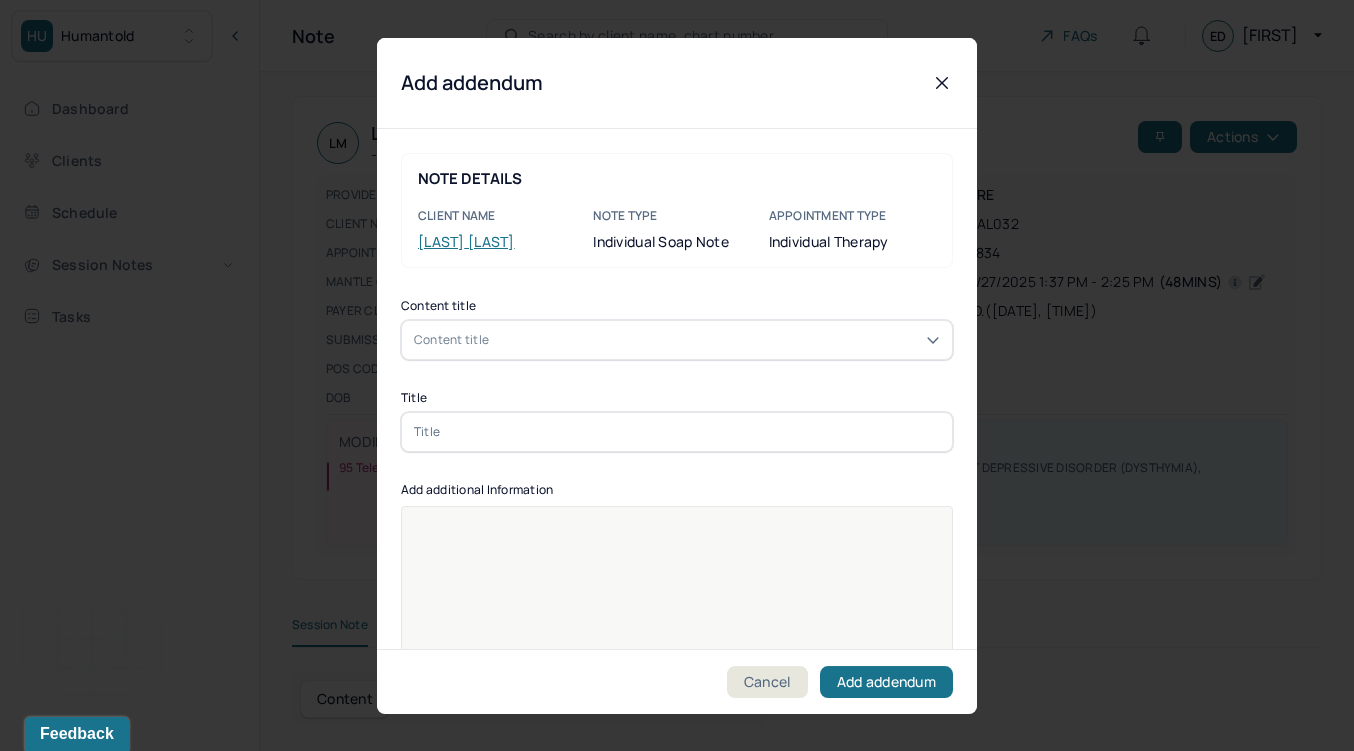 click at bounding box center [677, 619] 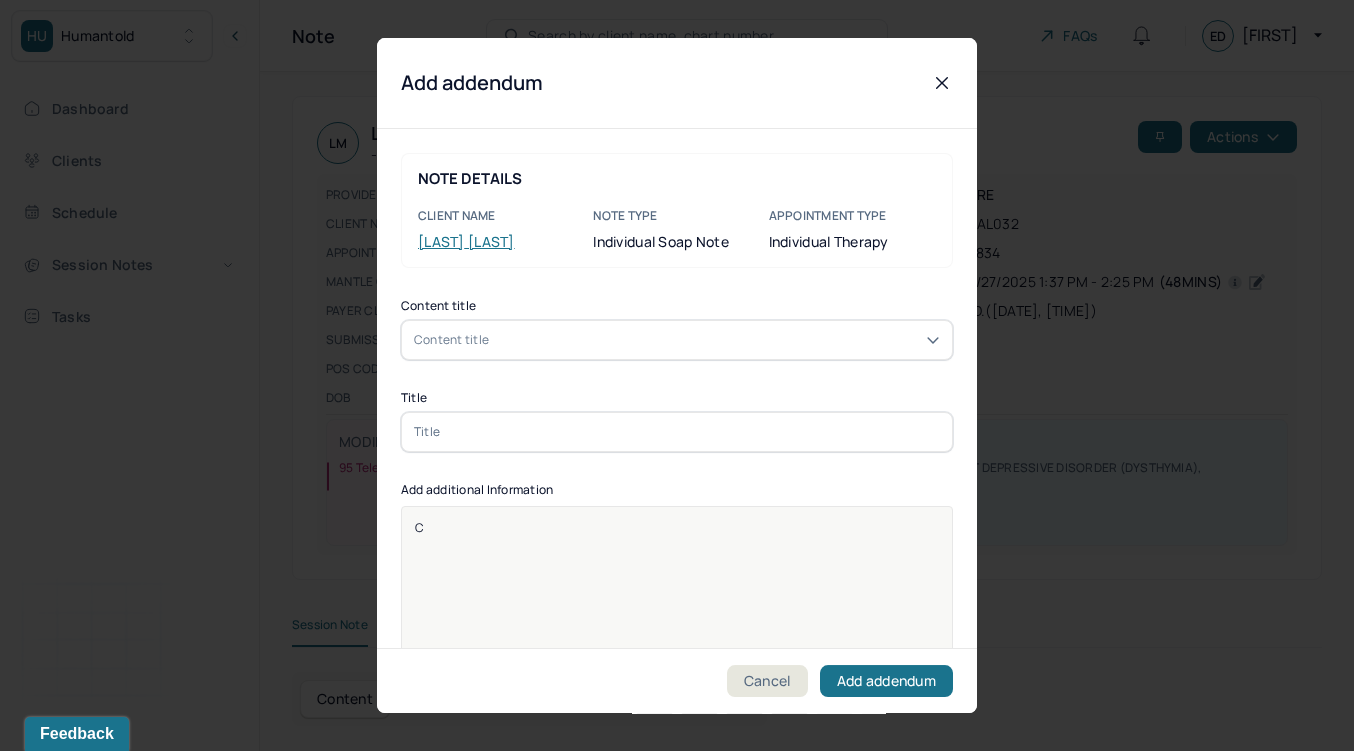 type 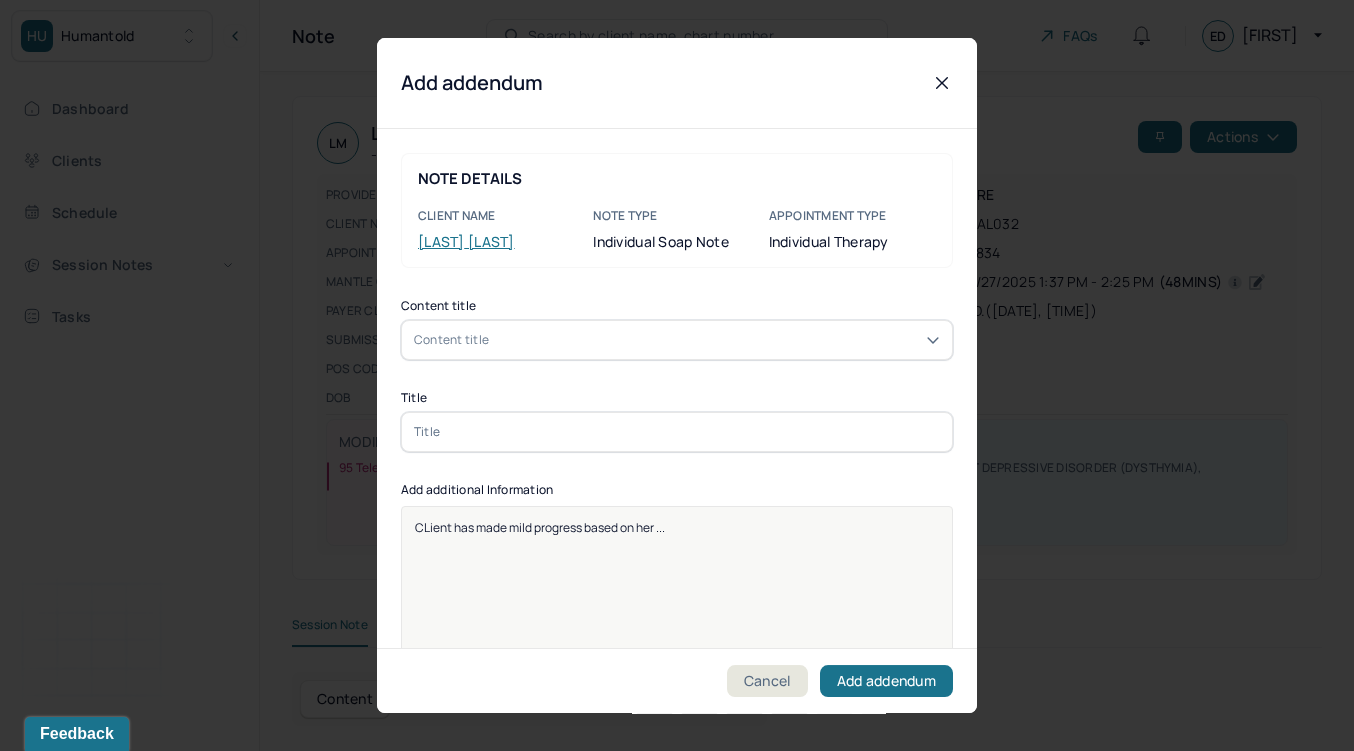 click at bounding box center [677, 432] 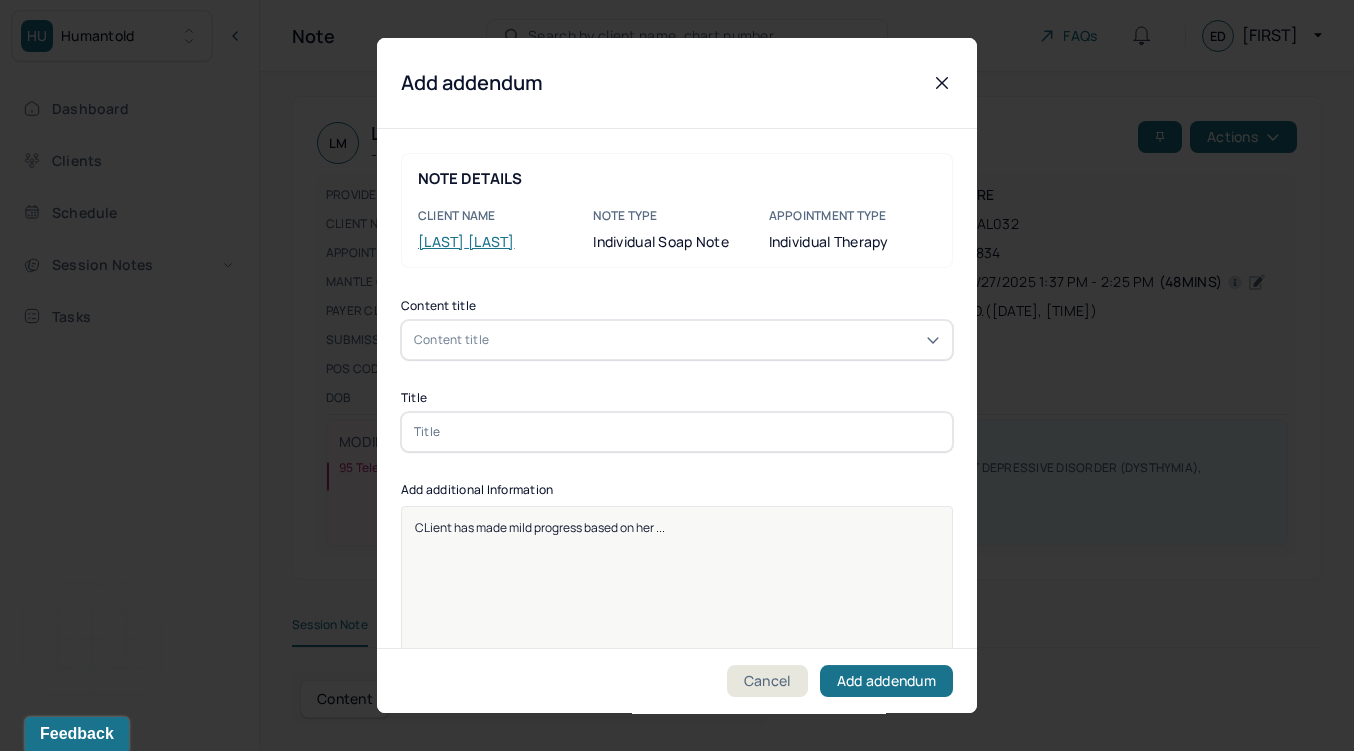 paste on "Completing Progress Three Details" 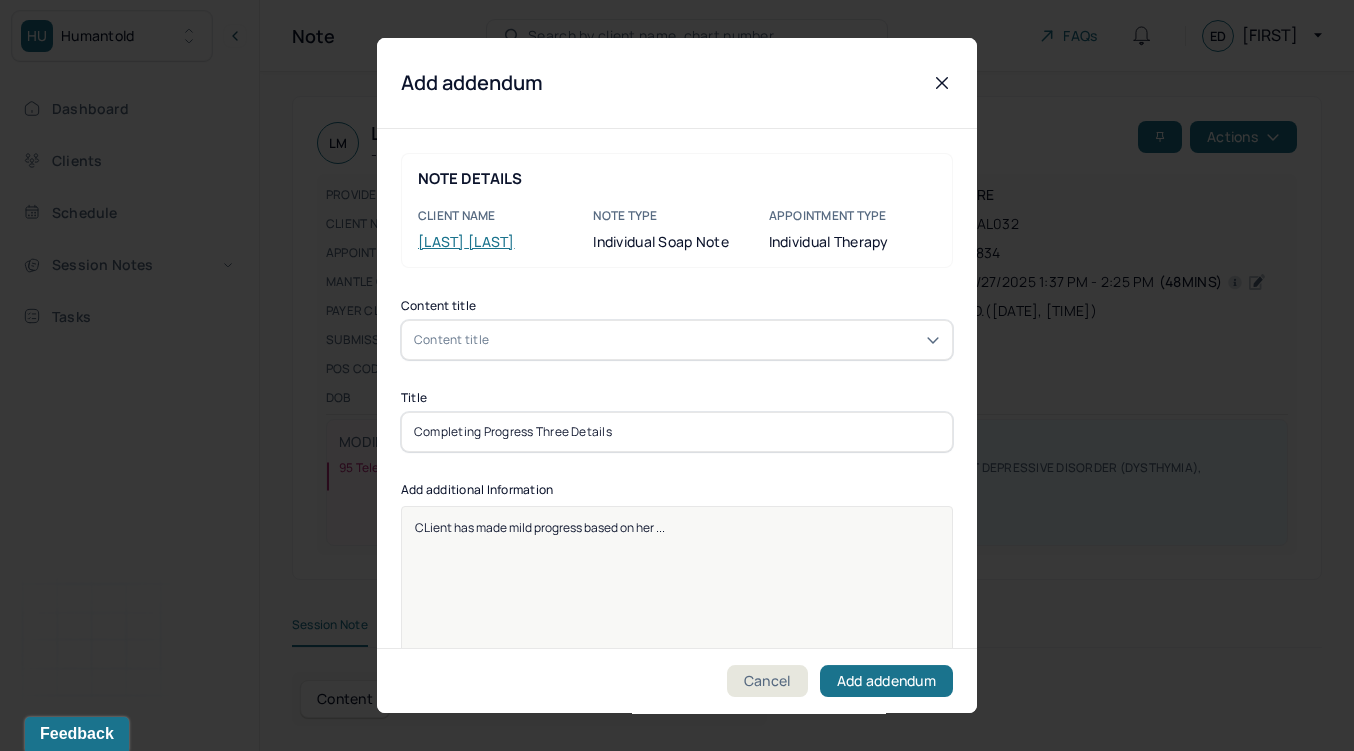 click on "Content title Content title Title Completing Progress Three Details Add additional Information CLient has made mild progress based on her ... Provider's Initials" at bounding box center (677, 593) 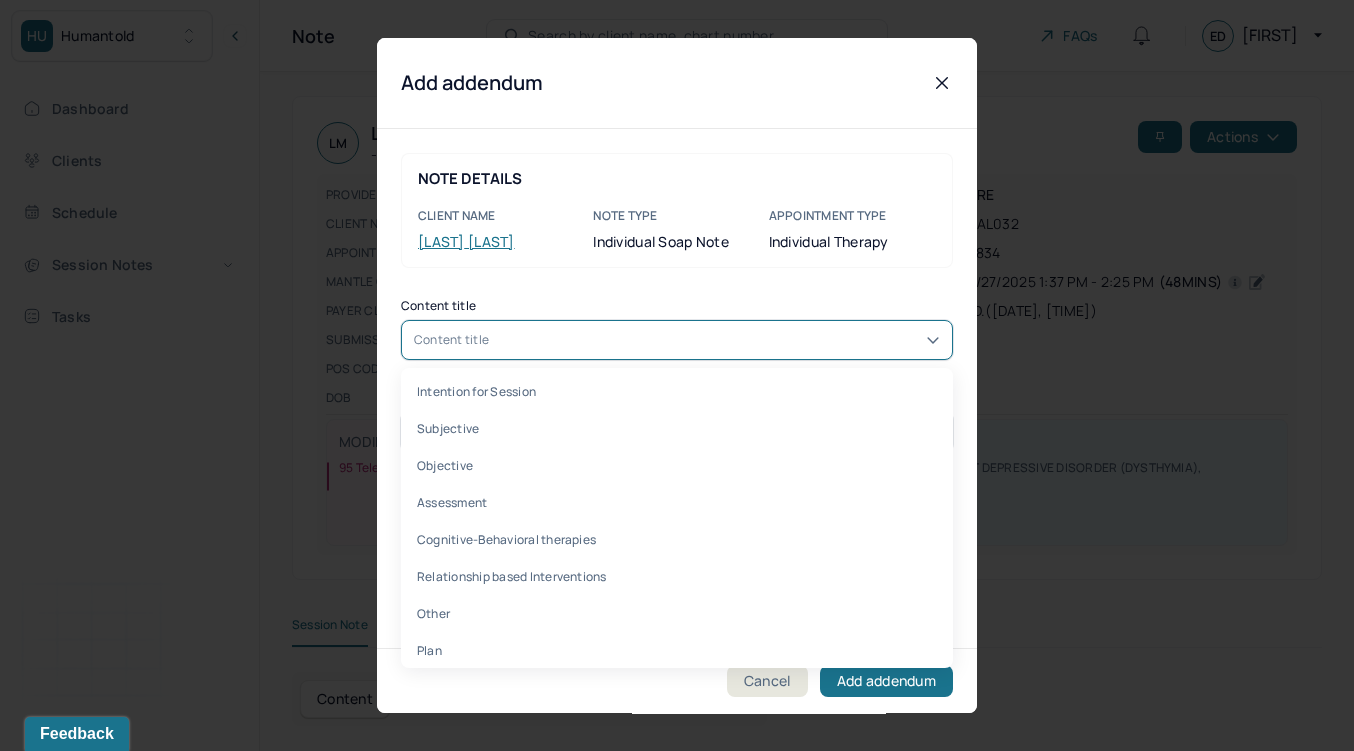 scroll, scrollTop: 984, scrollLeft: 0, axis: vertical 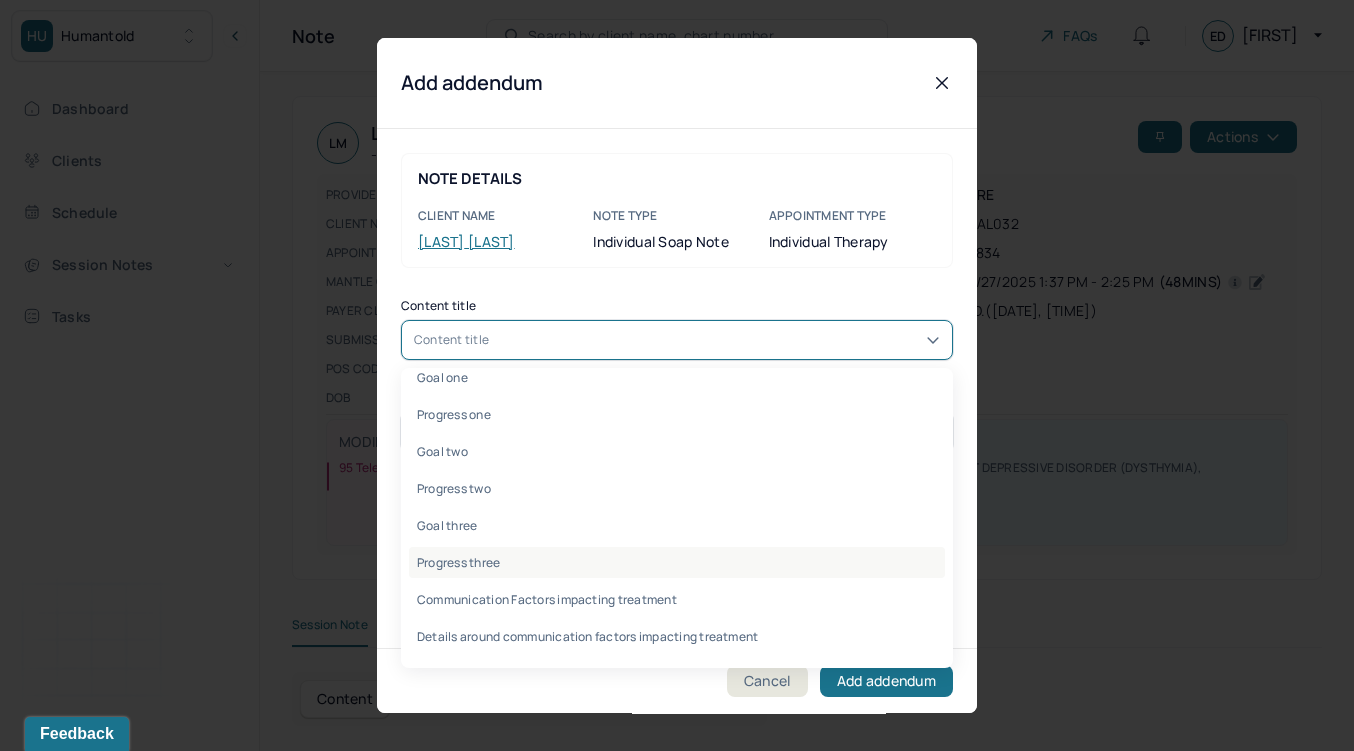 click on "Progress three" at bounding box center (677, 562) 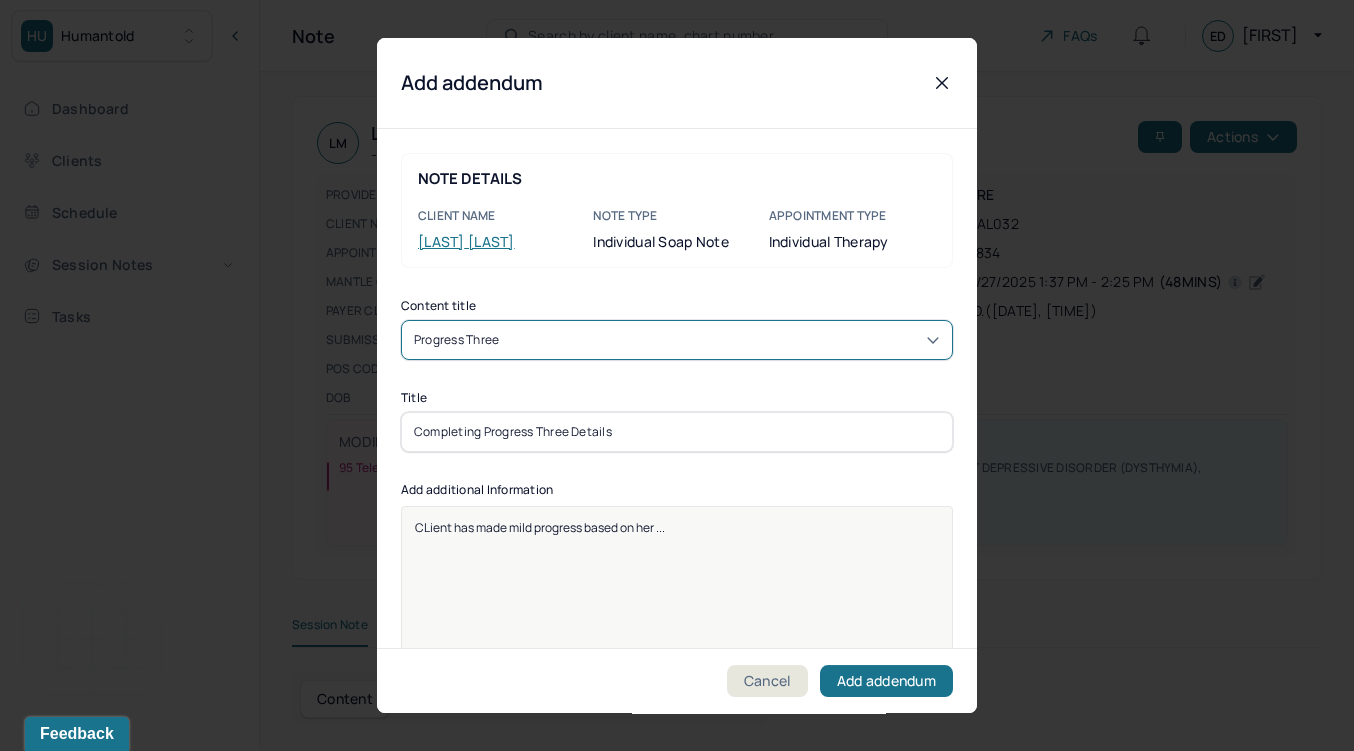 click on "CLient has made mild progress based on her ..." at bounding box center [540, 527] 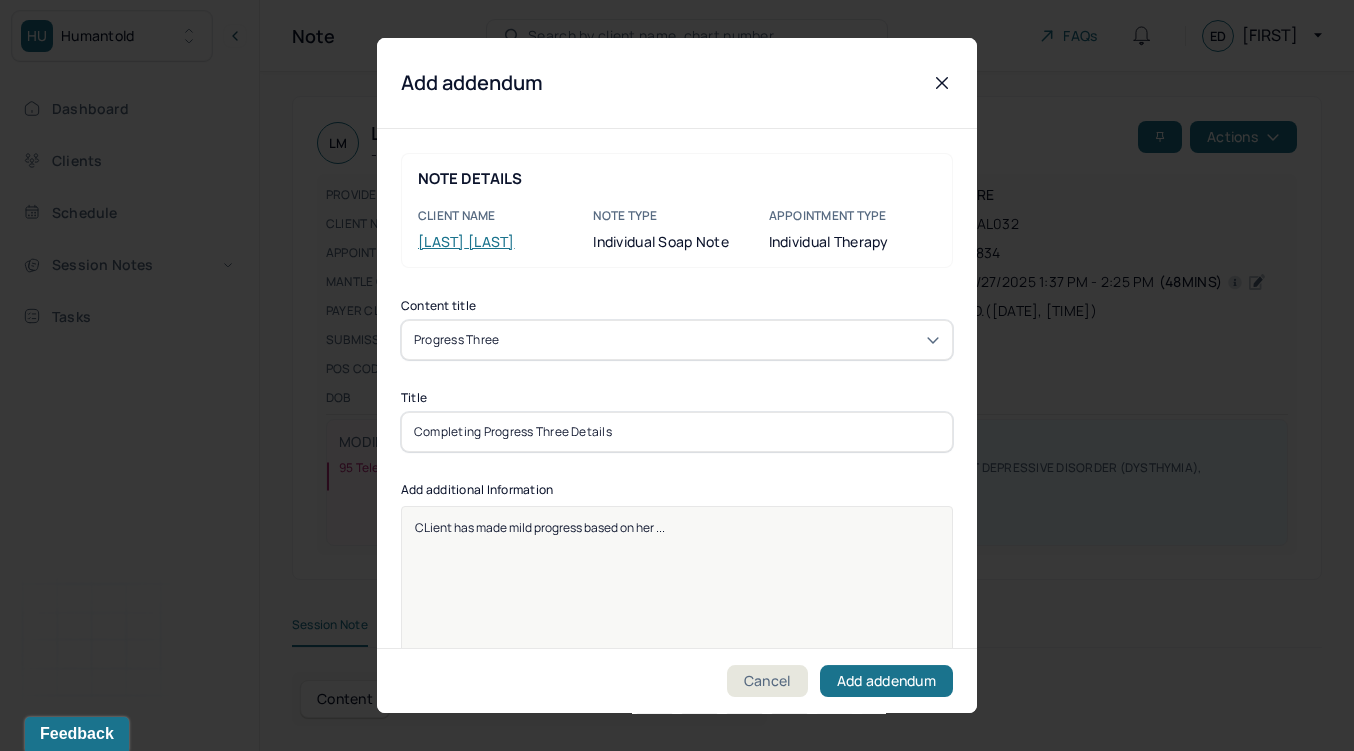 click on "CLient has made mild progress based on her ..." at bounding box center [540, 527] 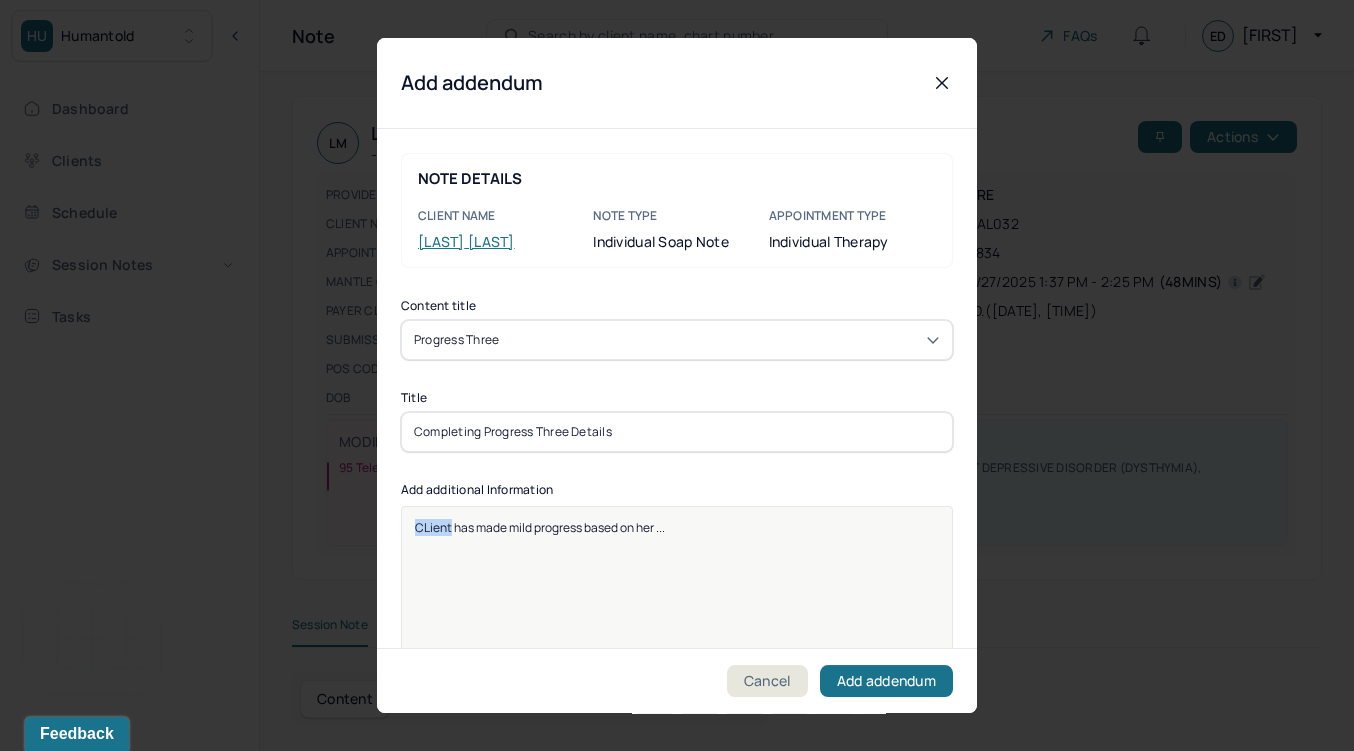 click on "CLient has made mild progress based on her ..." at bounding box center (540, 527) 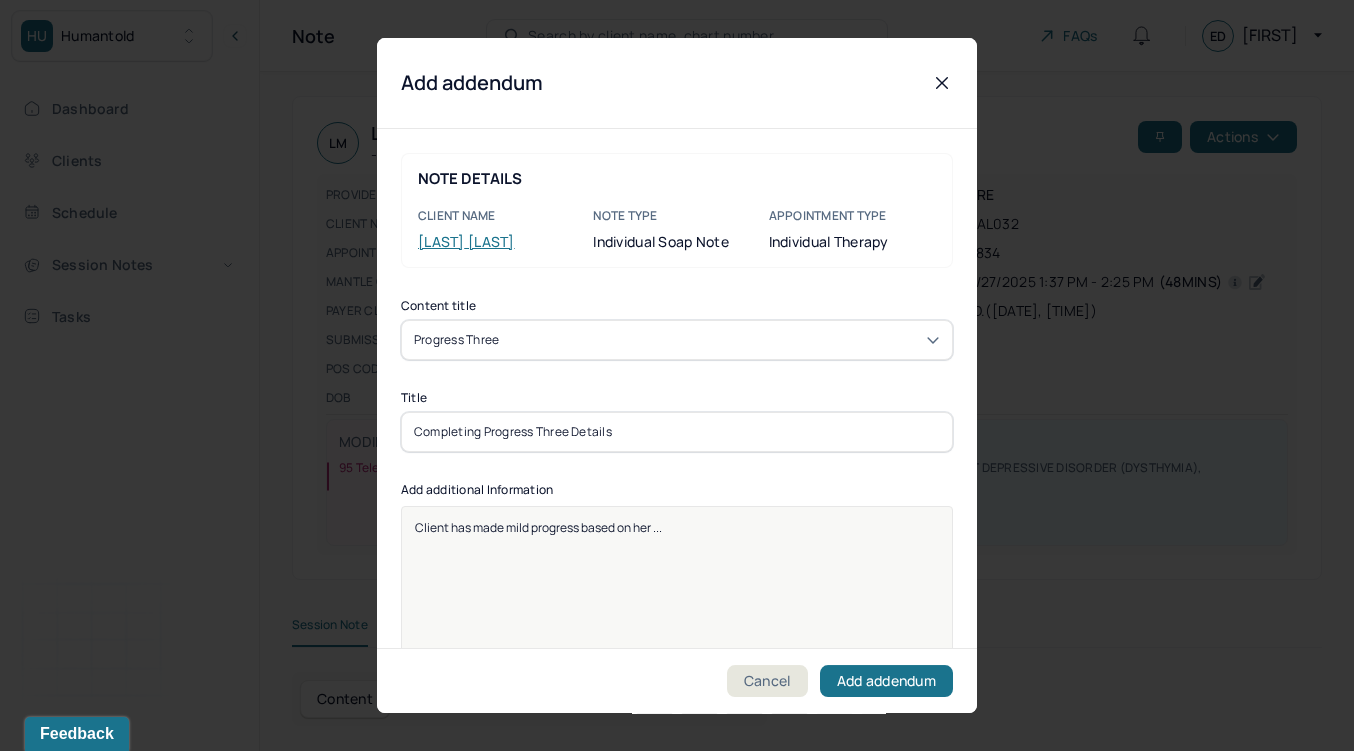 click on "Client has made mild progress based on her ..." at bounding box center [677, 527] 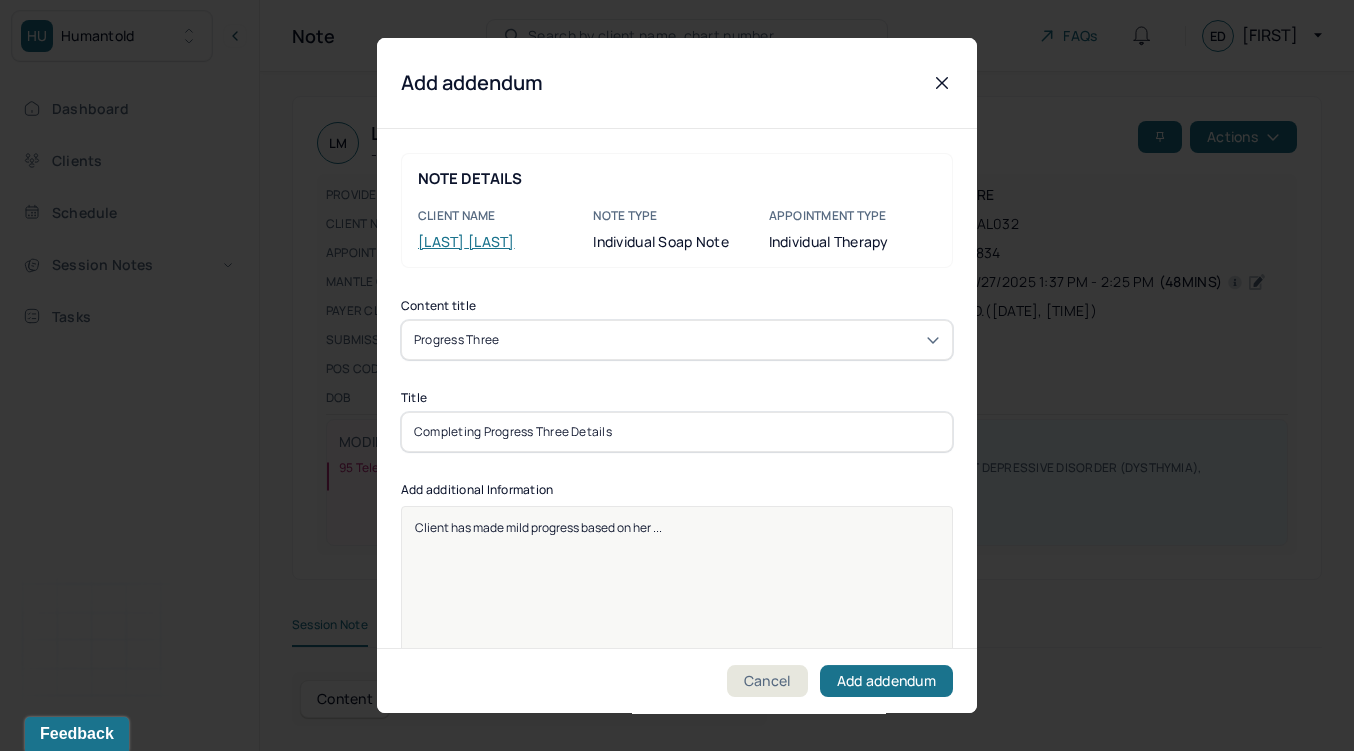 click on "Completing Progress Three Details" at bounding box center (677, 432) 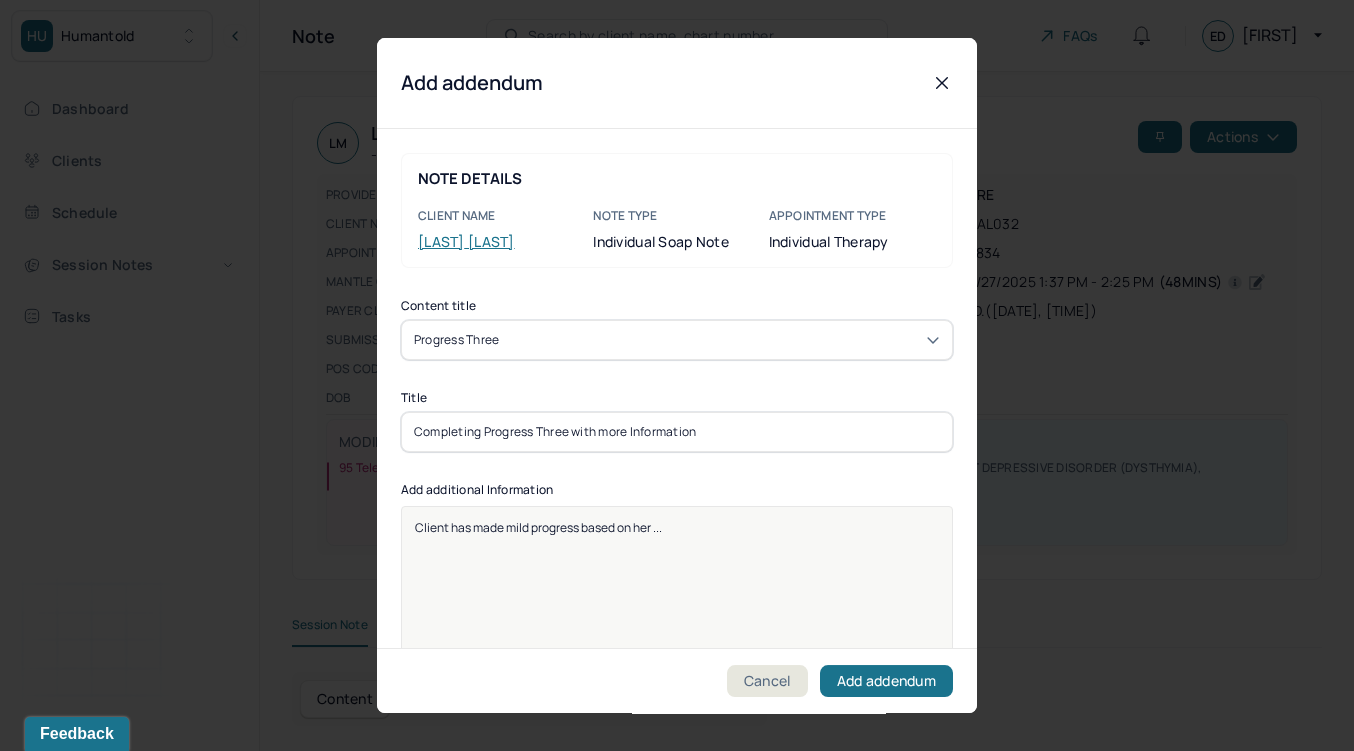 scroll, scrollTop: 61, scrollLeft: 0, axis: vertical 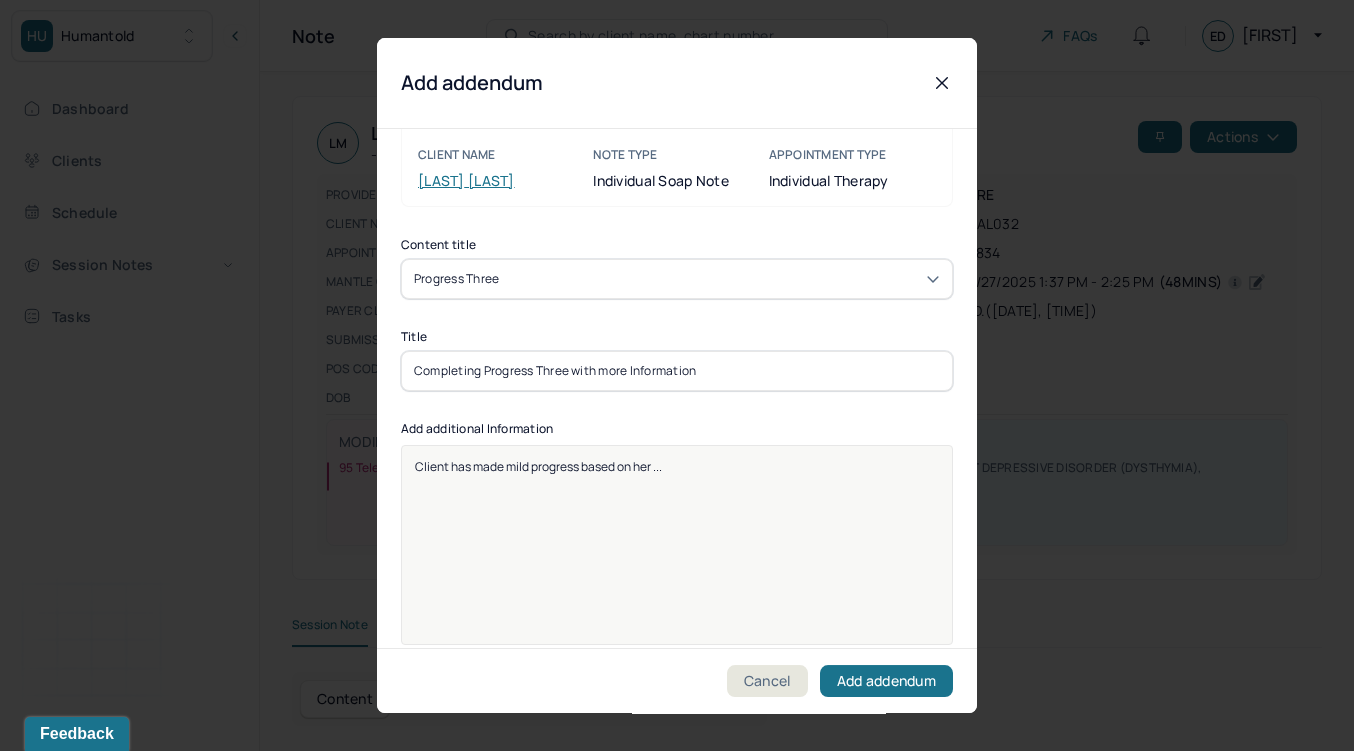 type on "Completing Progress Three with more Information" 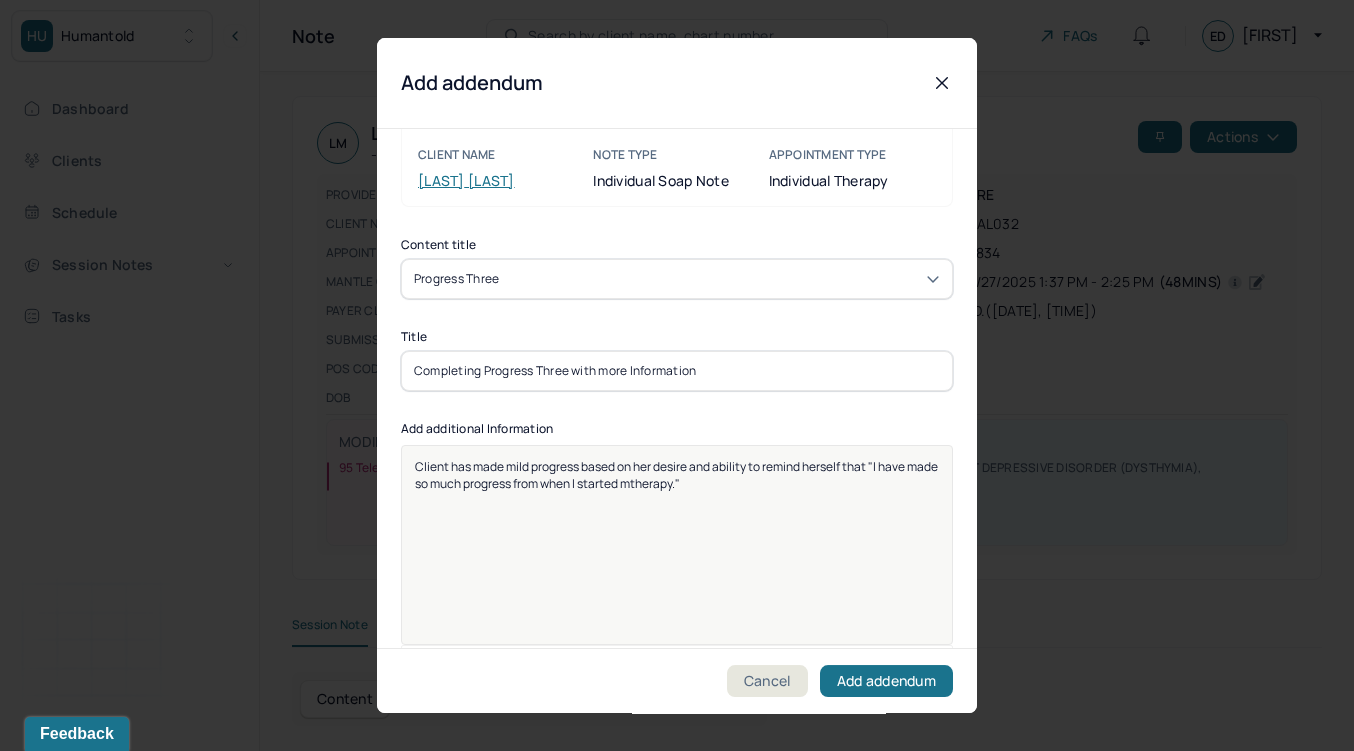 click on "Client has made mild progress based on her desire and ability to remind herself that "I have made so much progress from when I started mtherapy."" at bounding box center (677, 475) 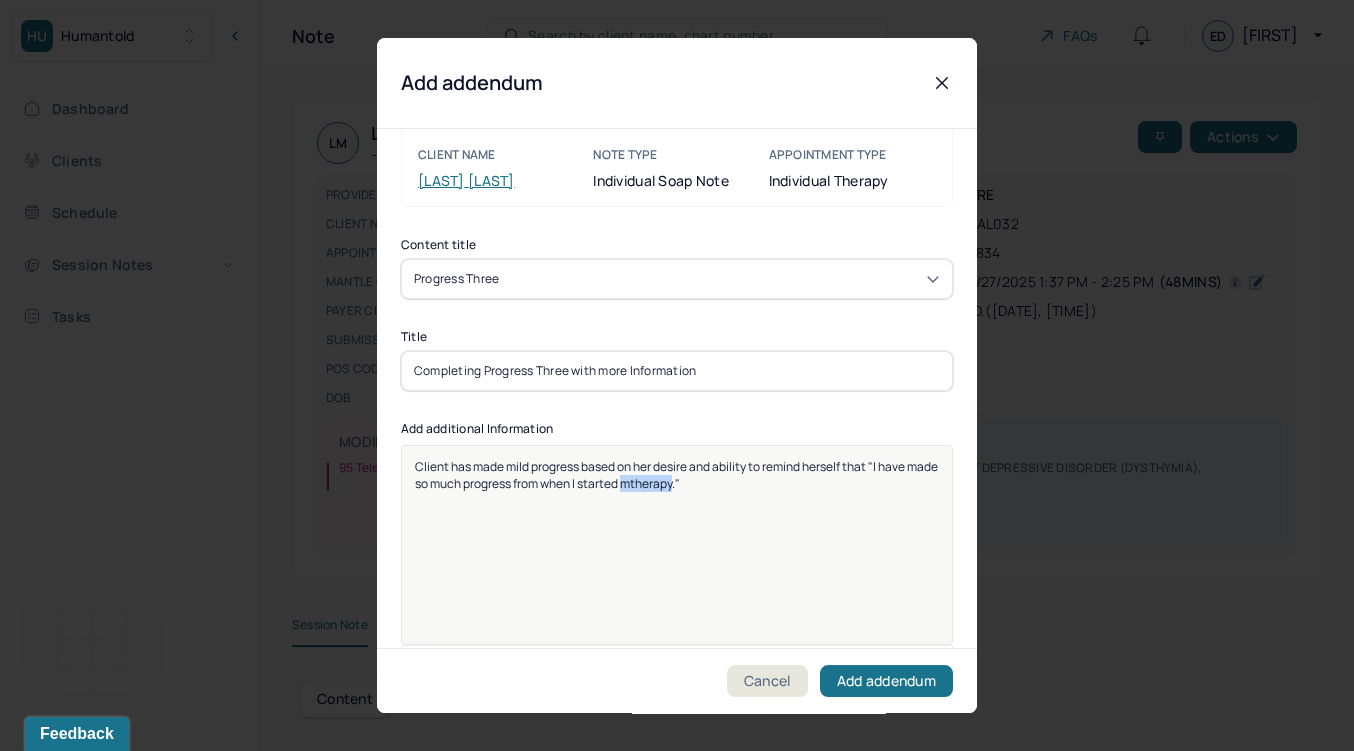 click on "Client has made mild progress based on her desire and ability to remind herself that "I have made so much progress from when I started mtherapy."" at bounding box center [677, 475] 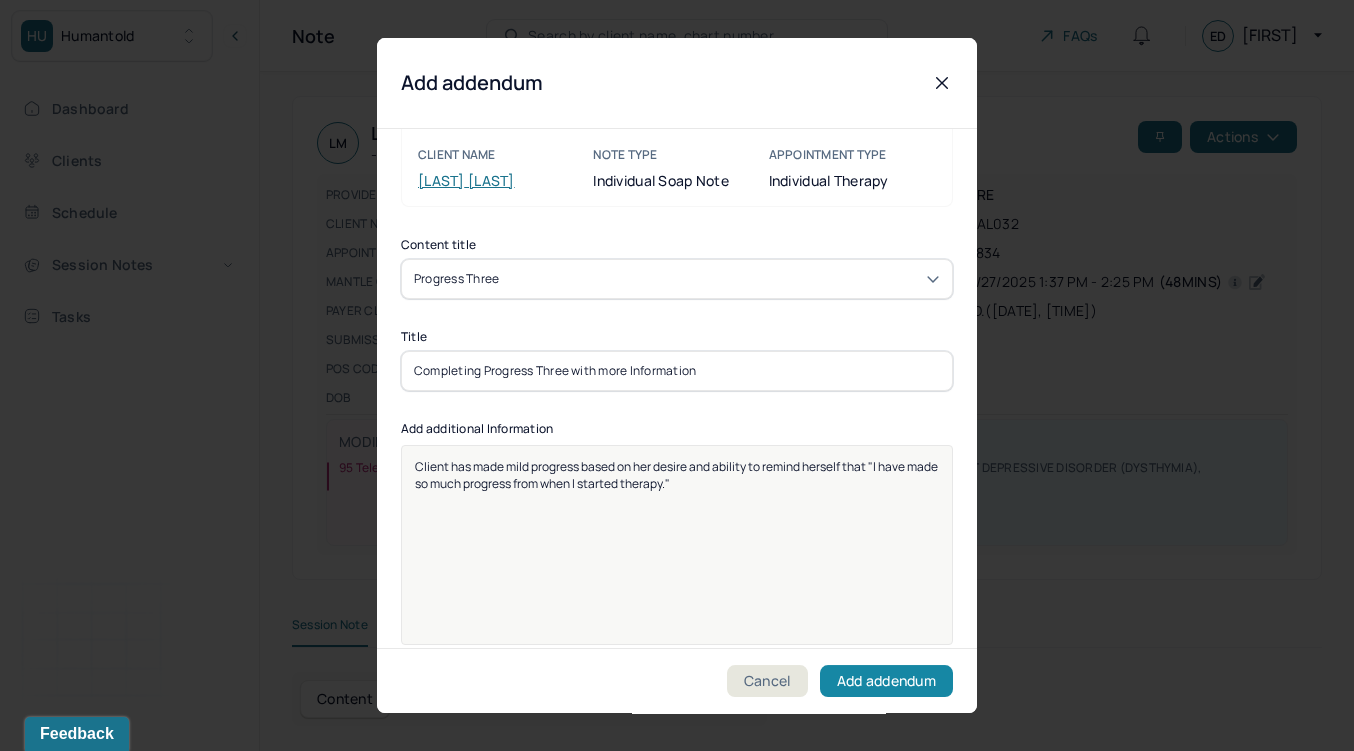 click on "Add addendum" at bounding box center (886, 681) 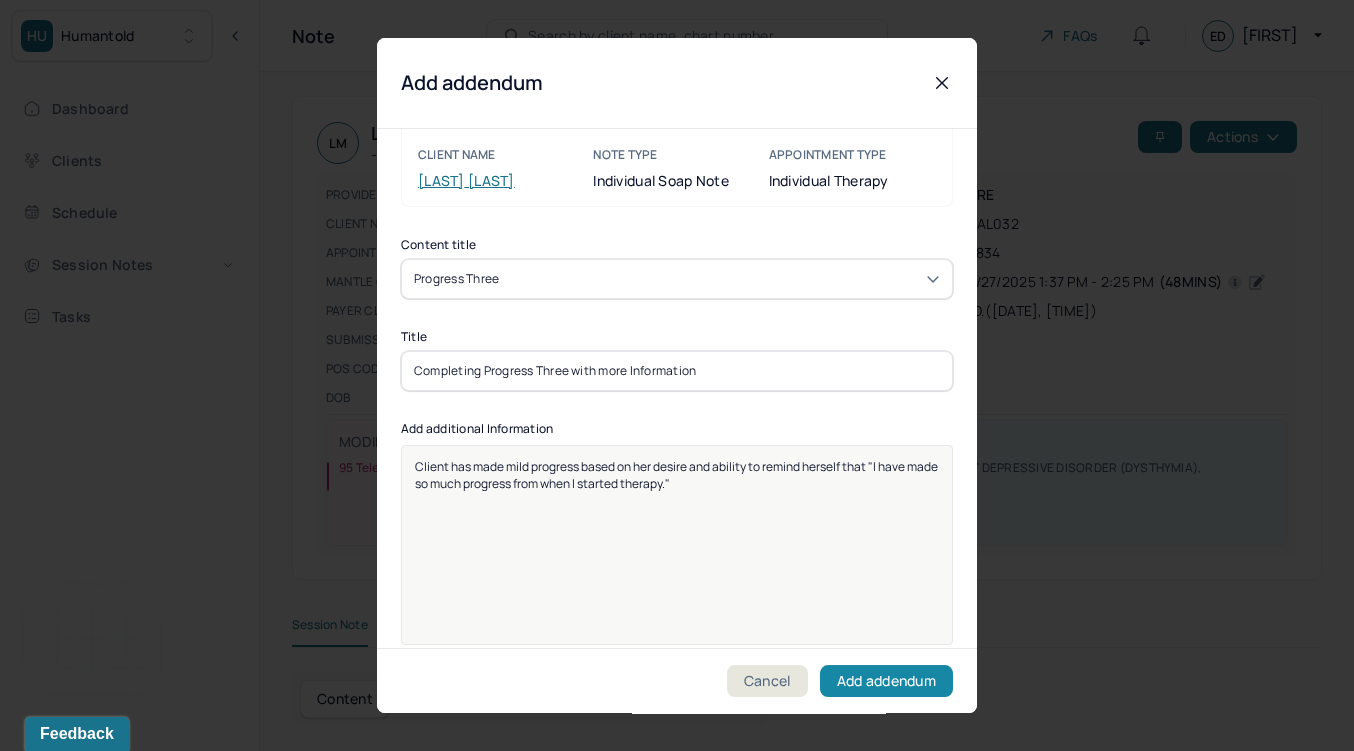 scroll, scrollTop: 261, scrollLeft: 0, axis: vertical 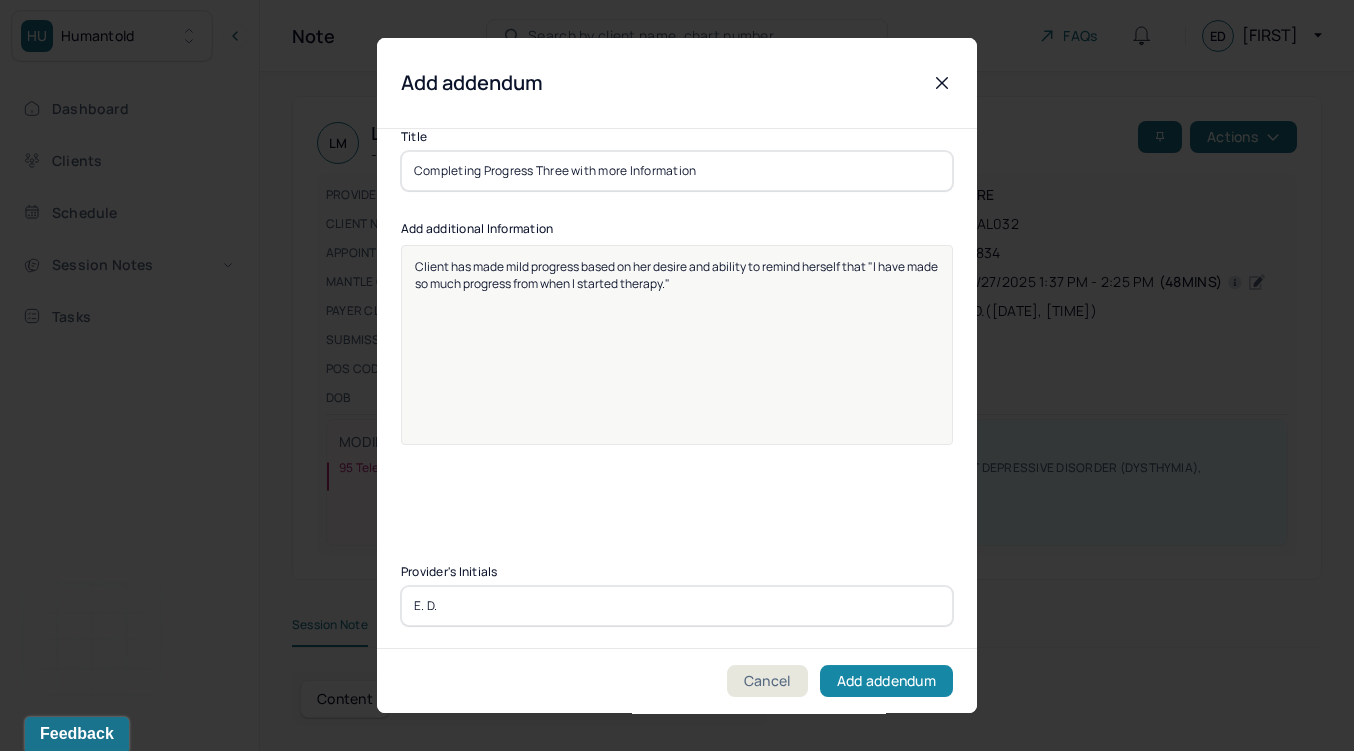 type on "E. D." 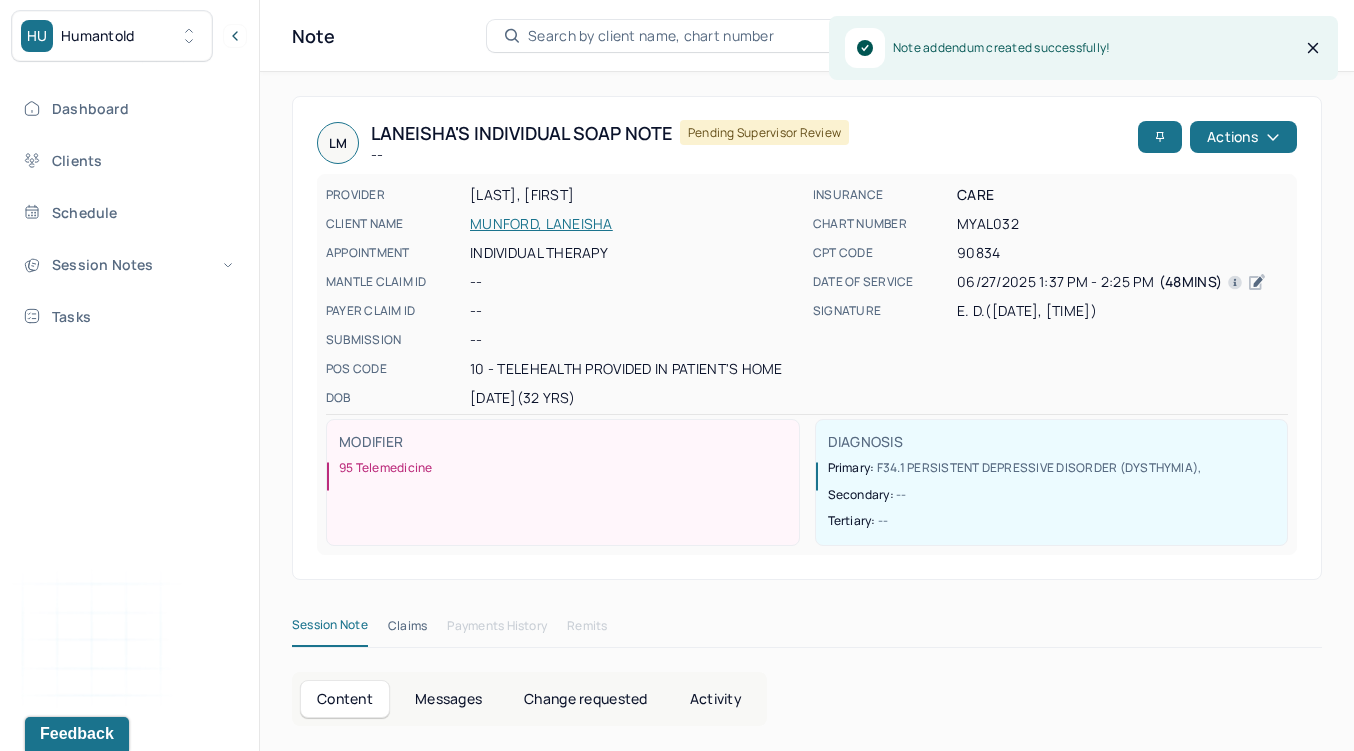 click 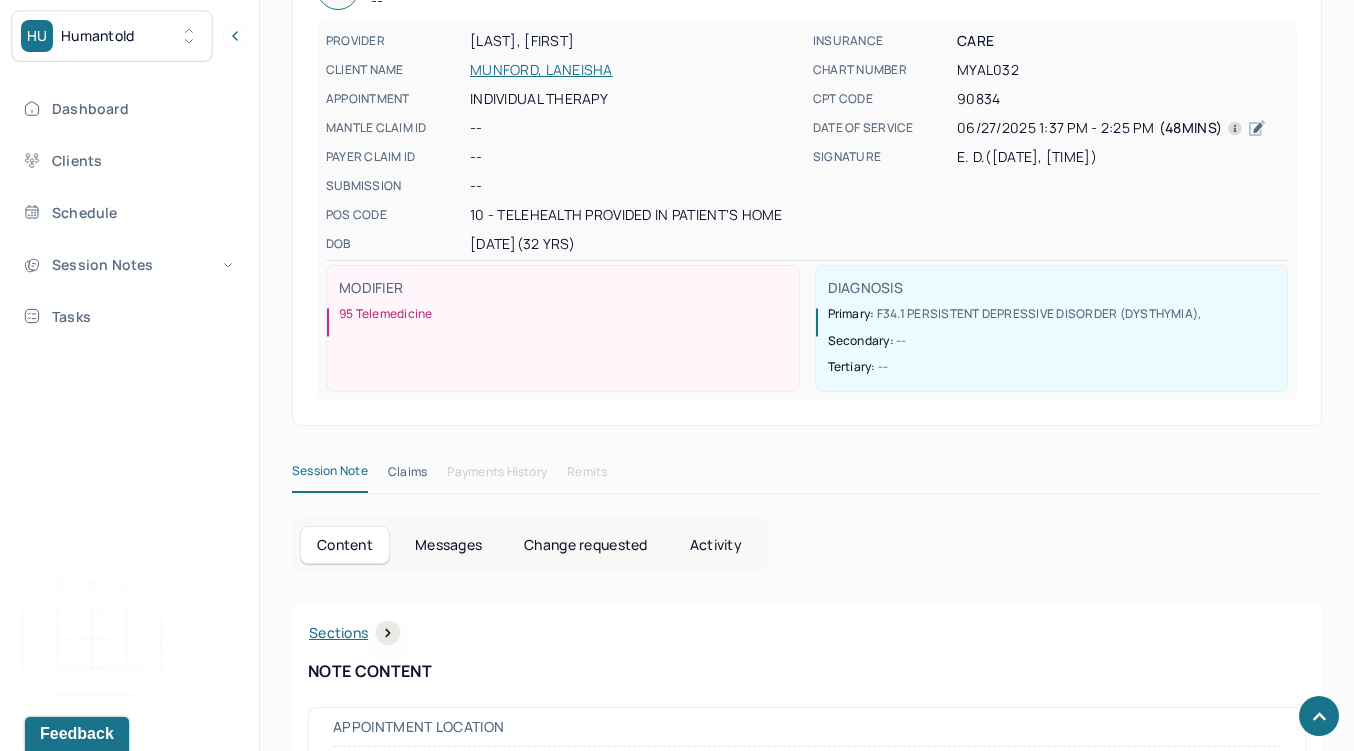 scroll, scrollTop: 0, scrollLeft: 0, axis: both 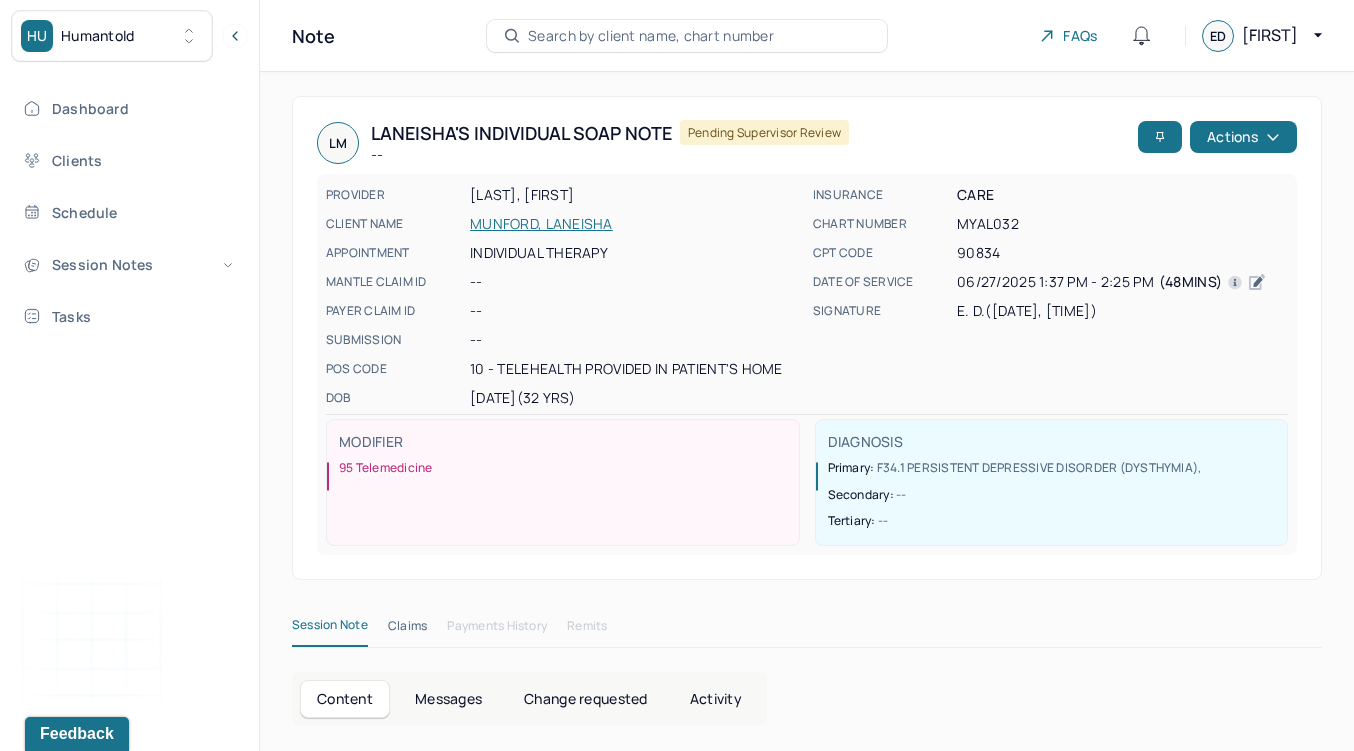 click on "Dashboard Clients Schedule Session Notes Tasks" at bounding box center (129, 212) 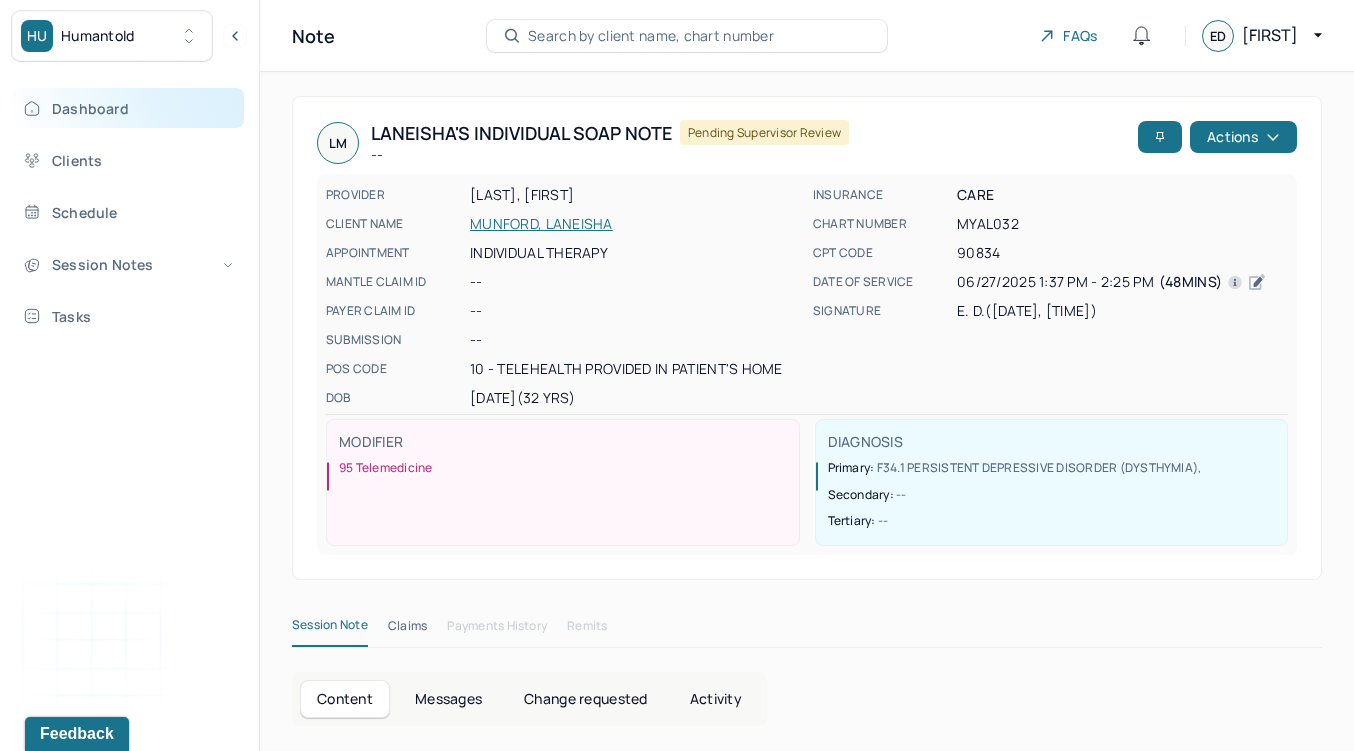 click on "Dashboard" at bounding box center [128, 108] 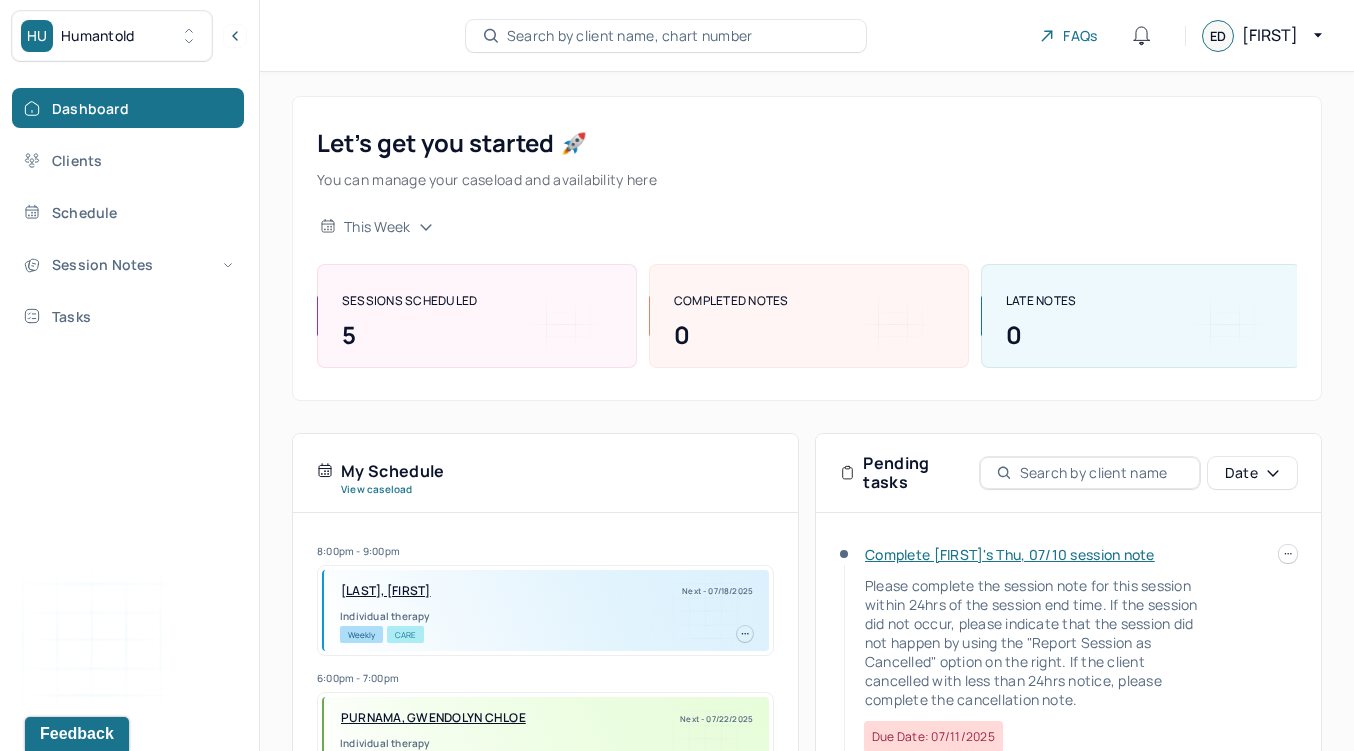 scroll, scrollTop: 256, scrollLeft: 0, axis: vertical 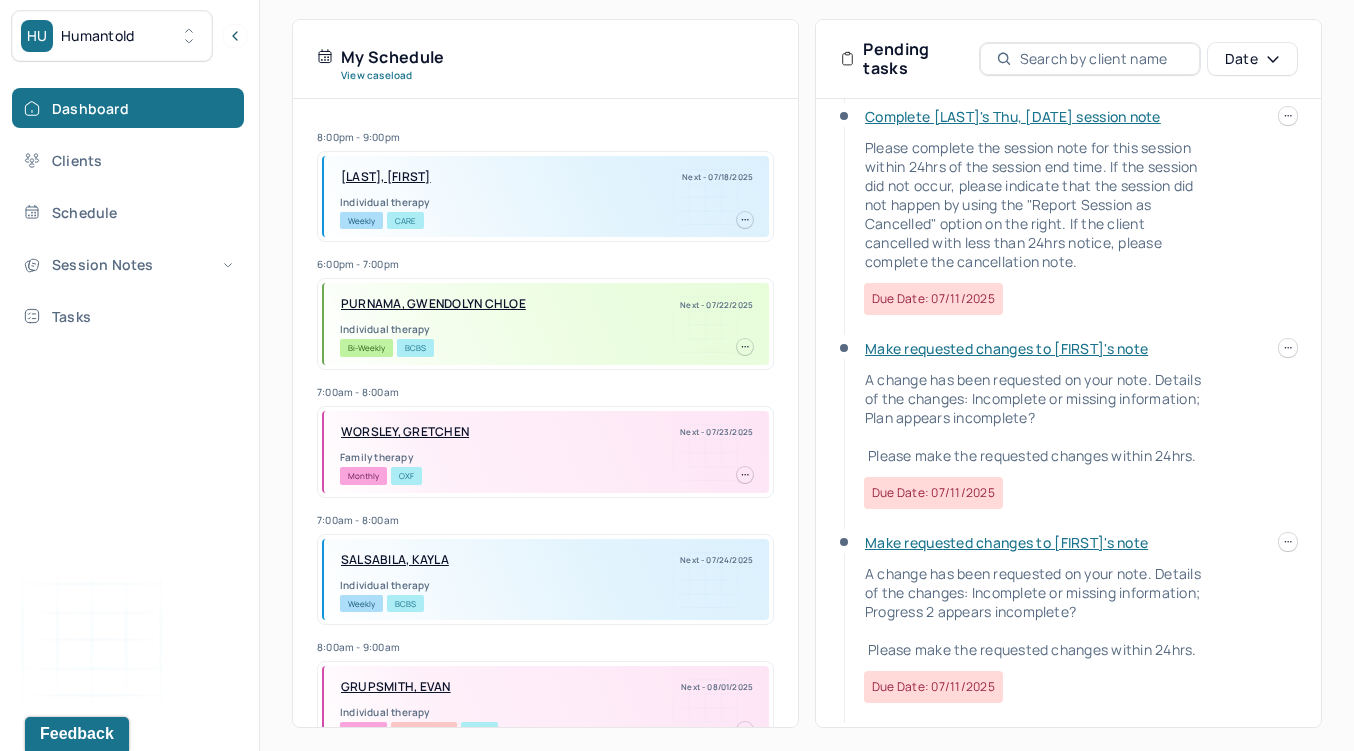 click on "Make requested changes to [FIRST]'s note" at bounding box center (1006, 542) 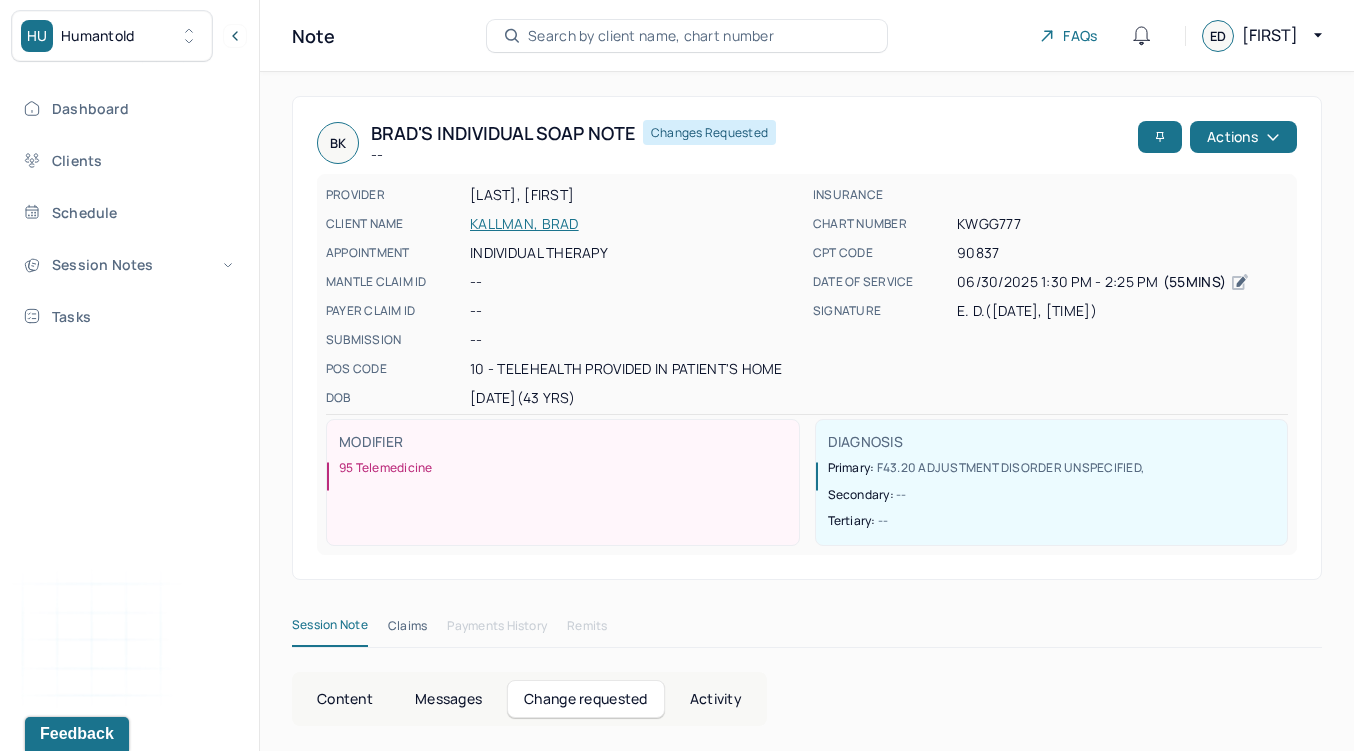 scroll, scrollTop: 127, scrollLeft: 0, axis: vertical 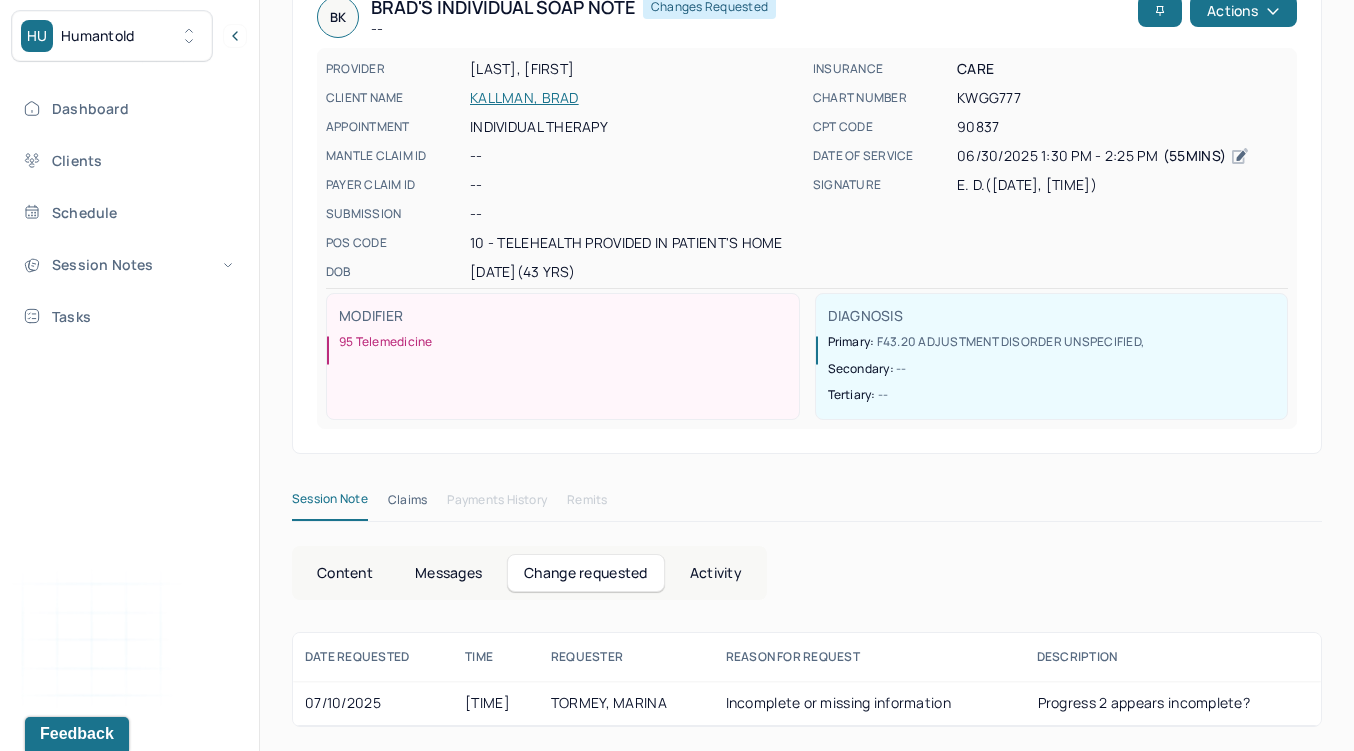 click on "Content" at bounding box center (345, 573) 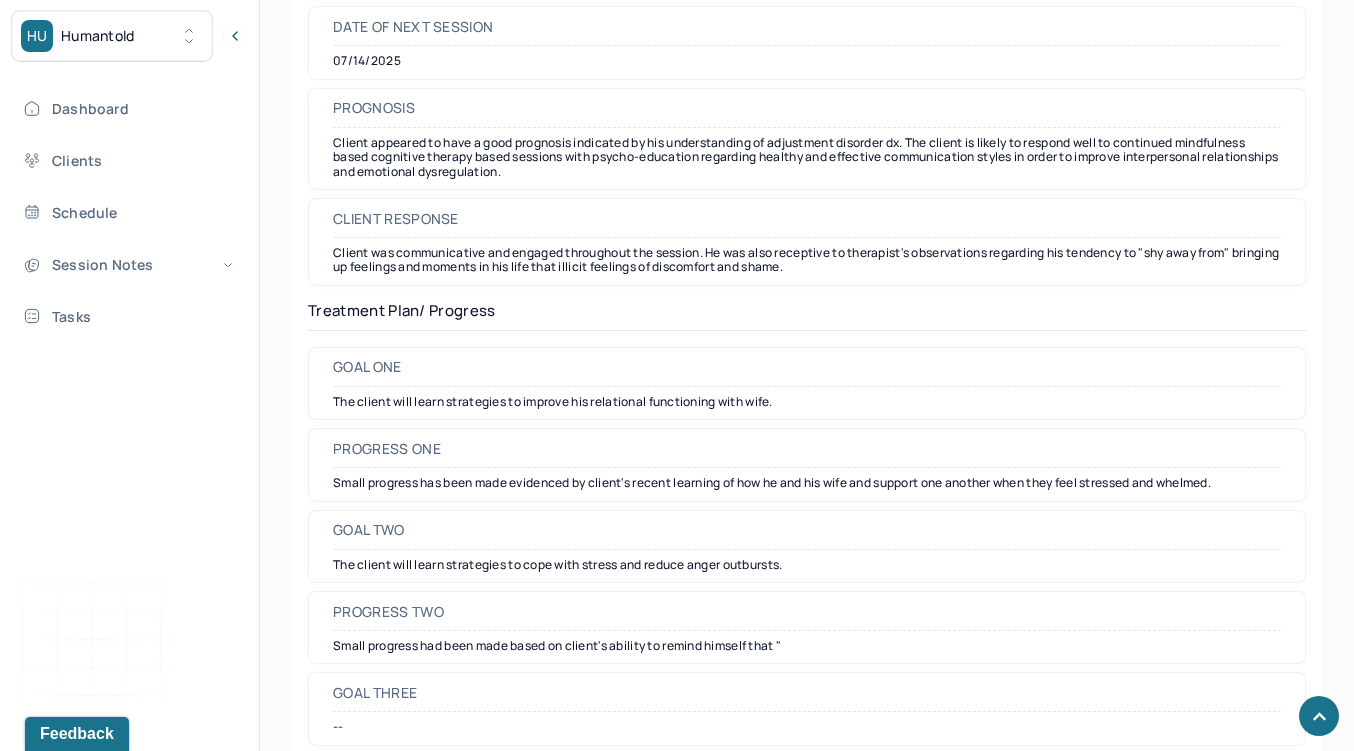 scroll, scrollTop: 3069, scrollLeft: 0, axis: vertical 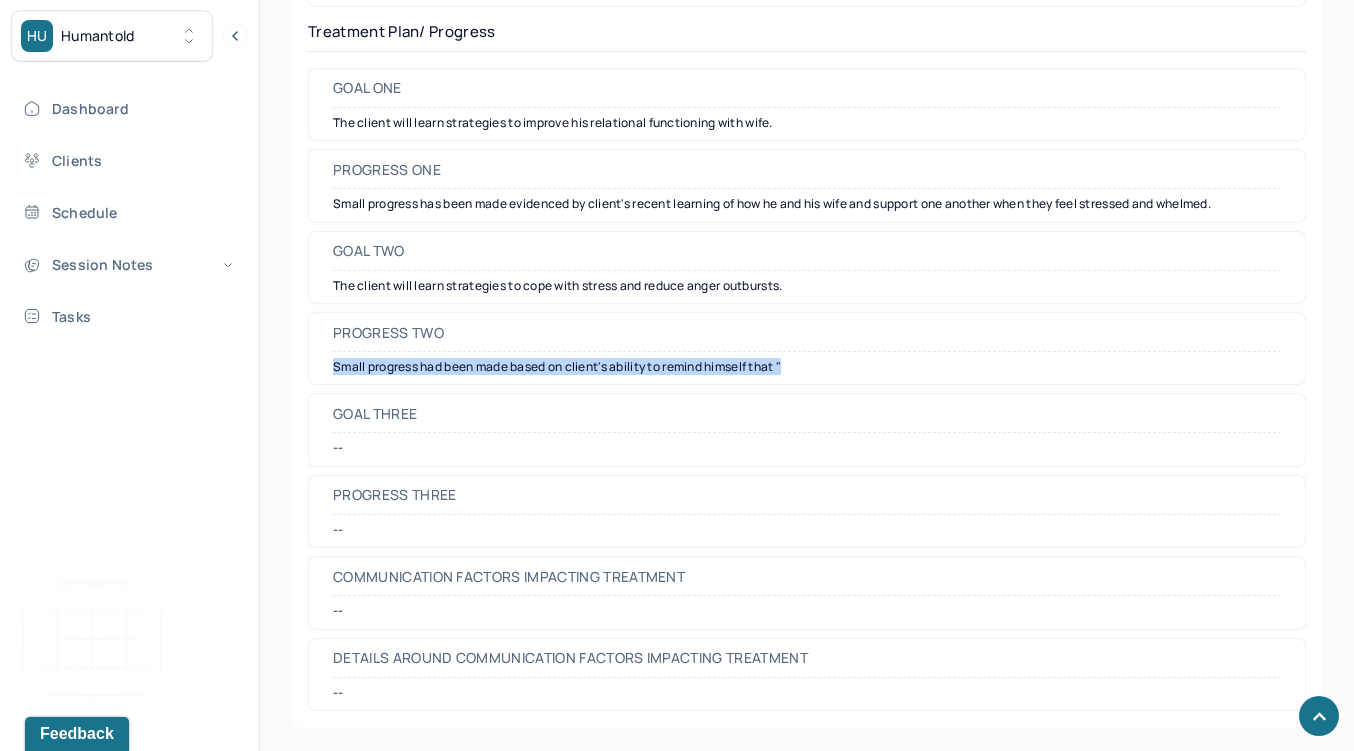drag, startPoint x: 807, startPoint y: 362, endPoint x: 327, endPoint y: 365, distance: 480.00937 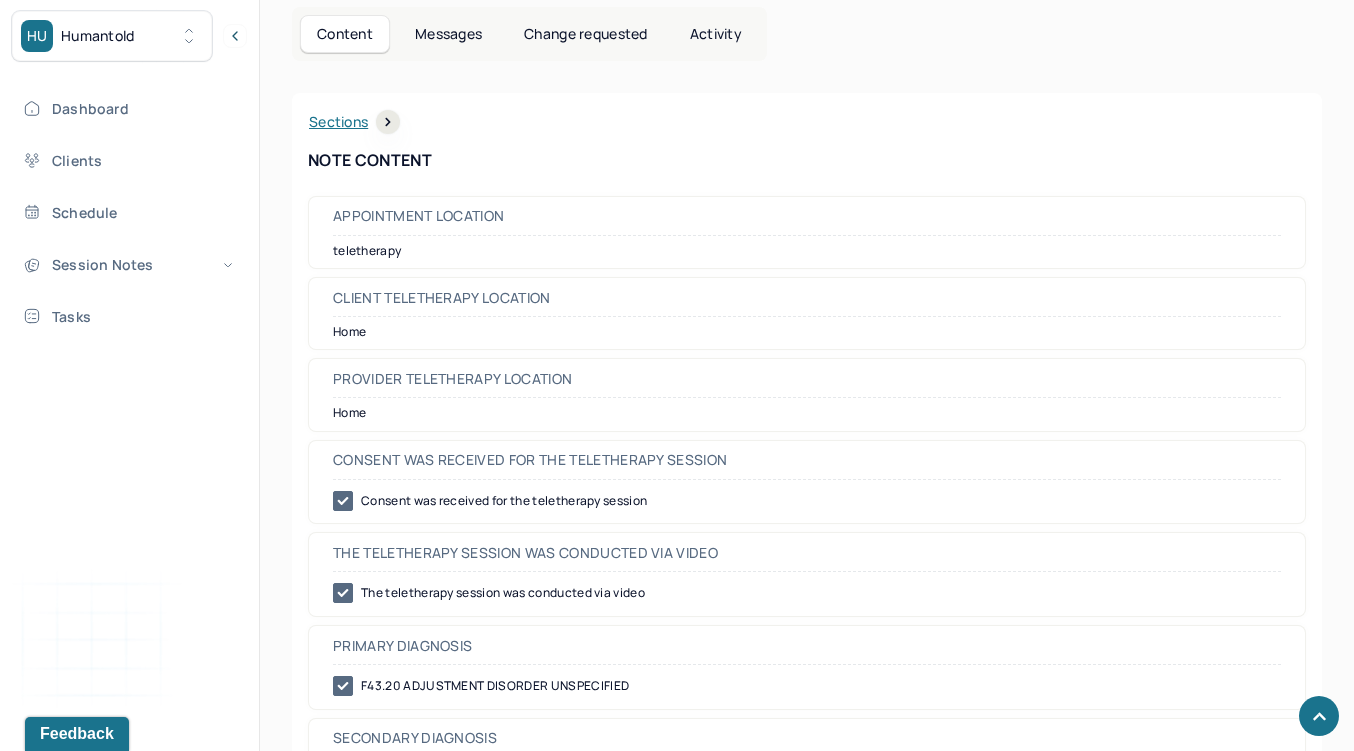 scroll, scrollTop: 0, scrollLeft: 0, axis: both 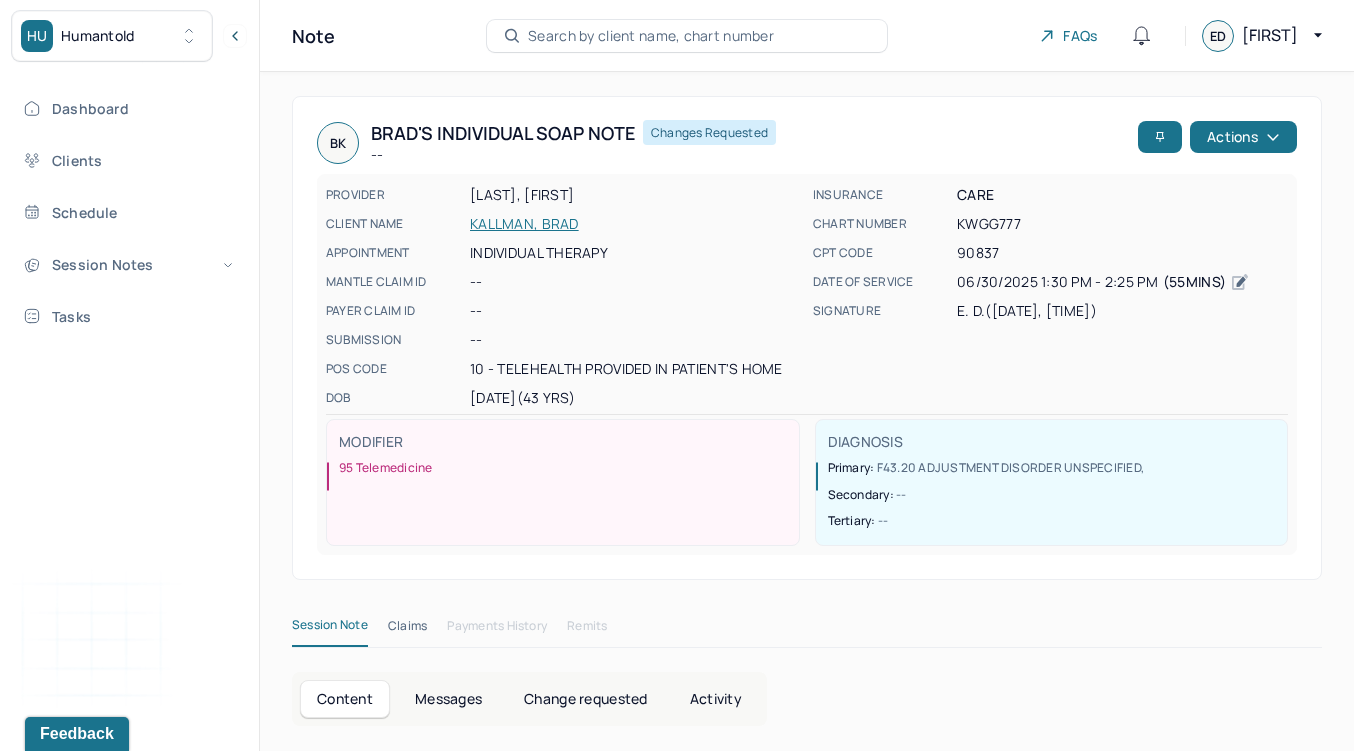 copy on "Small progress had been made based on client's ability to remind himself that "" 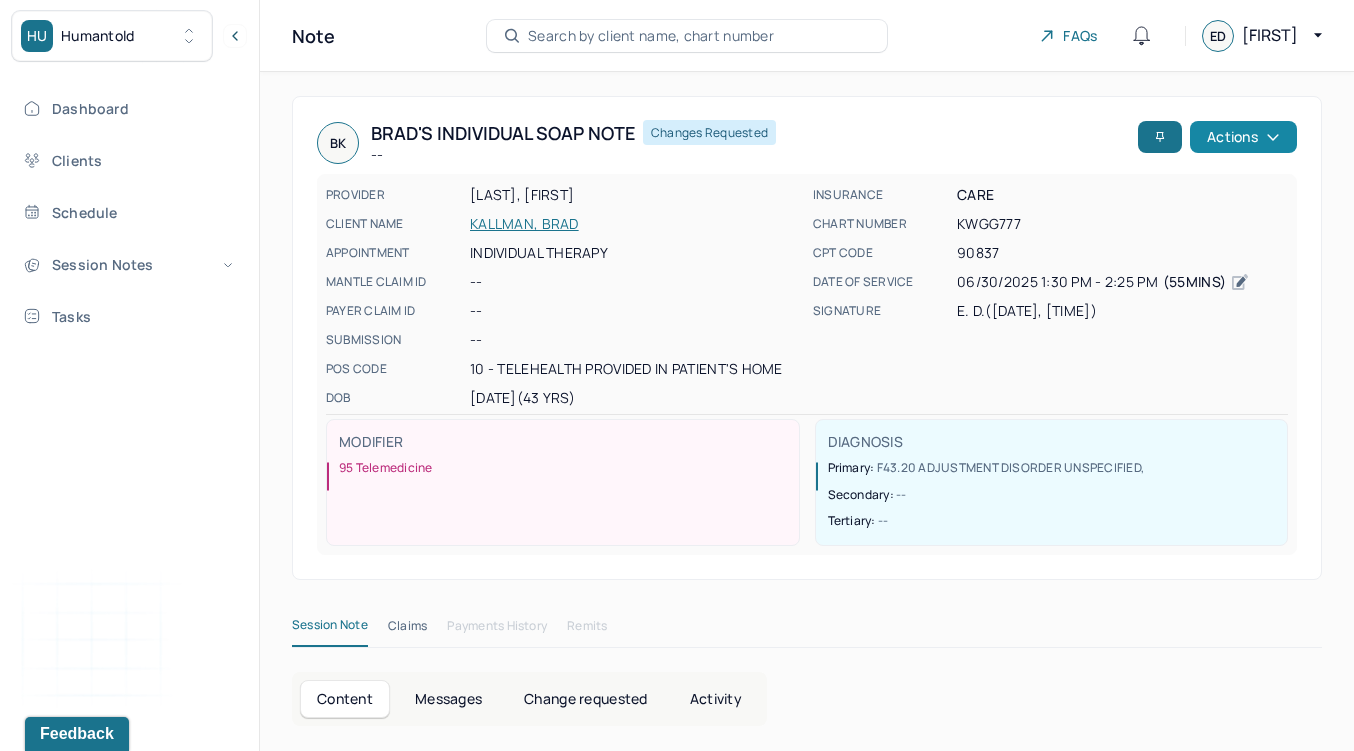 click on "Actions" at bounding box center [1243, 137] 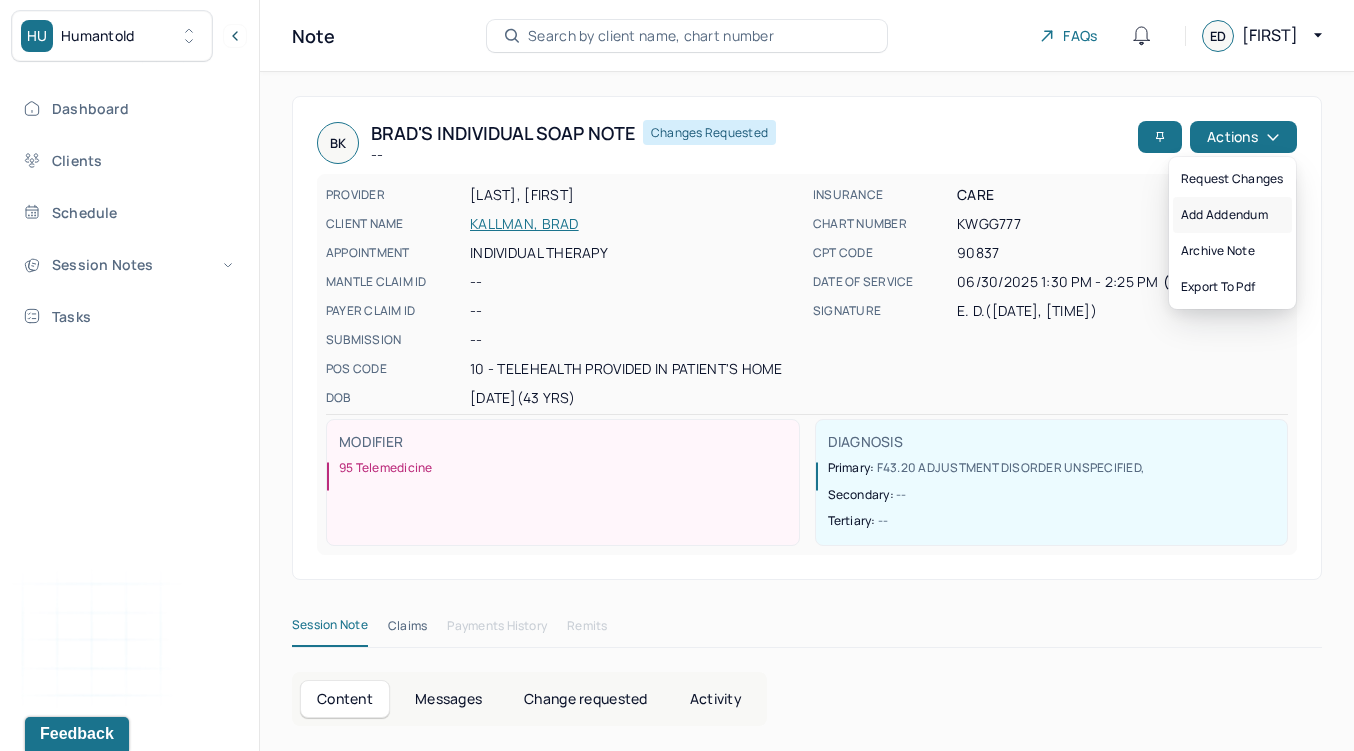 click on "Add addendum" at bounding box center (1232, 215) 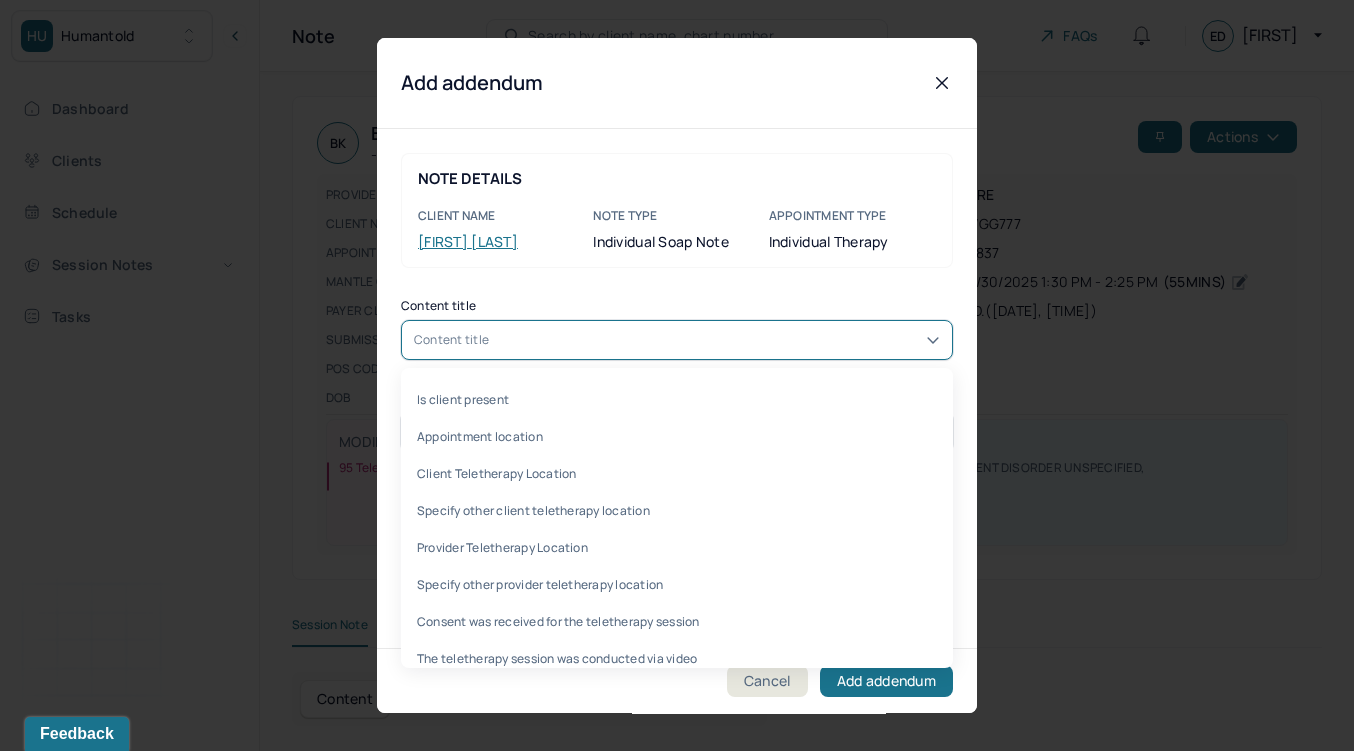 click on "Content title" at bounding box center [677, 340] 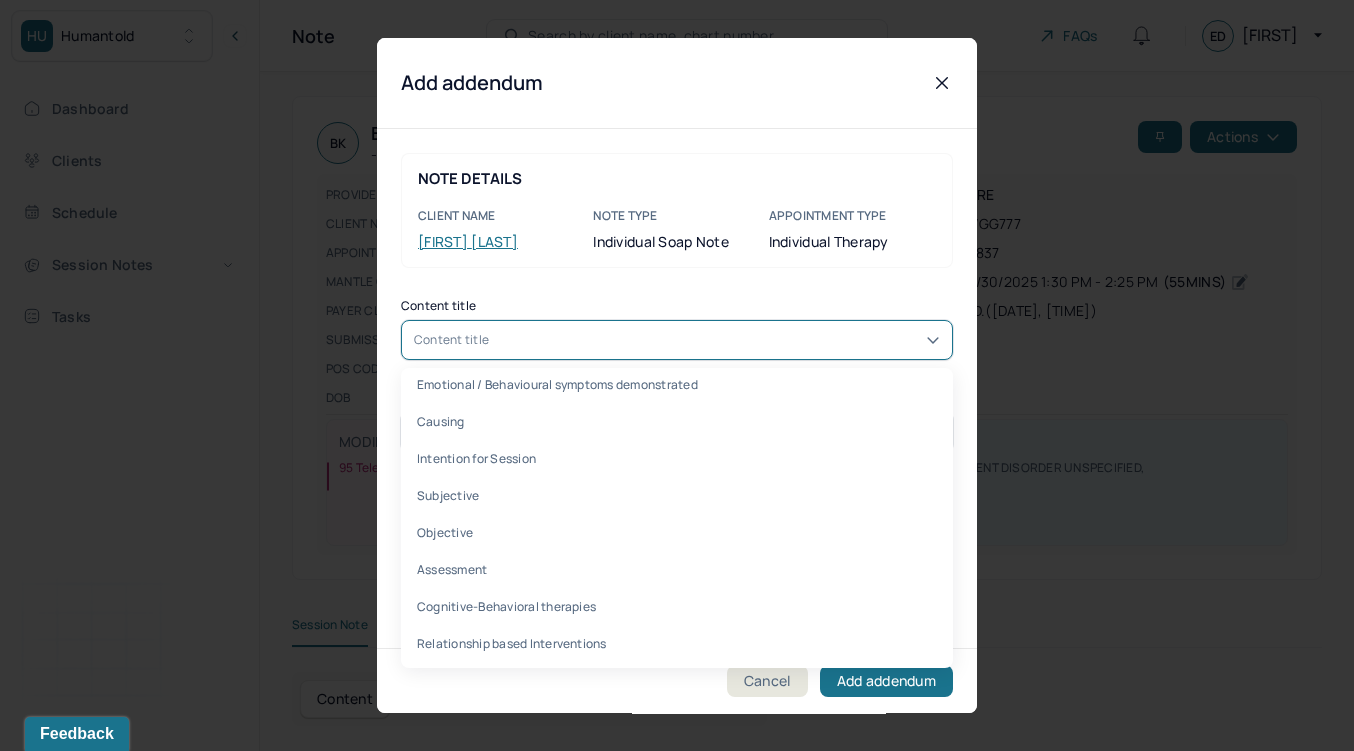 scroll, scrollTop: 984, scrollLeft: 0, axis: vertical 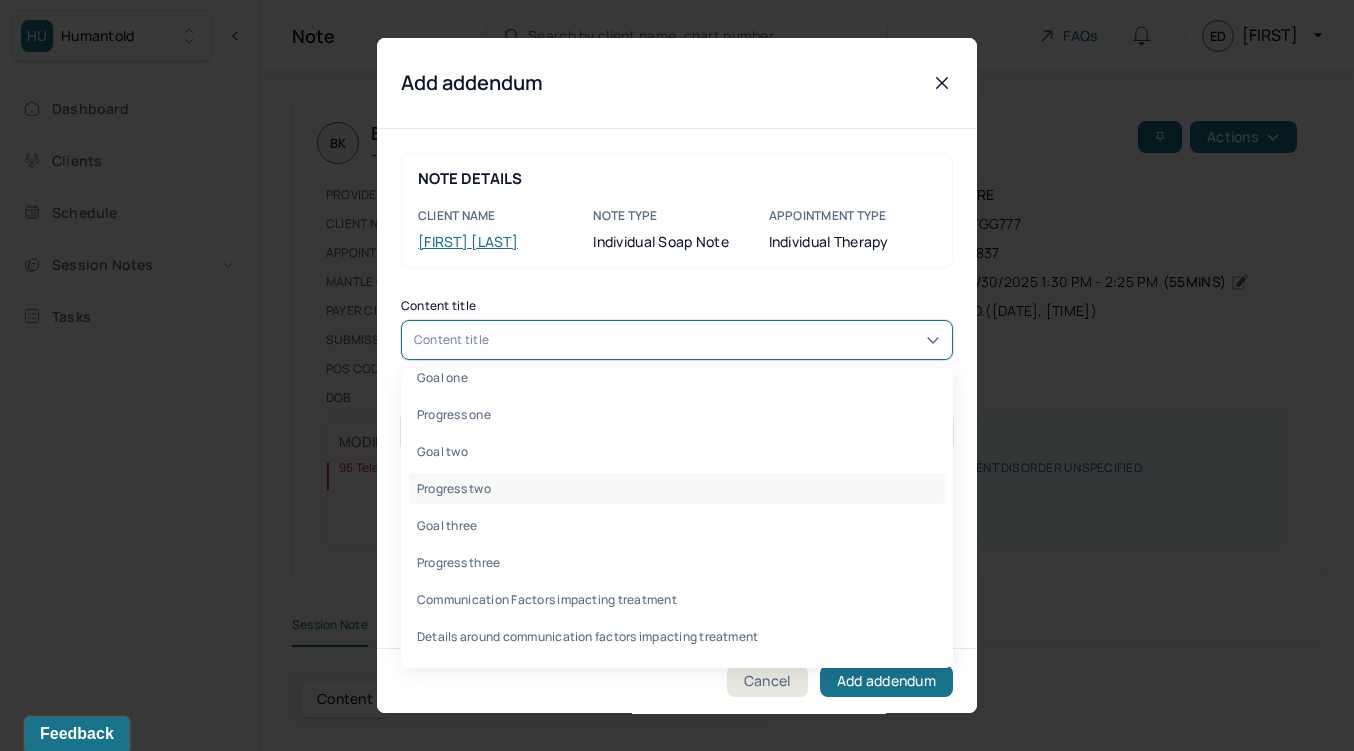 click on "Progress two" at bounding box center (677, 488) 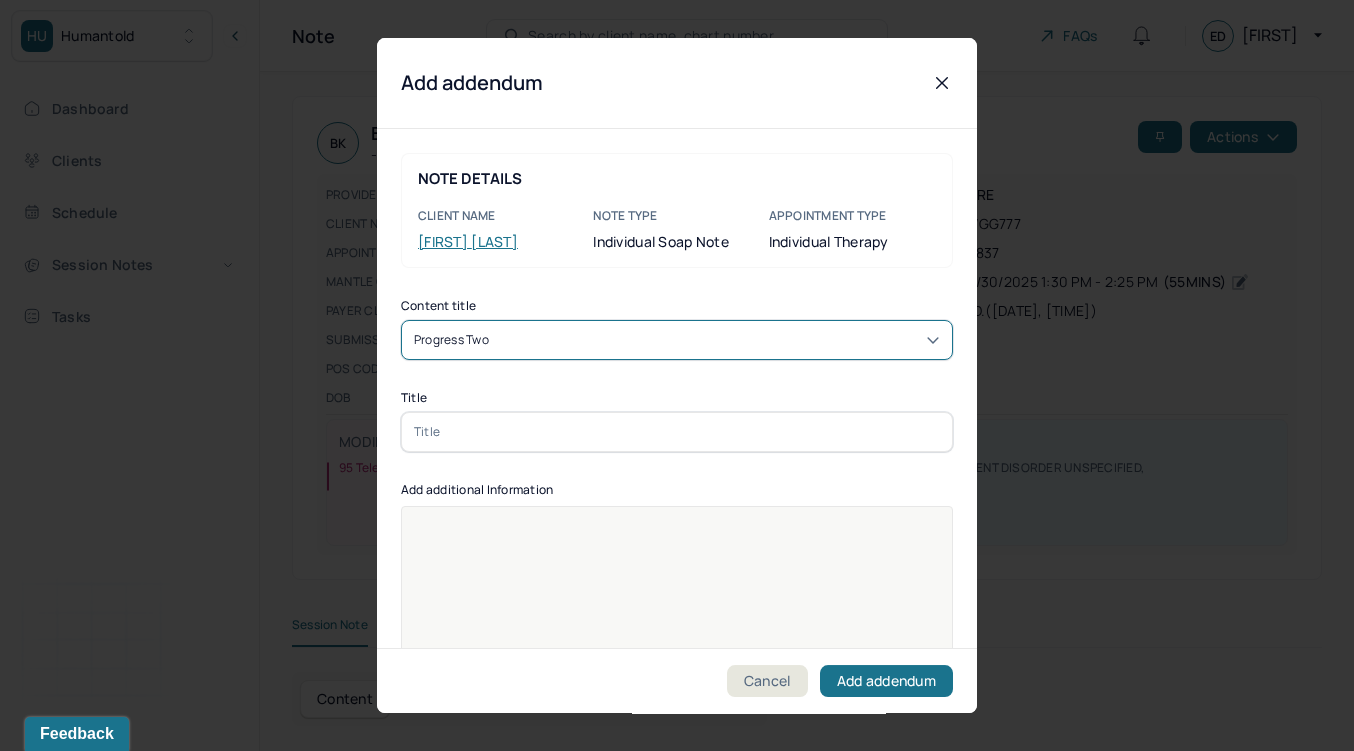 click at bounding box center (677, 432) 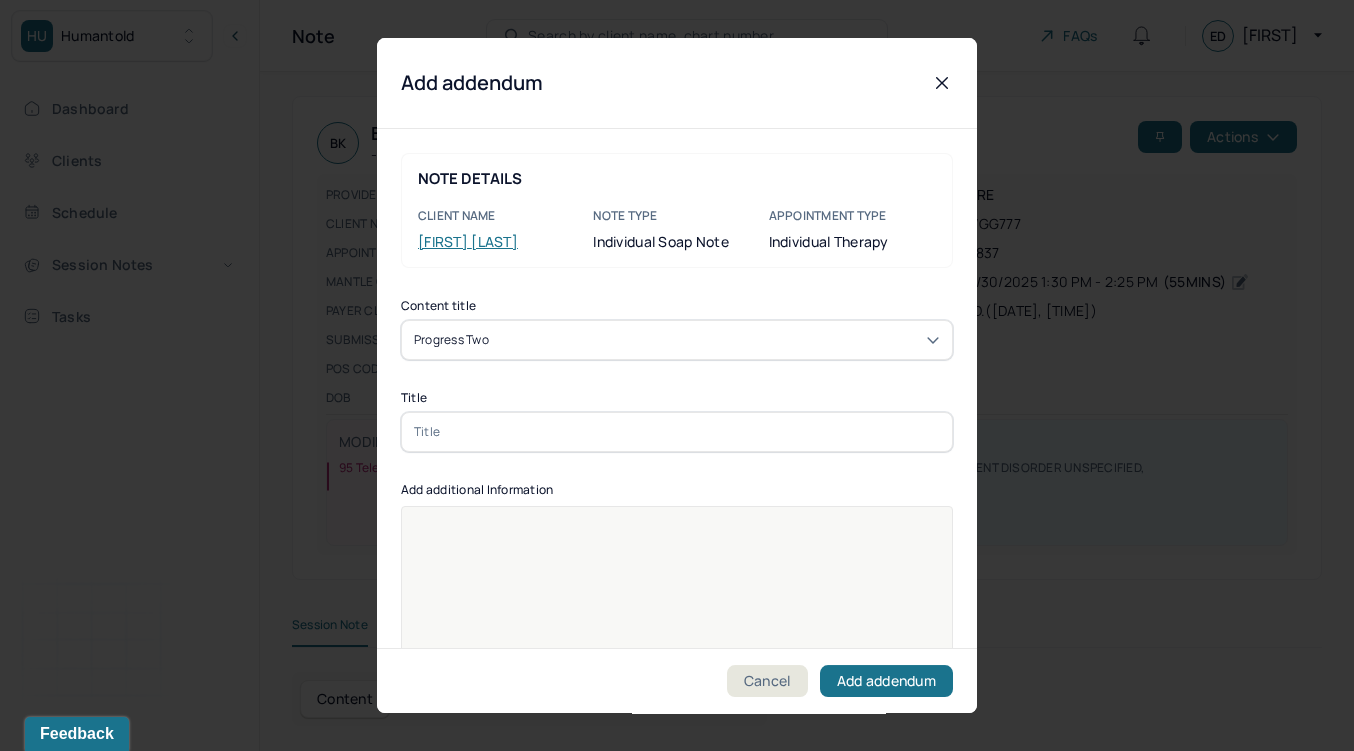 click at bounding box center [677, 432] 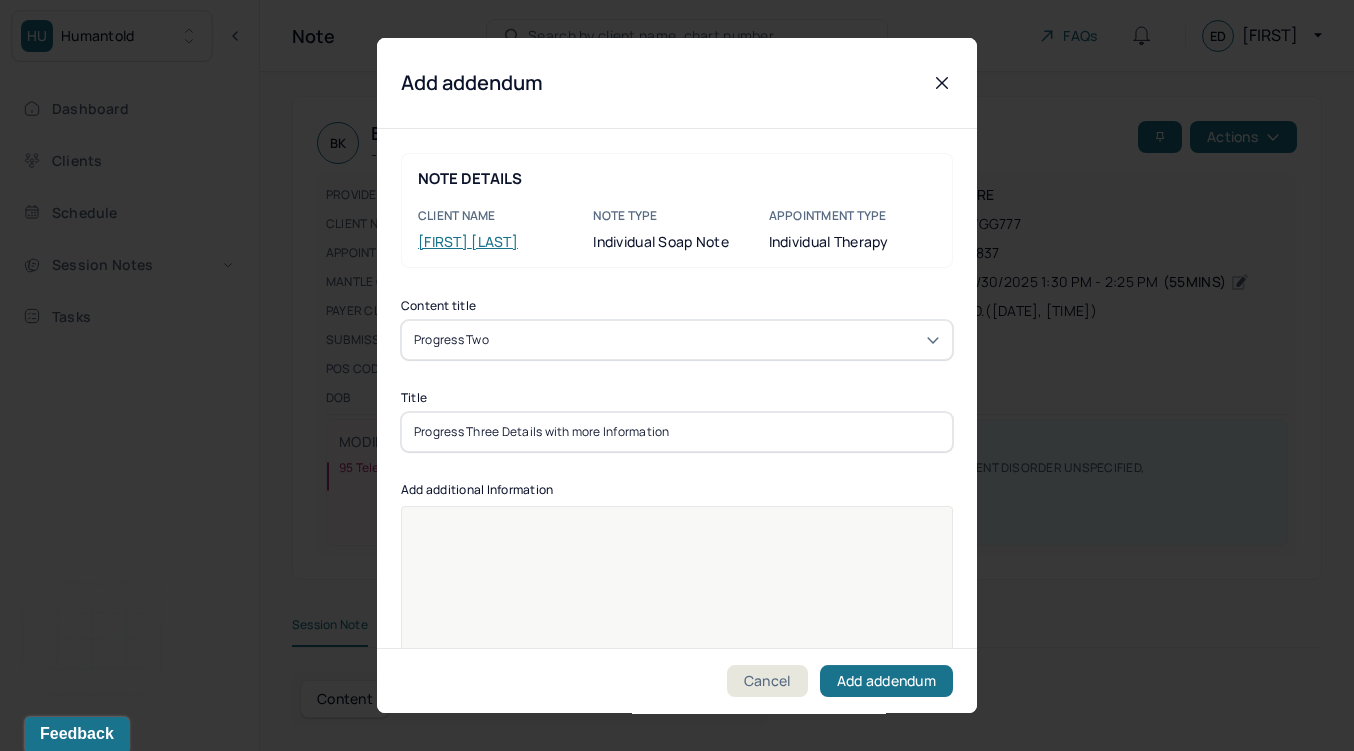 type on "Progress Three Details with more Information" 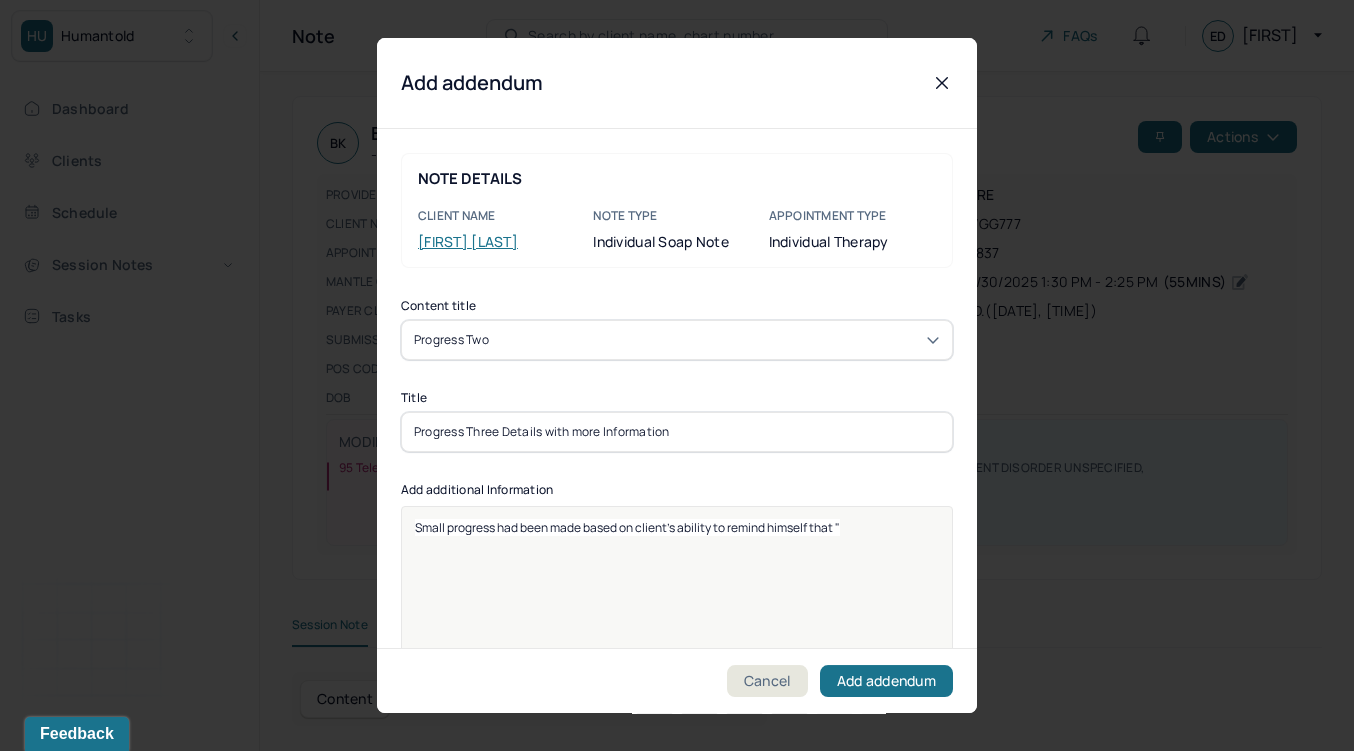 click on "Small progress had been made based on client's ability to remind himself that "" at bounding box center (627, 527) 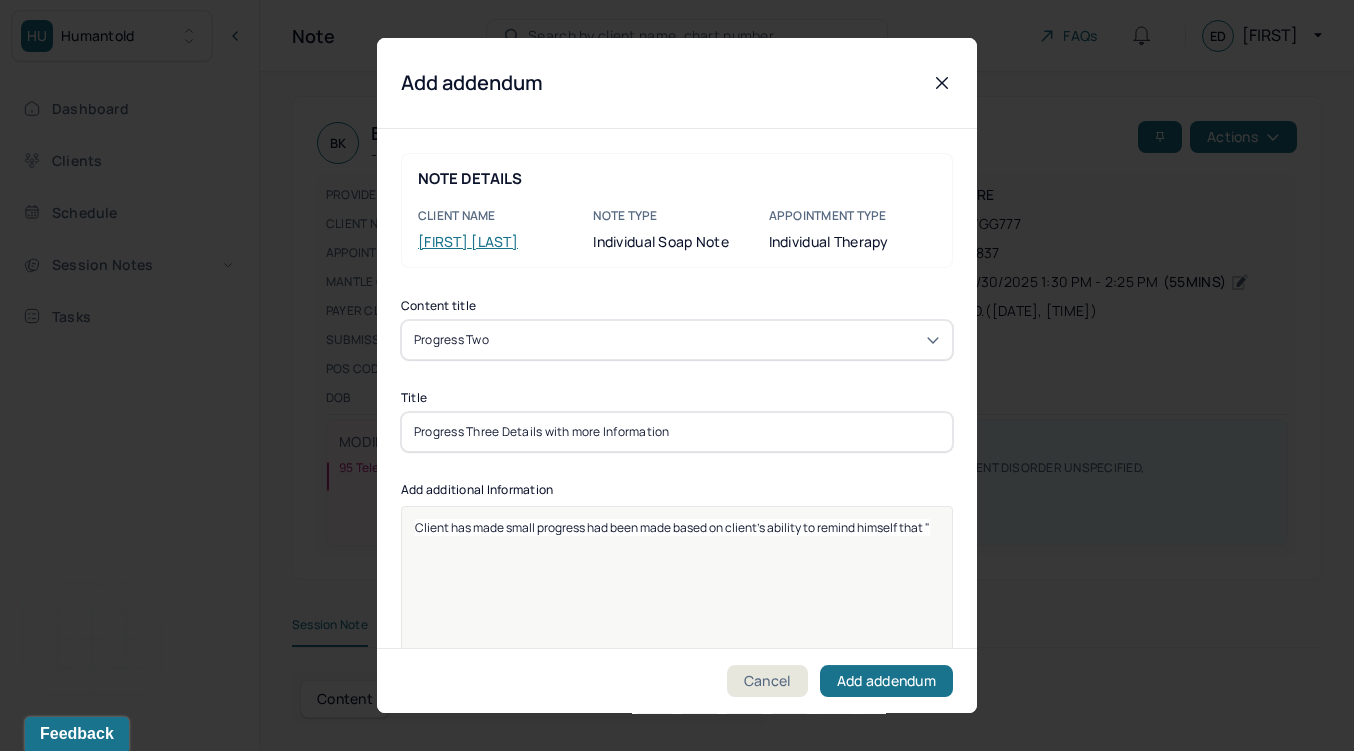 click on "Client has made small progress had been made based on client's ability to remind himself that "" at bounding box center [677, 527] 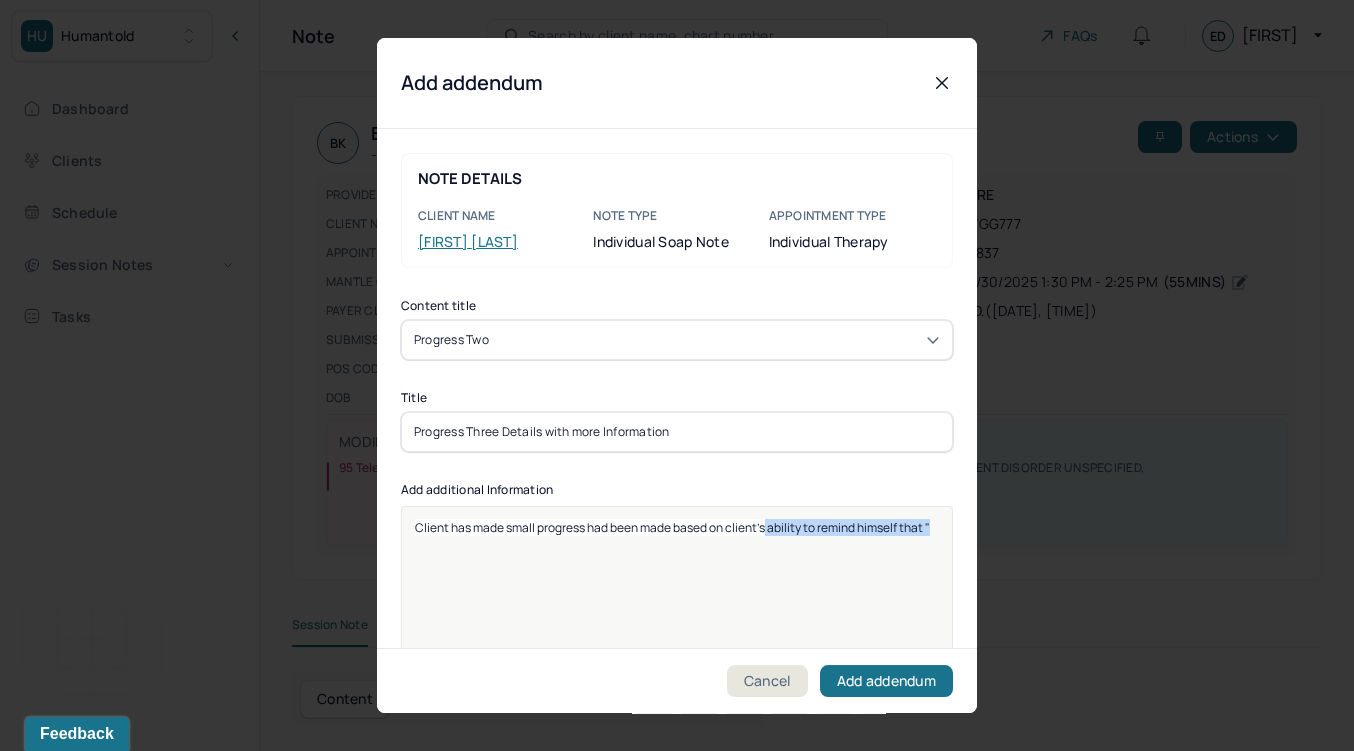 drag, startPoint x: 936, startPoint y: 526, endPoint x: 766, endPoint y: 524, distance: 170.01176 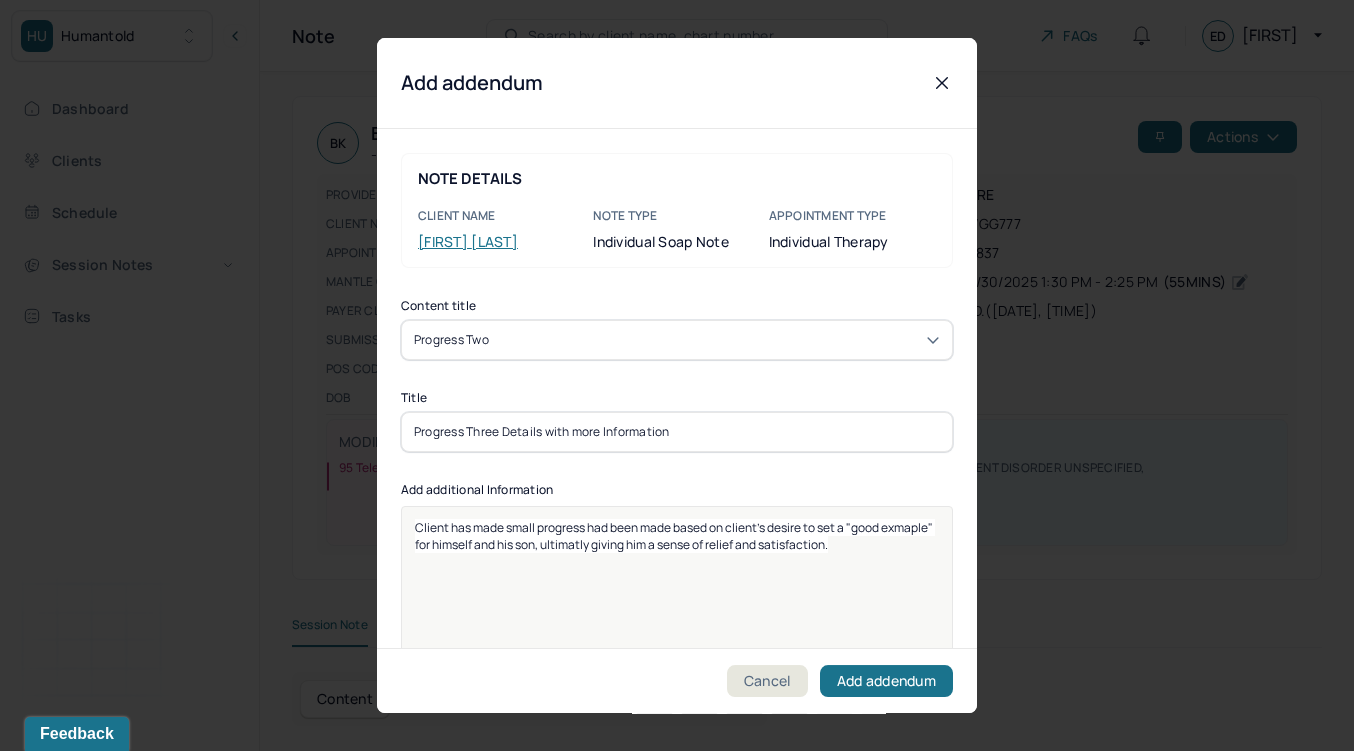 scroll, scrollTop: 25, scrollLeft: 0, axis: vertical 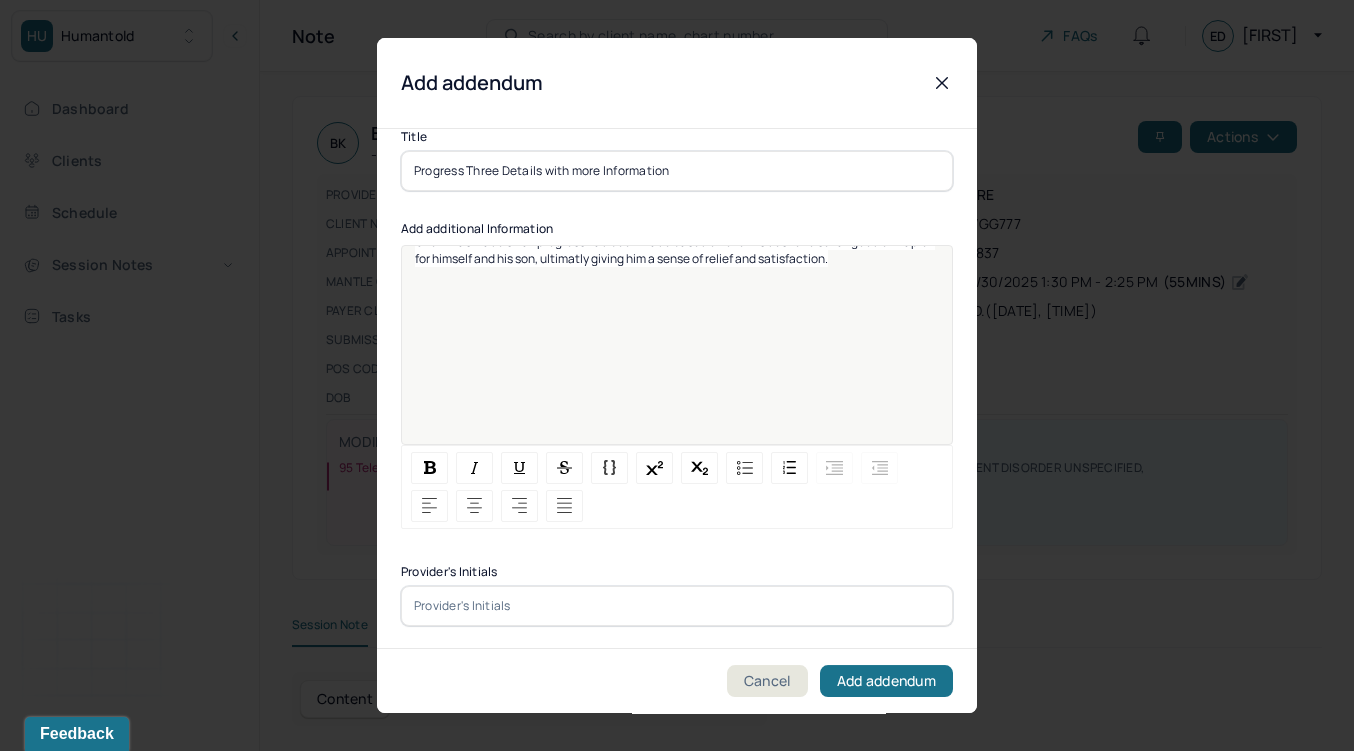 click at bounding box center (677, 606) 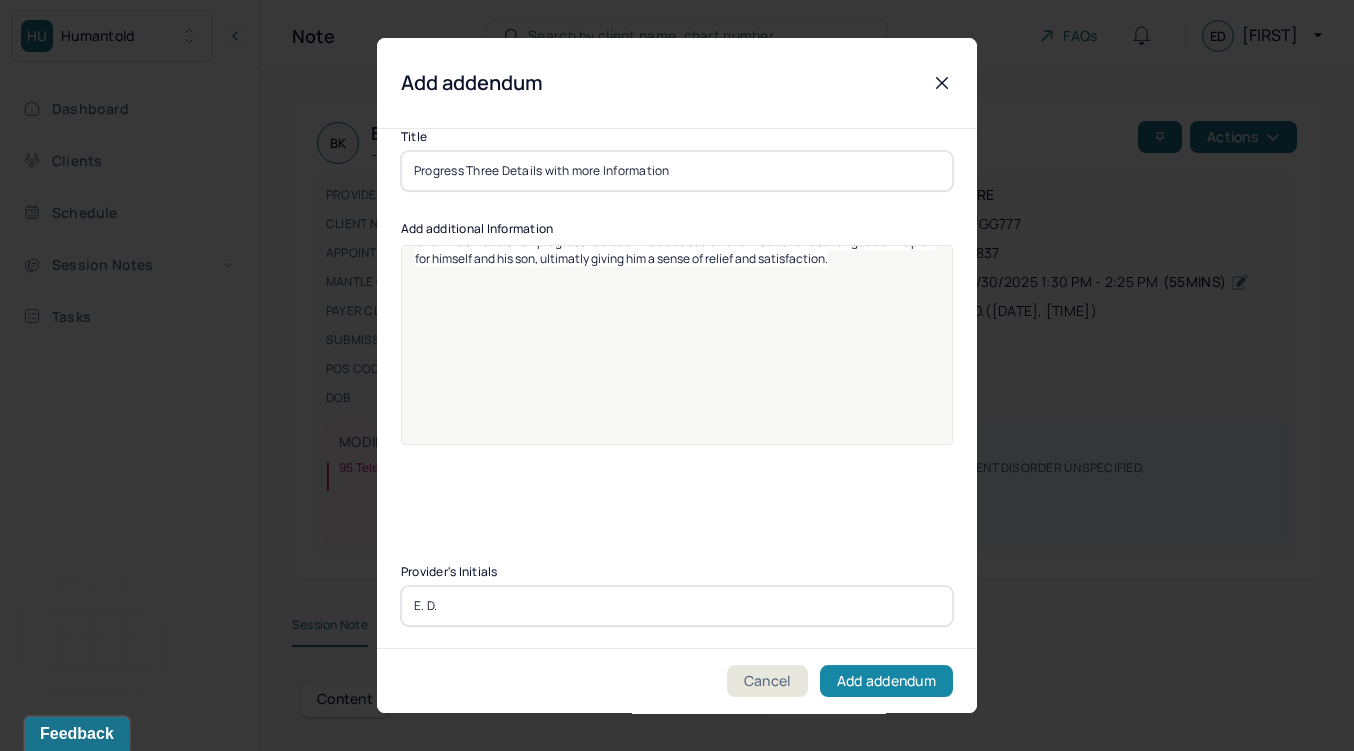 type on "E. D." 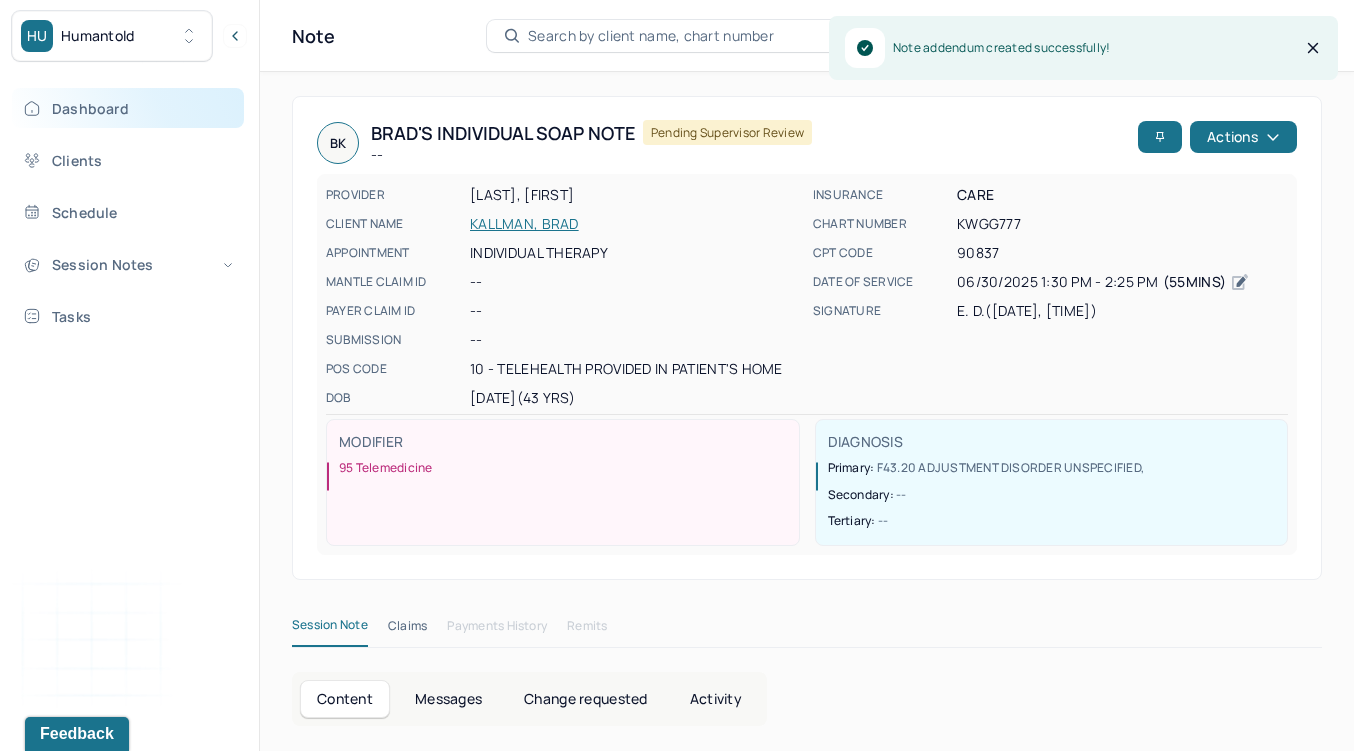 click on "Dashboard" at bounding box center (128, 108) 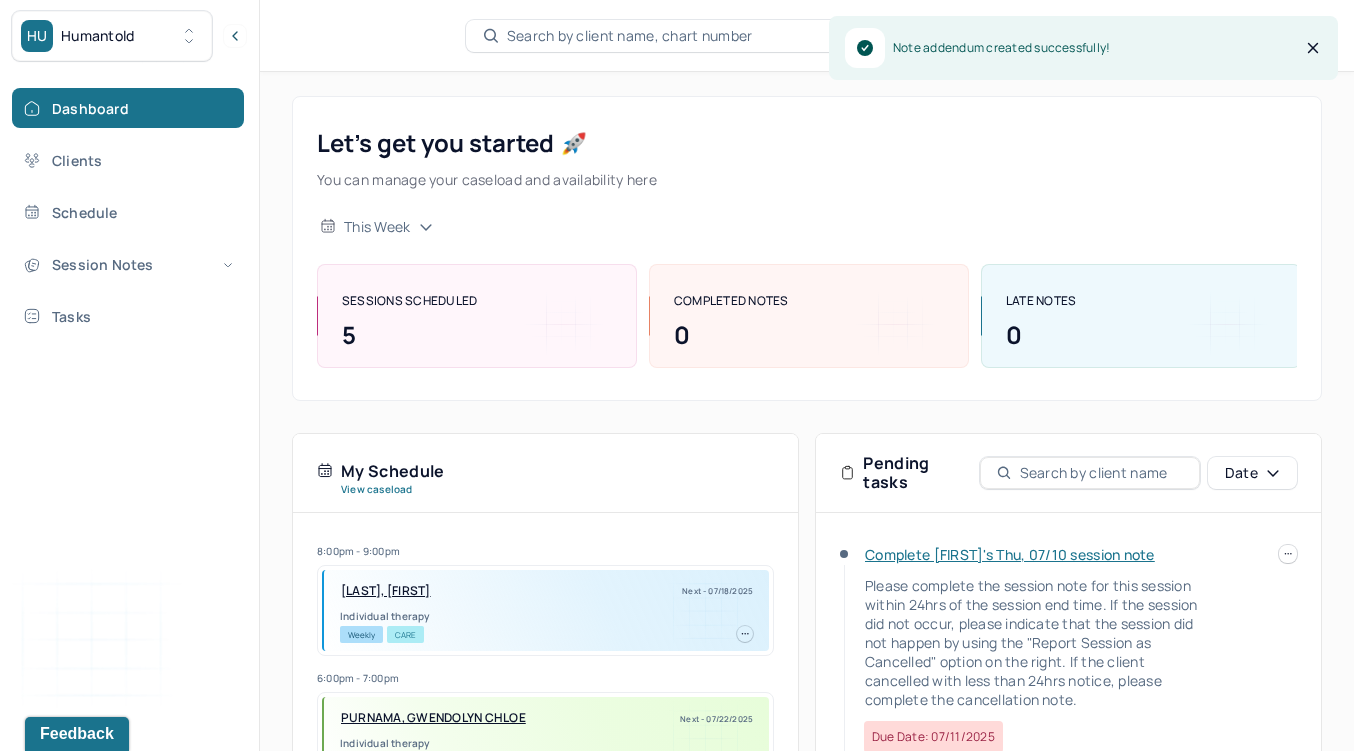 scroll, scrollTop: 62, scrollLeft: 0, axis: vertical 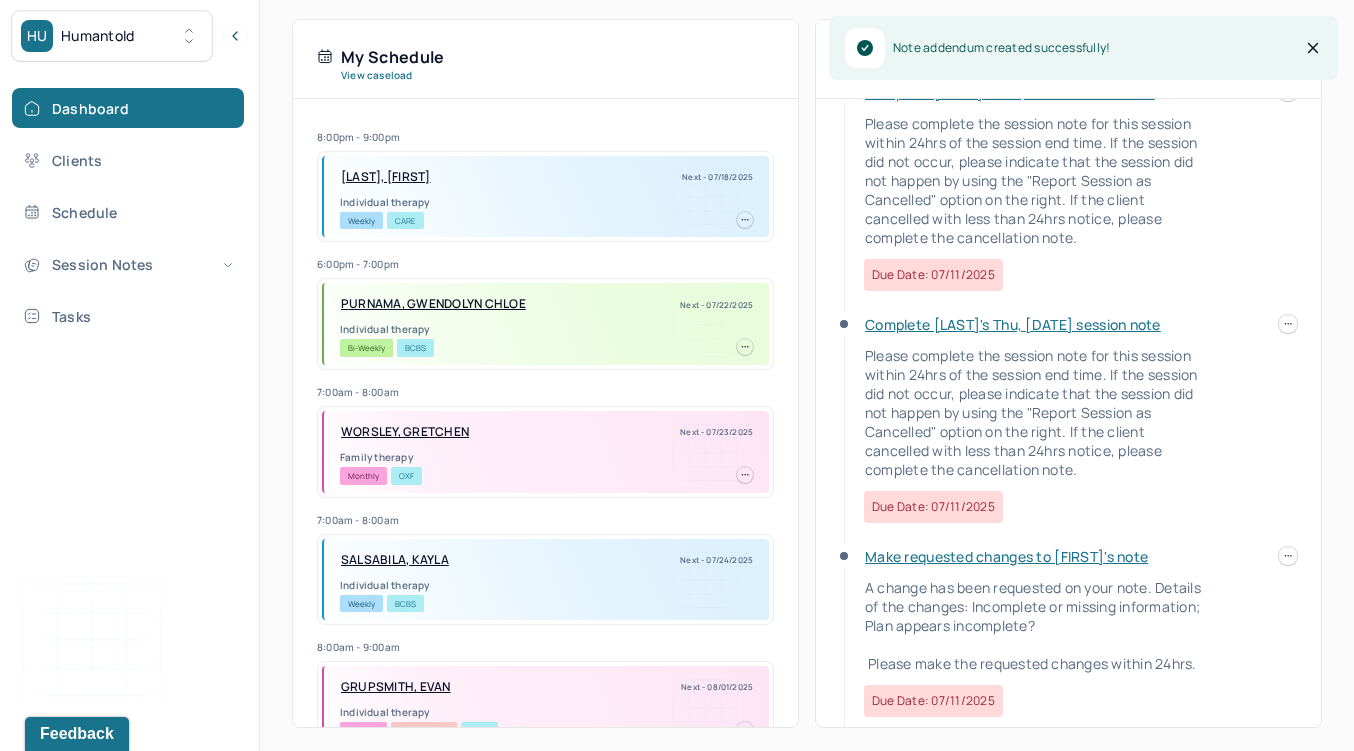 click at bounding box center (1288, 324) 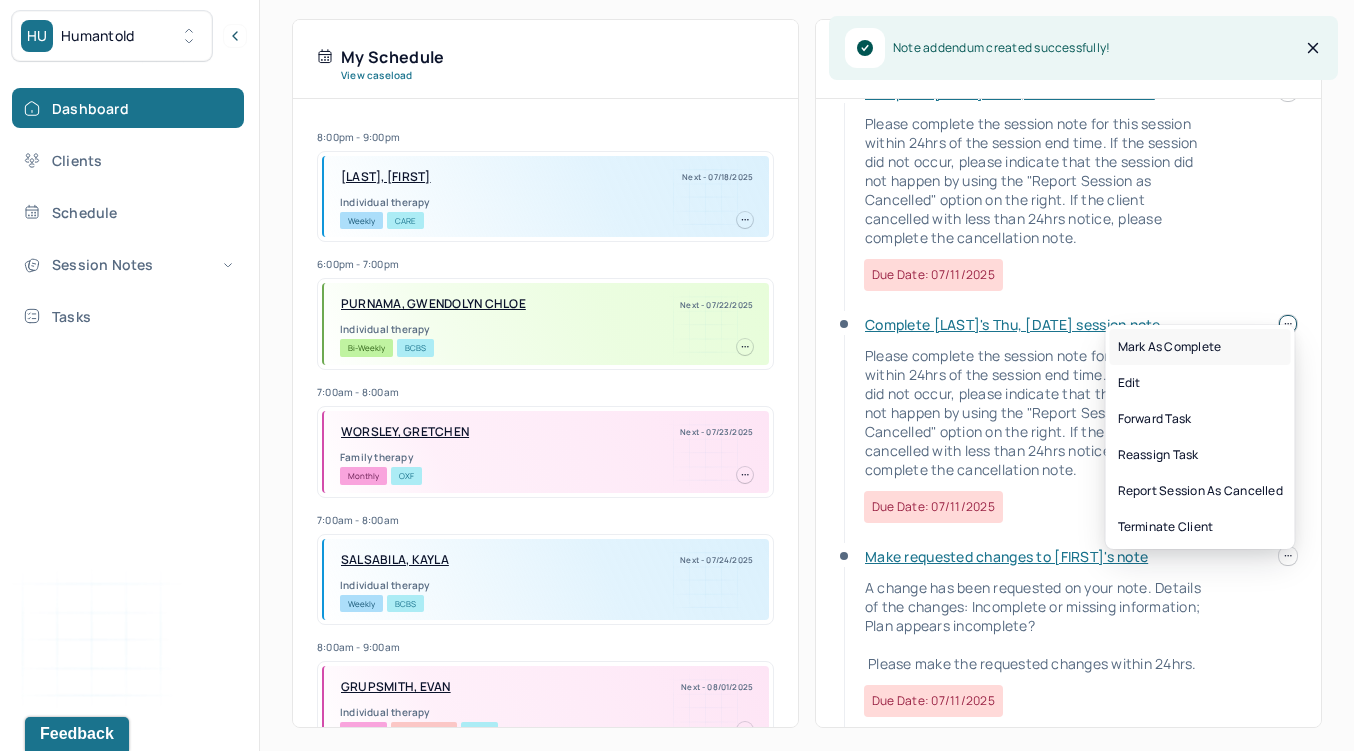click on "Mark as complete" at bounding box center (1200, 347) 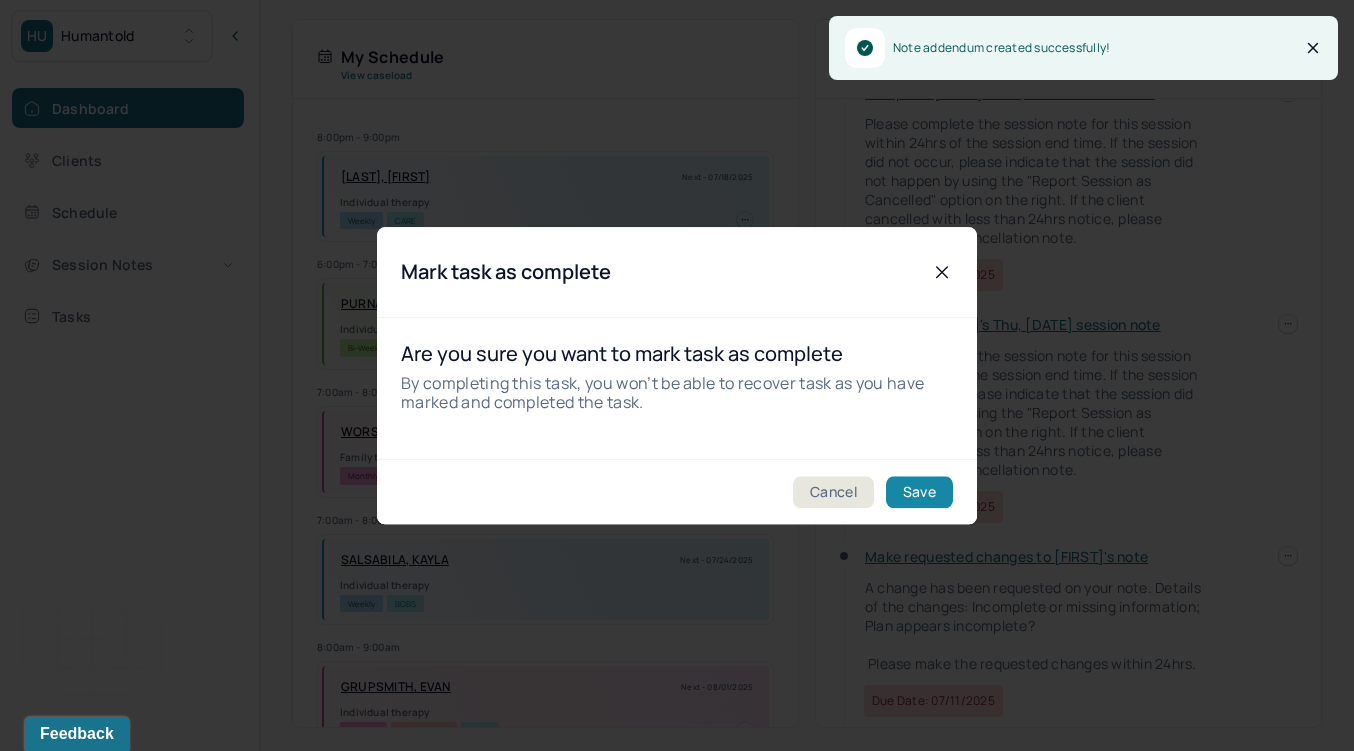 click on "Save" at bounding box center (919, 492) 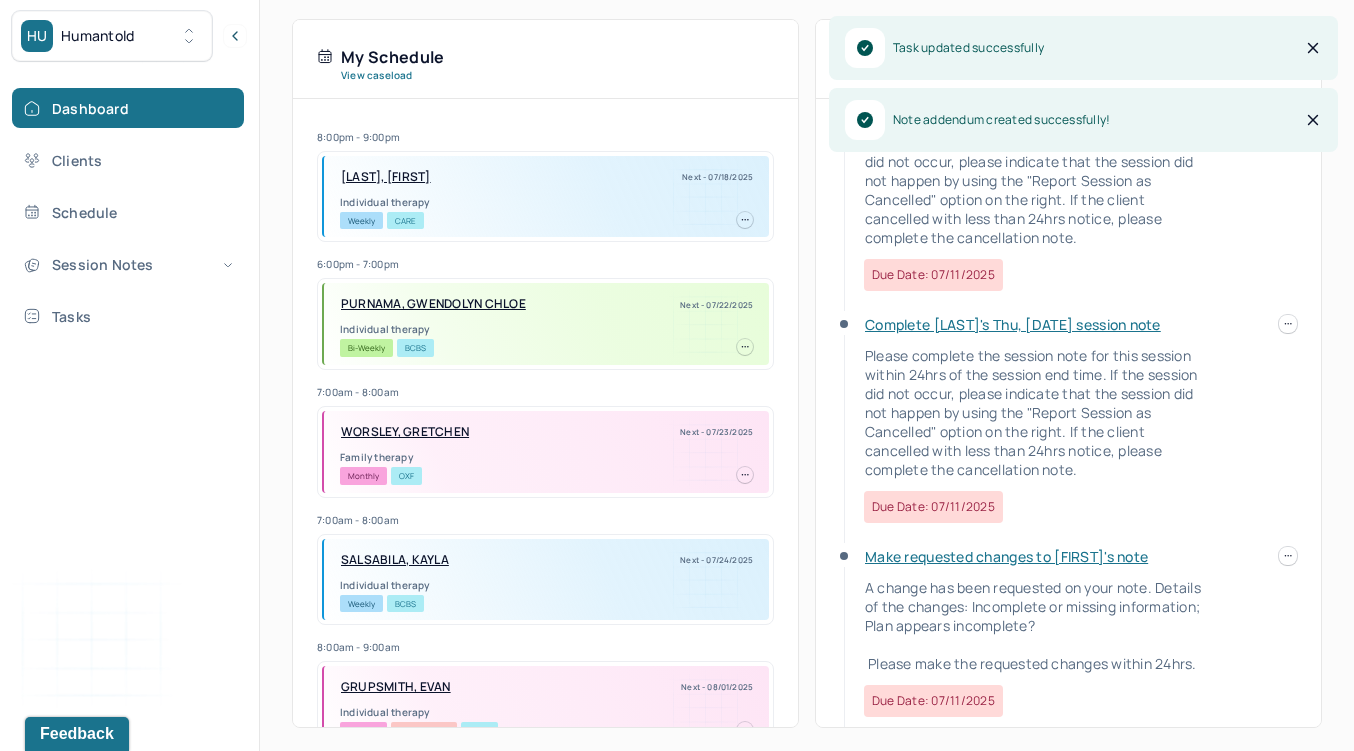 scroll, scrollTop: 0, scrollLeft: 0, axis: both 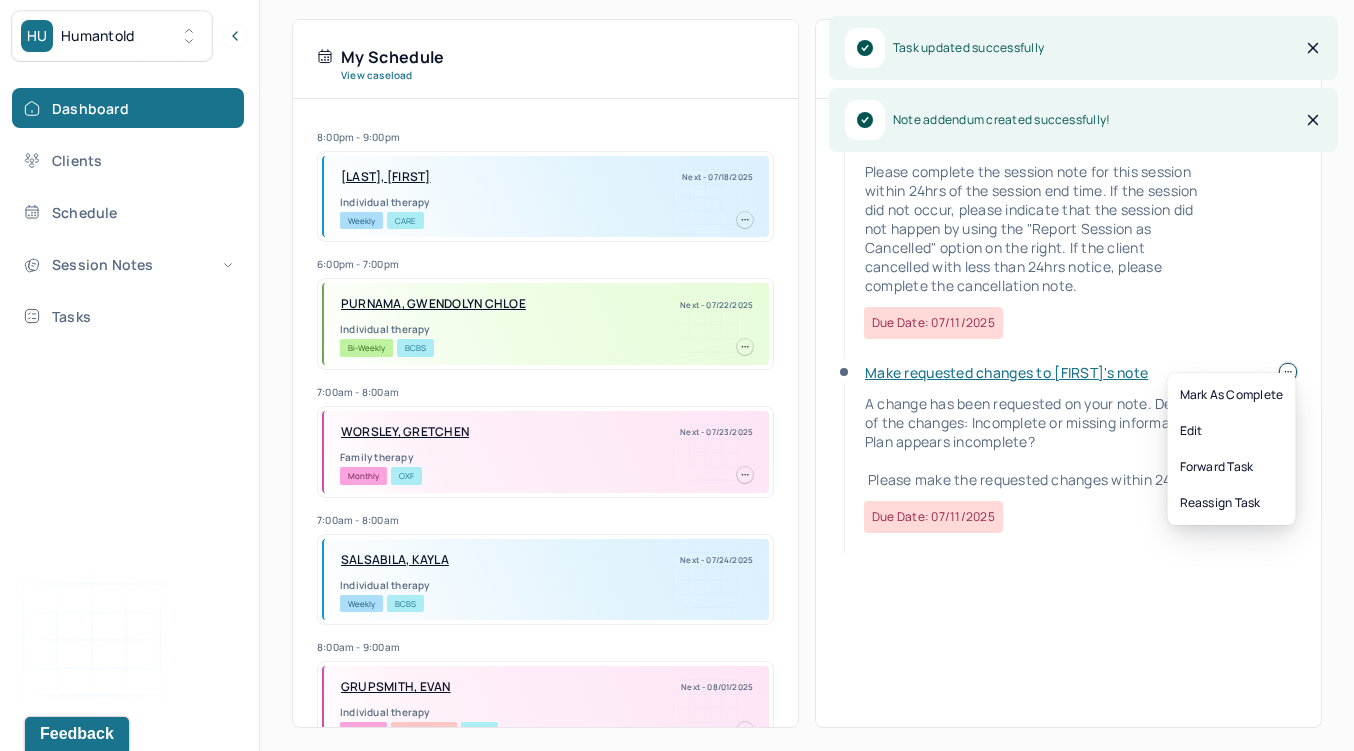 click at bounding box center [1288, 372] 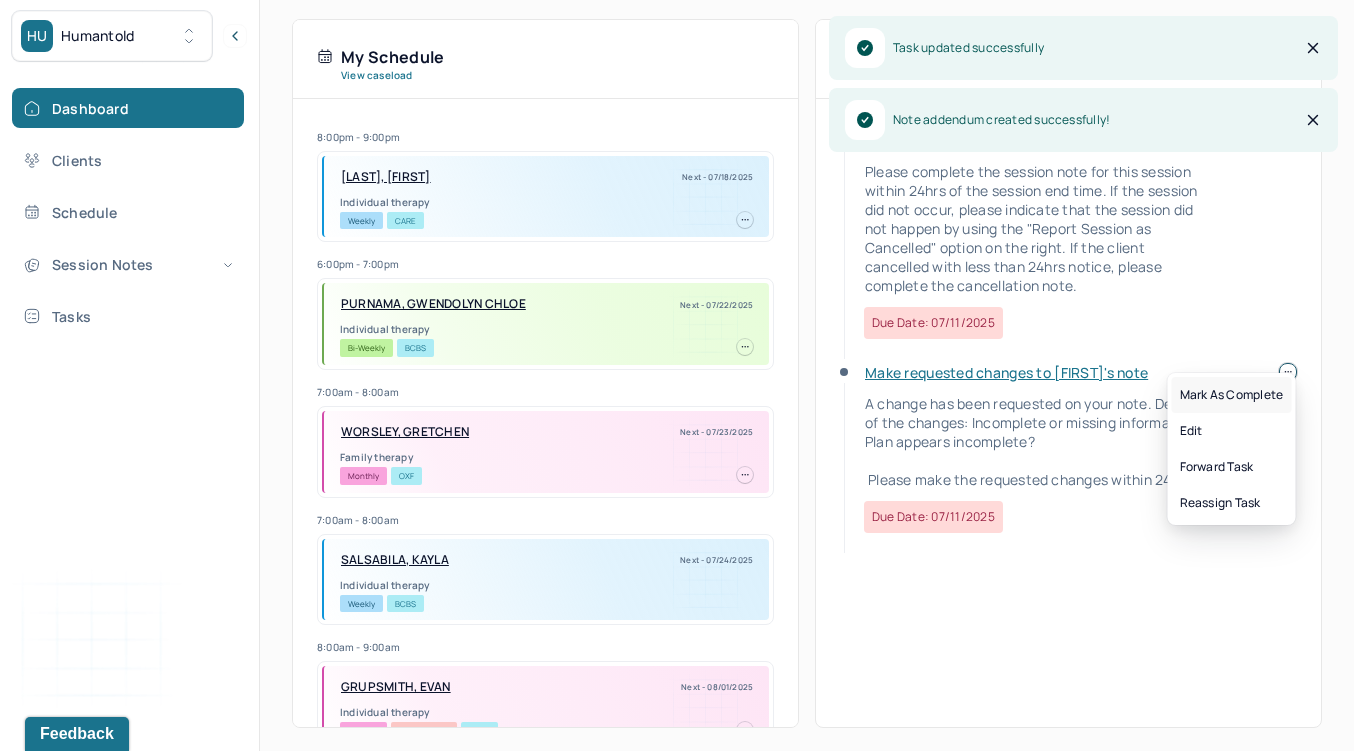 click on "Mark as complete" at bounding box center (1232, 395) 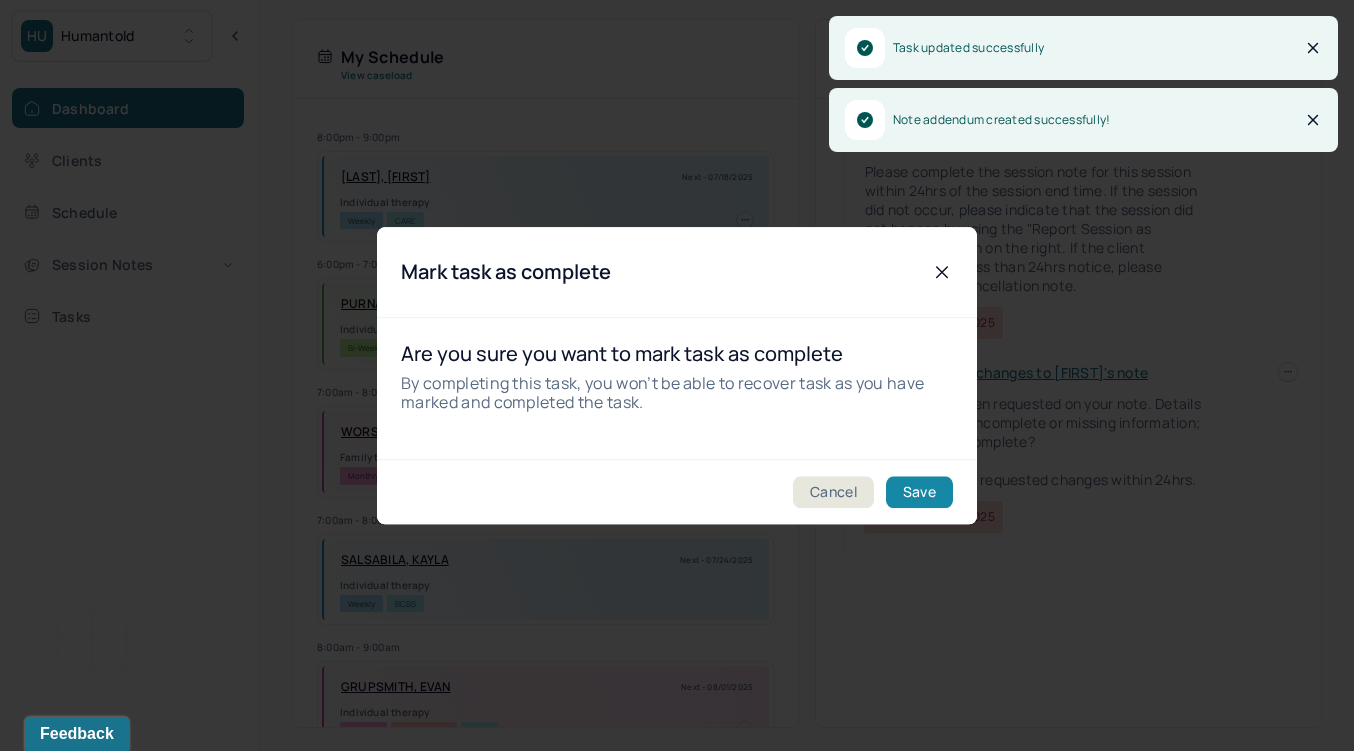 click on "Save" at bounding box center (919, 492) 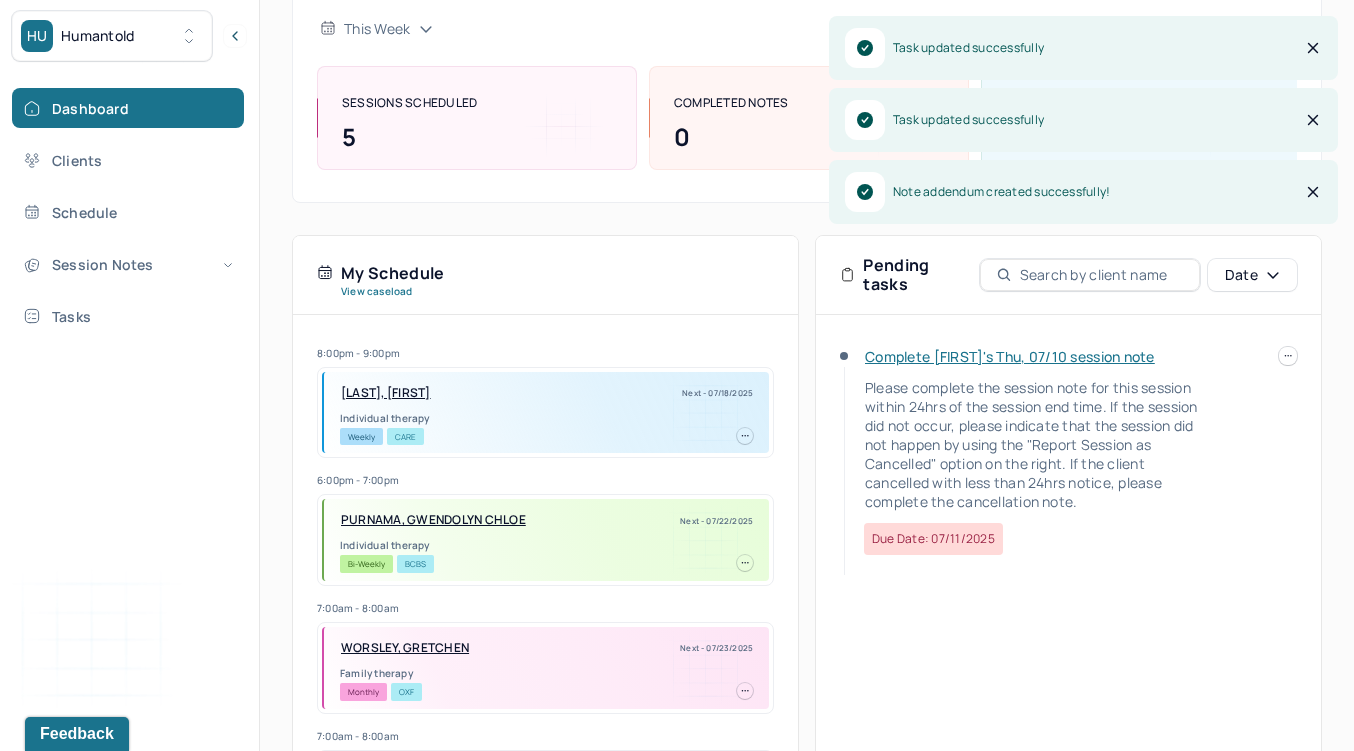 scroll, scrollTop: 261, scrollLeft: 0, axis: vertical 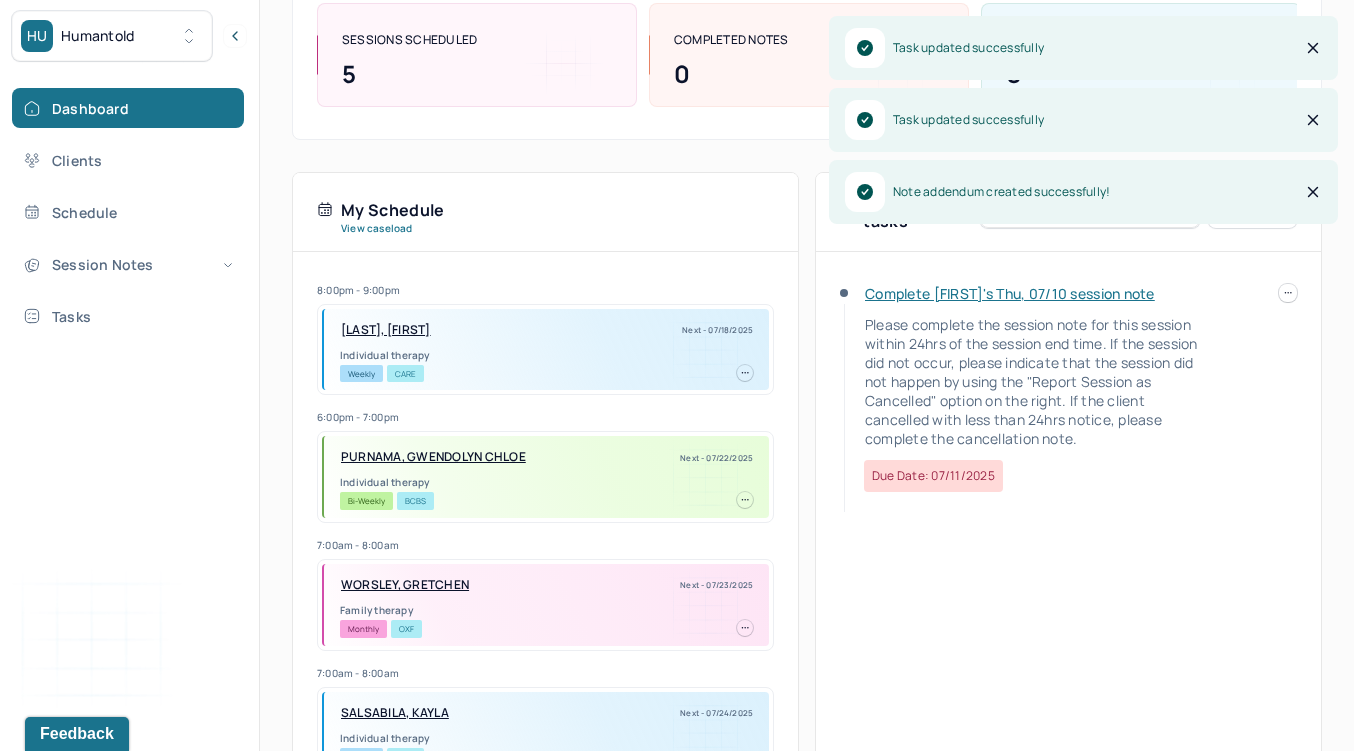 click on "Humantold" at bounding box center (98, 36) 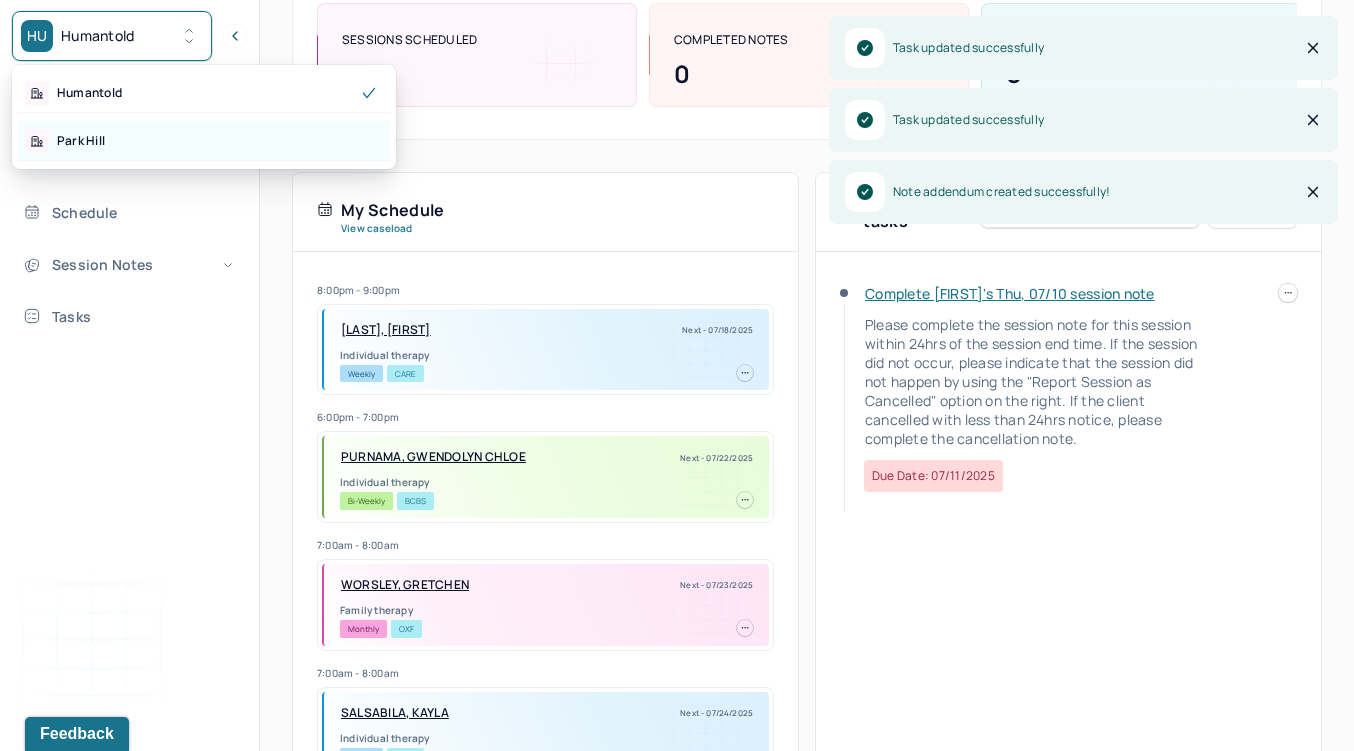 click on "Park Hill" at bounding box center (204, 141) 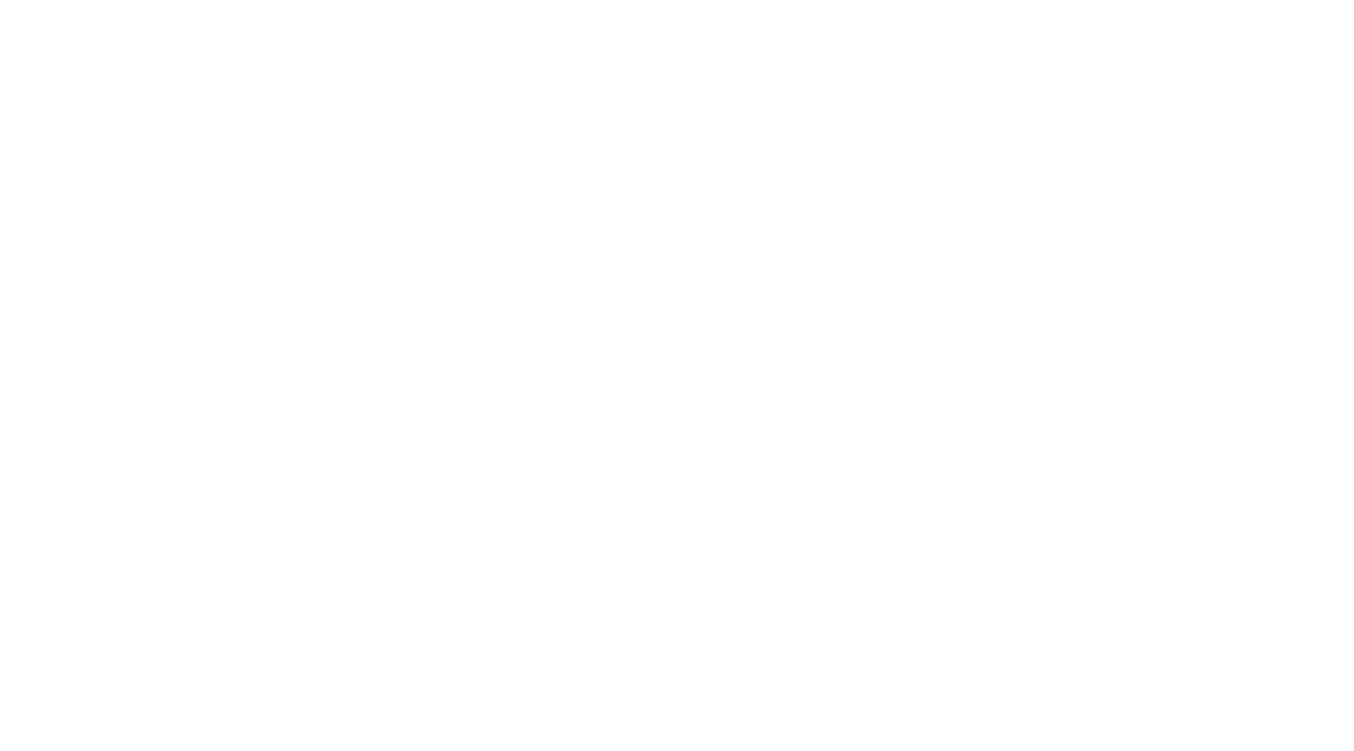 scroll, scrollTop: 0, scrollLeft: 0, axis: both 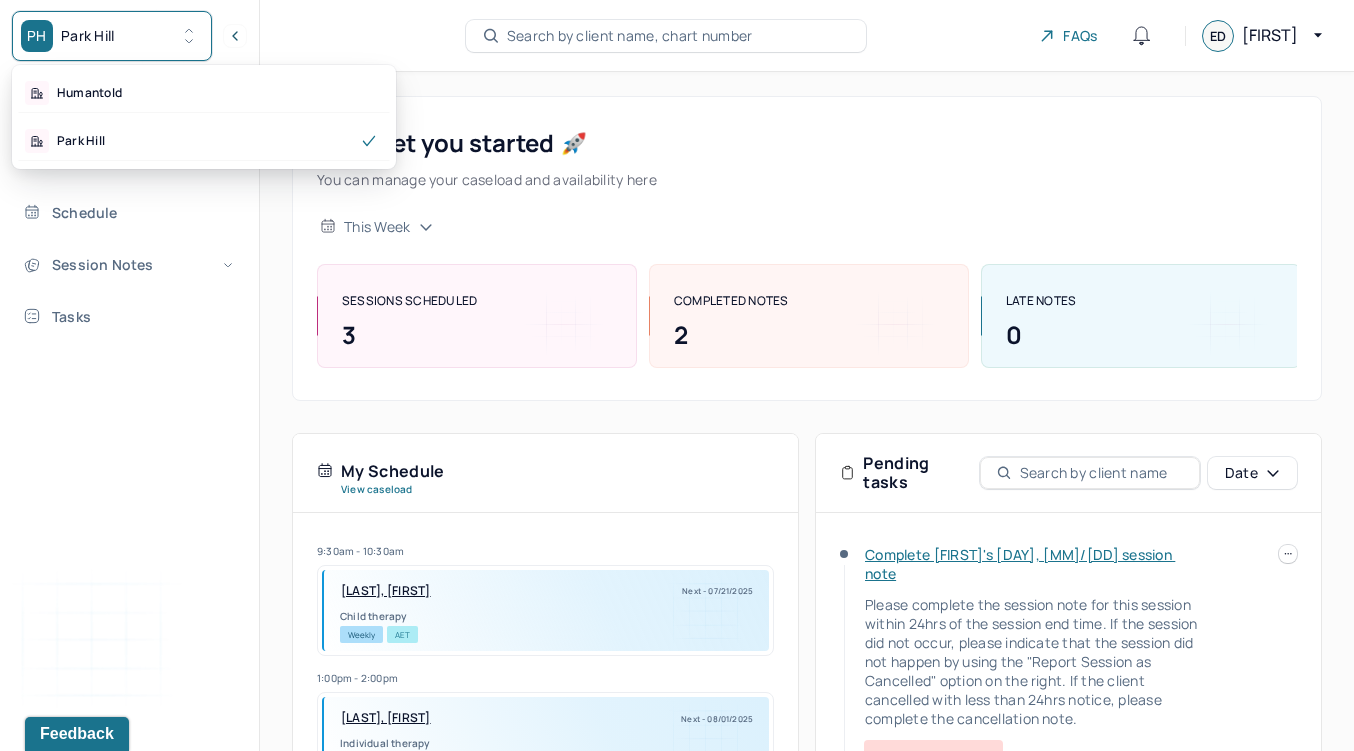click on "PH Park Hill" at bounding box center [112, 36] 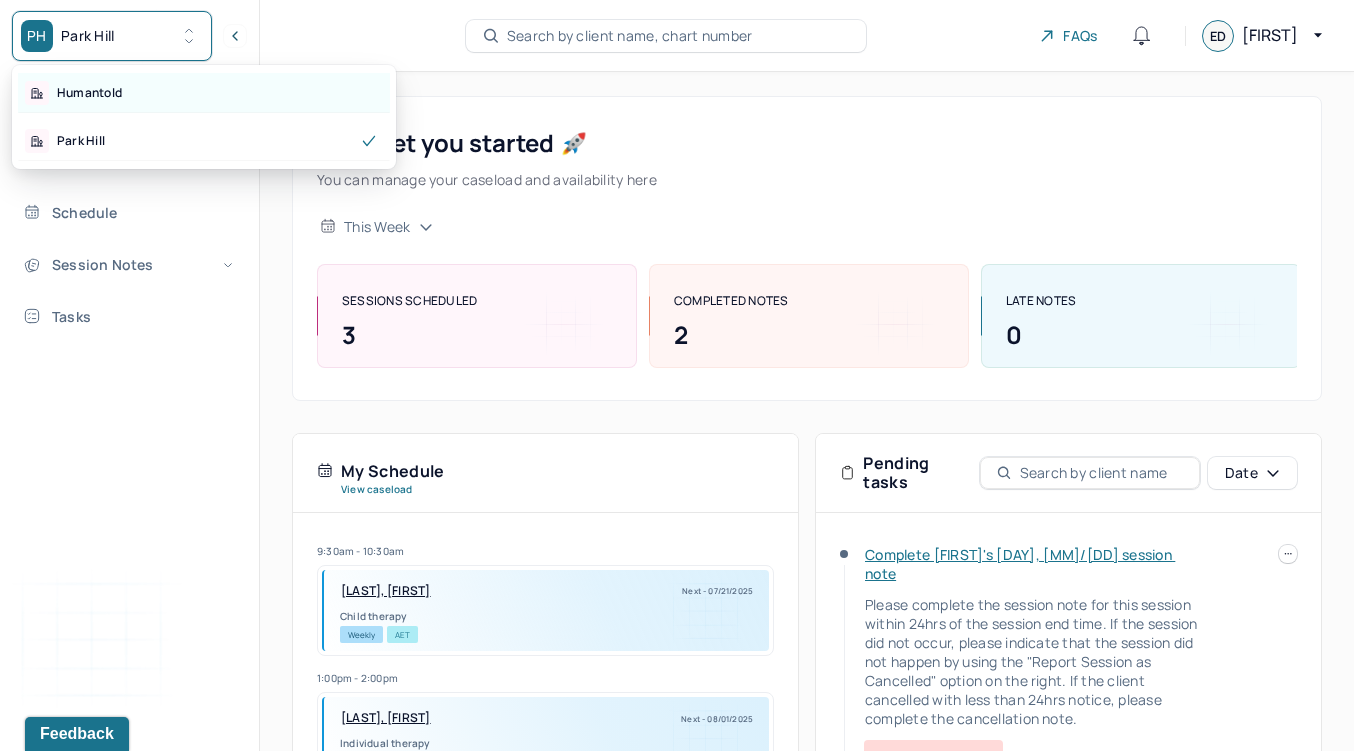 click on "Humantold" at bounding box center [89, 93] 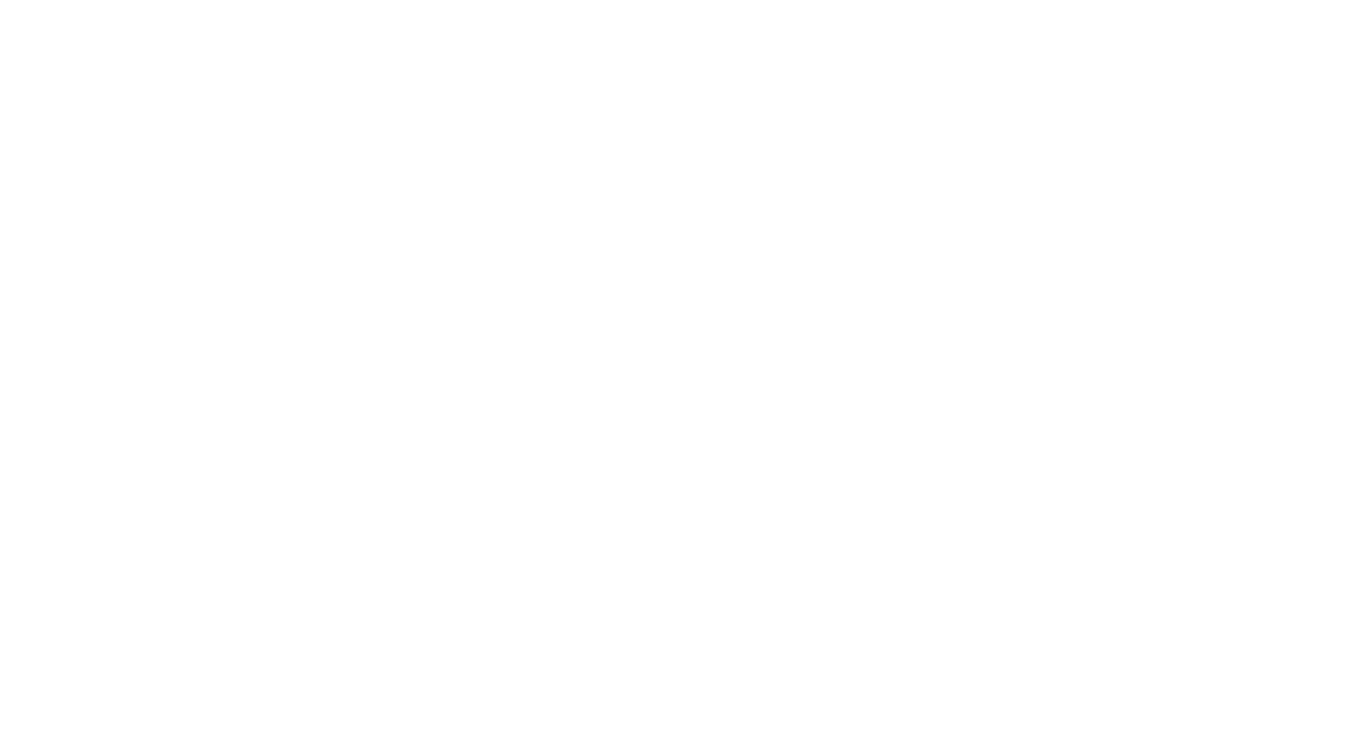scroll, scrollTop: 0, scrollLeft: 0, axis: both 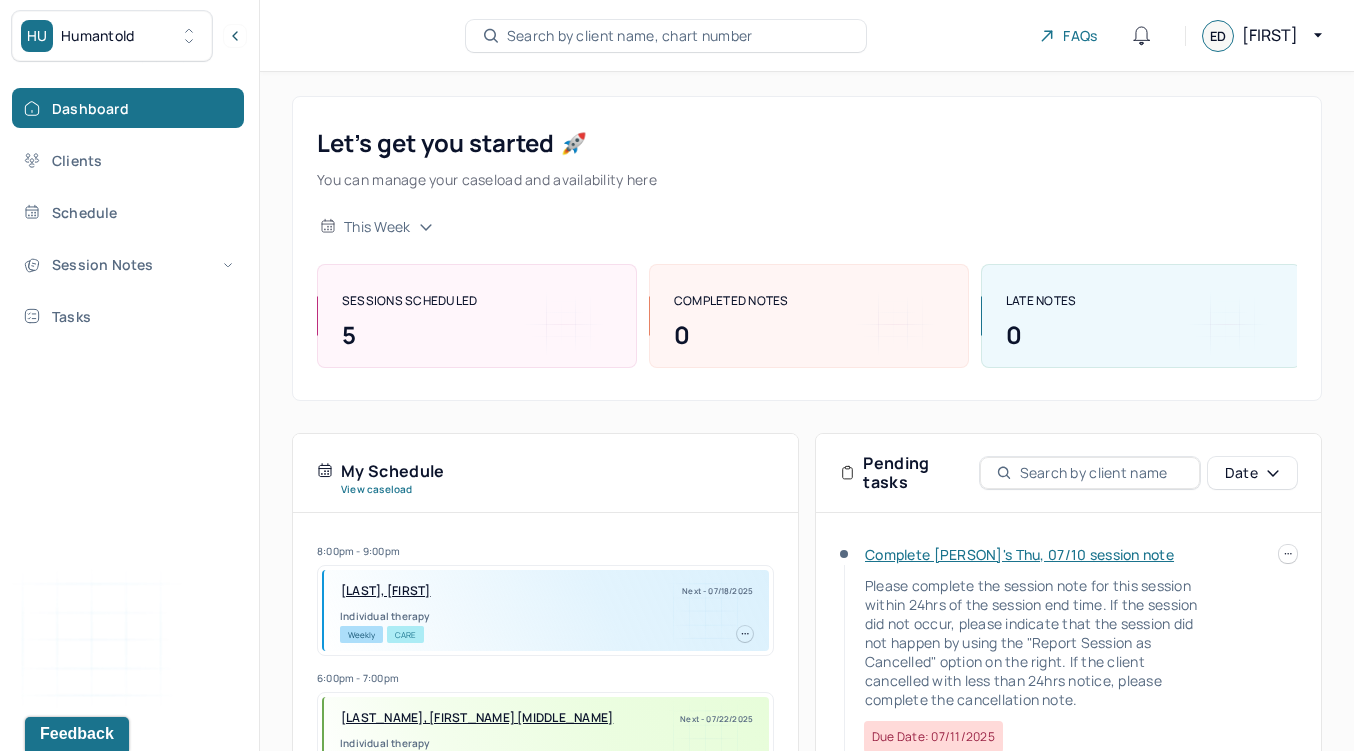 click on "Complete [PERSON]'s Thu, 07/10 session note" at bounding box center [1019, 554] 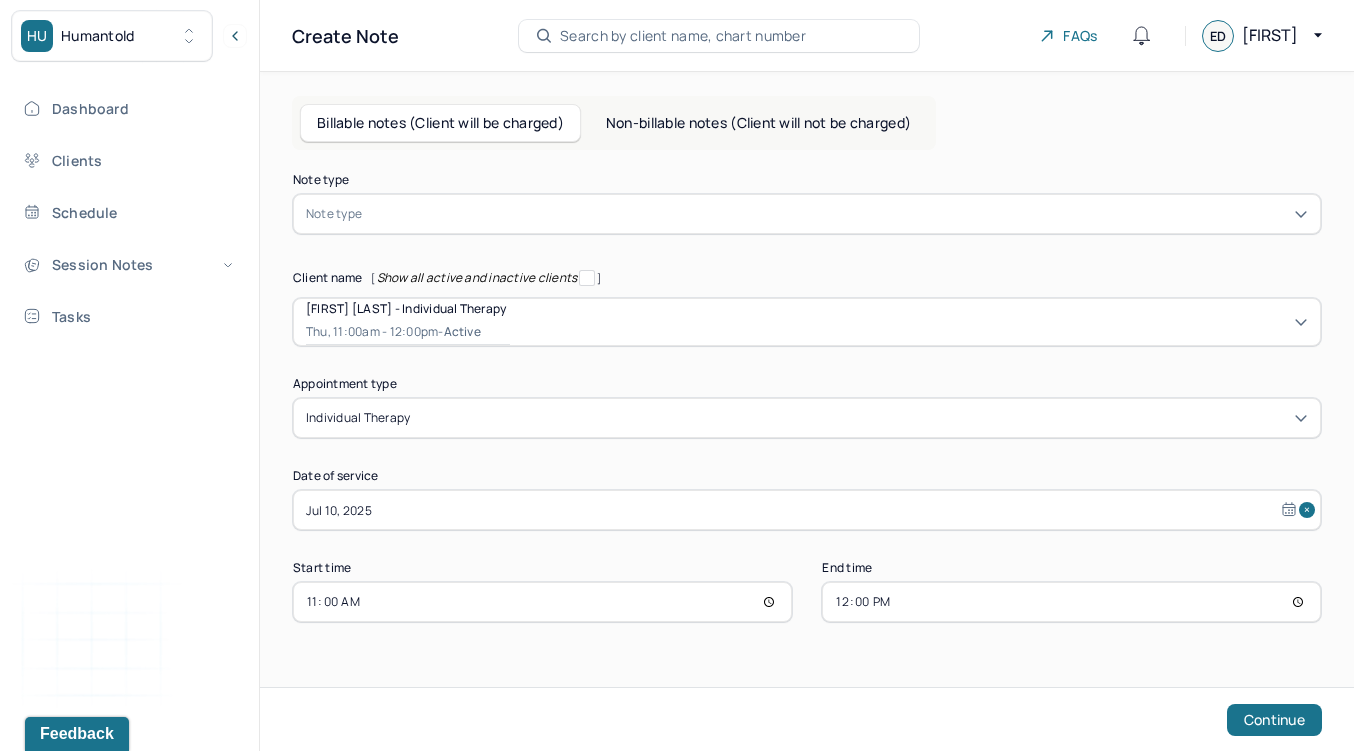 click at bounding box center [837, 214] 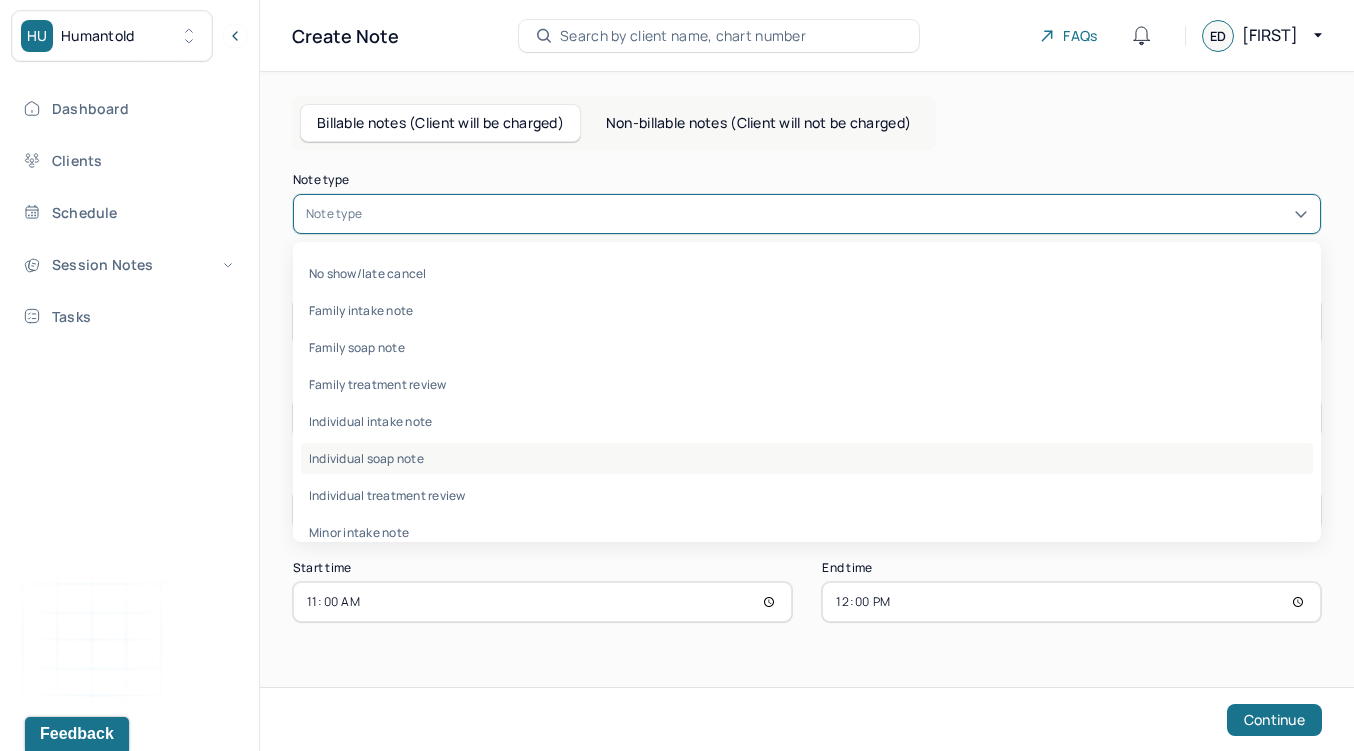 click on "Individual soap note" at bounding box center (807, 458) 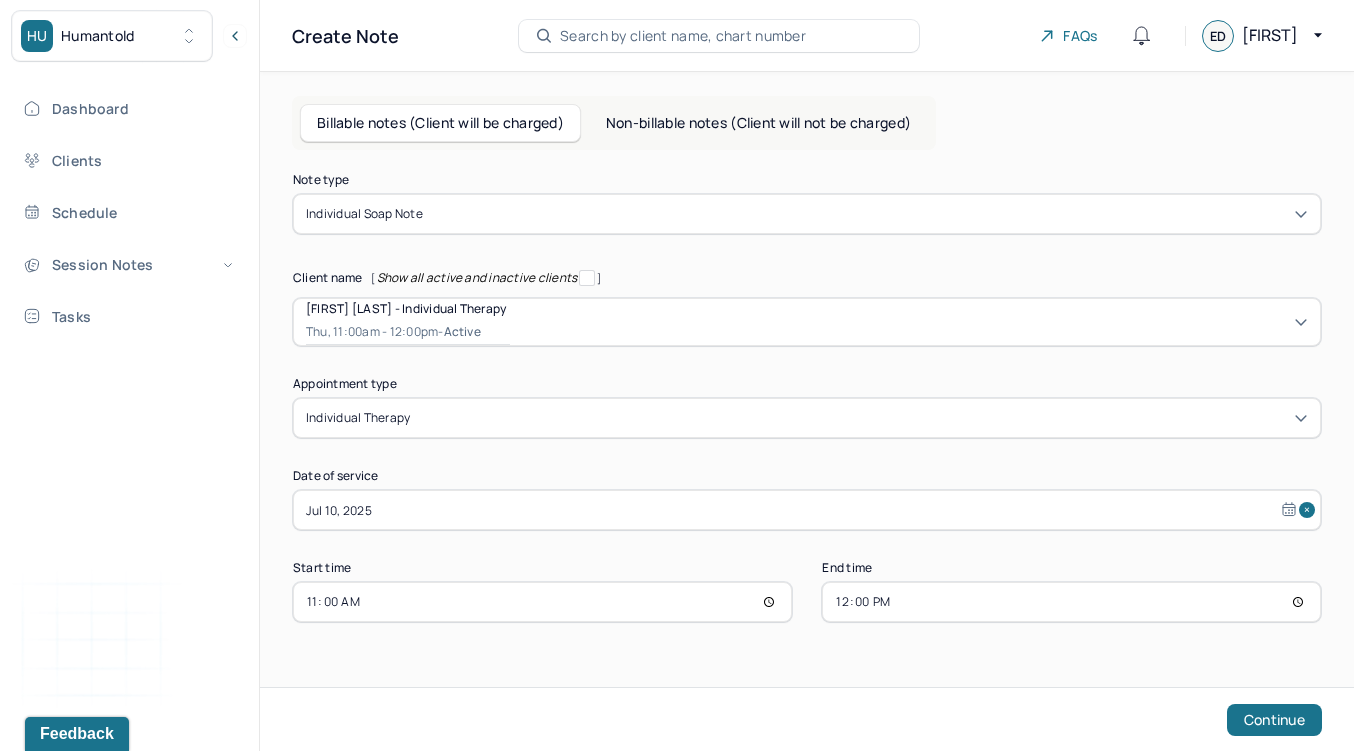 click on "11:00" at bounding box center [542, 602] 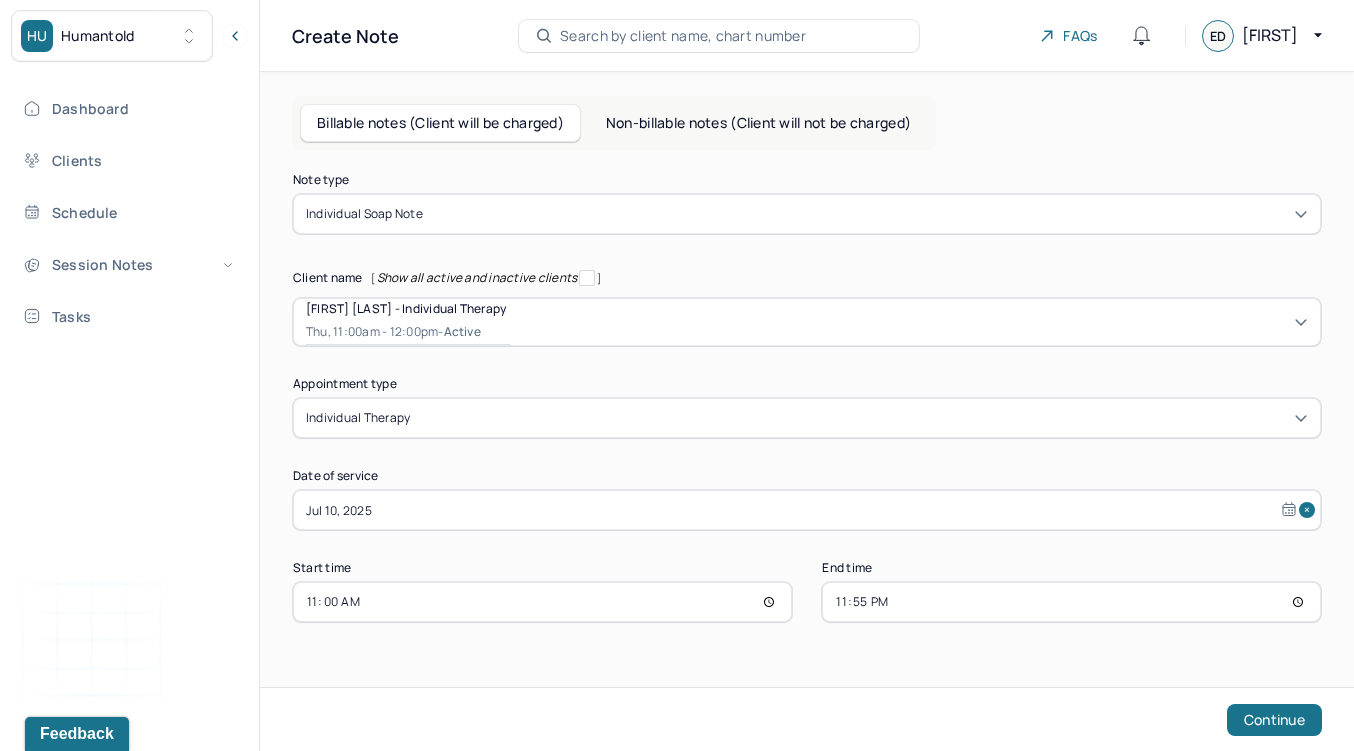 type on "11:55" 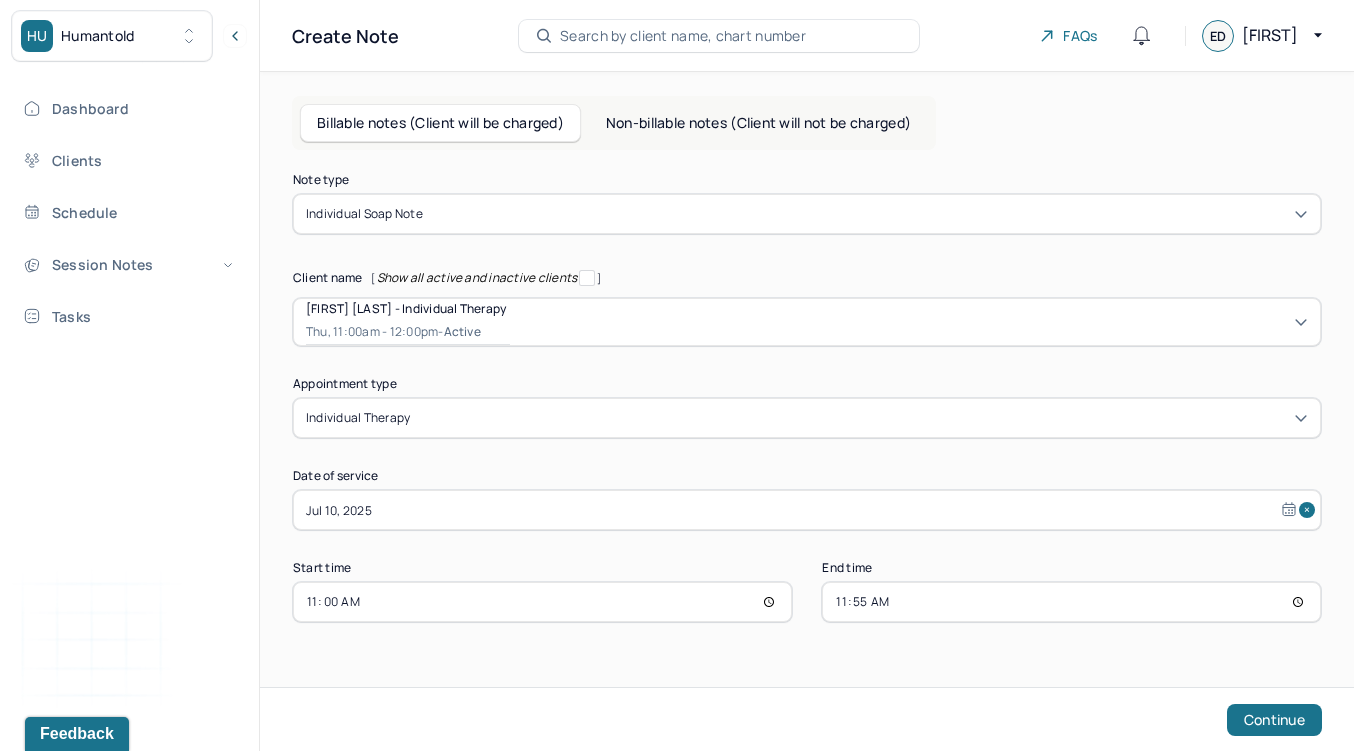 click on "Note type Individual soap note Client name [ Show all active and inactive clients ] Laneisha Munford - Individual therapy Thu, 11:00am - 12:00pm  -  active Supervisee name Emma Distler Appointment type individual therapy Date of service Jul 10, 2025 Start time 11:00 End time 11:55   Continue" at bounding box center (807, 439) 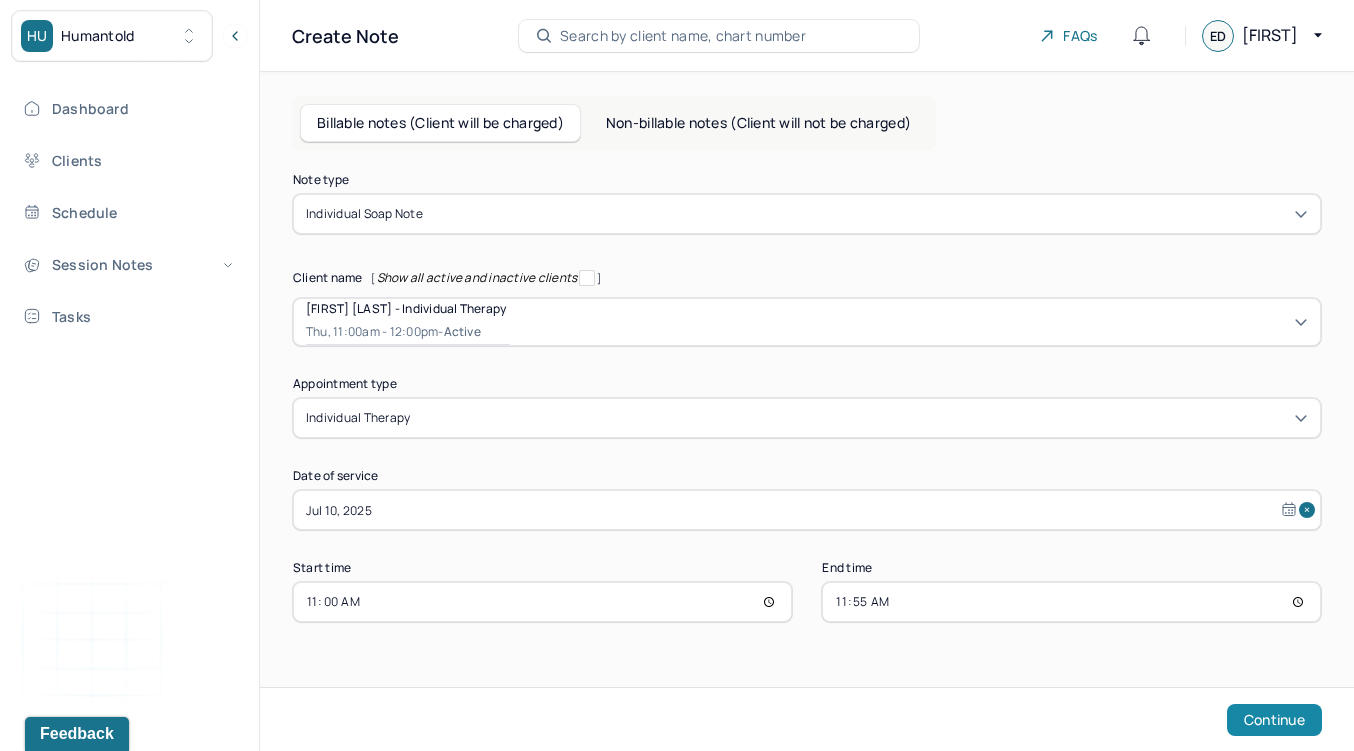click on "Continue" at bounding box center (1274, 720) 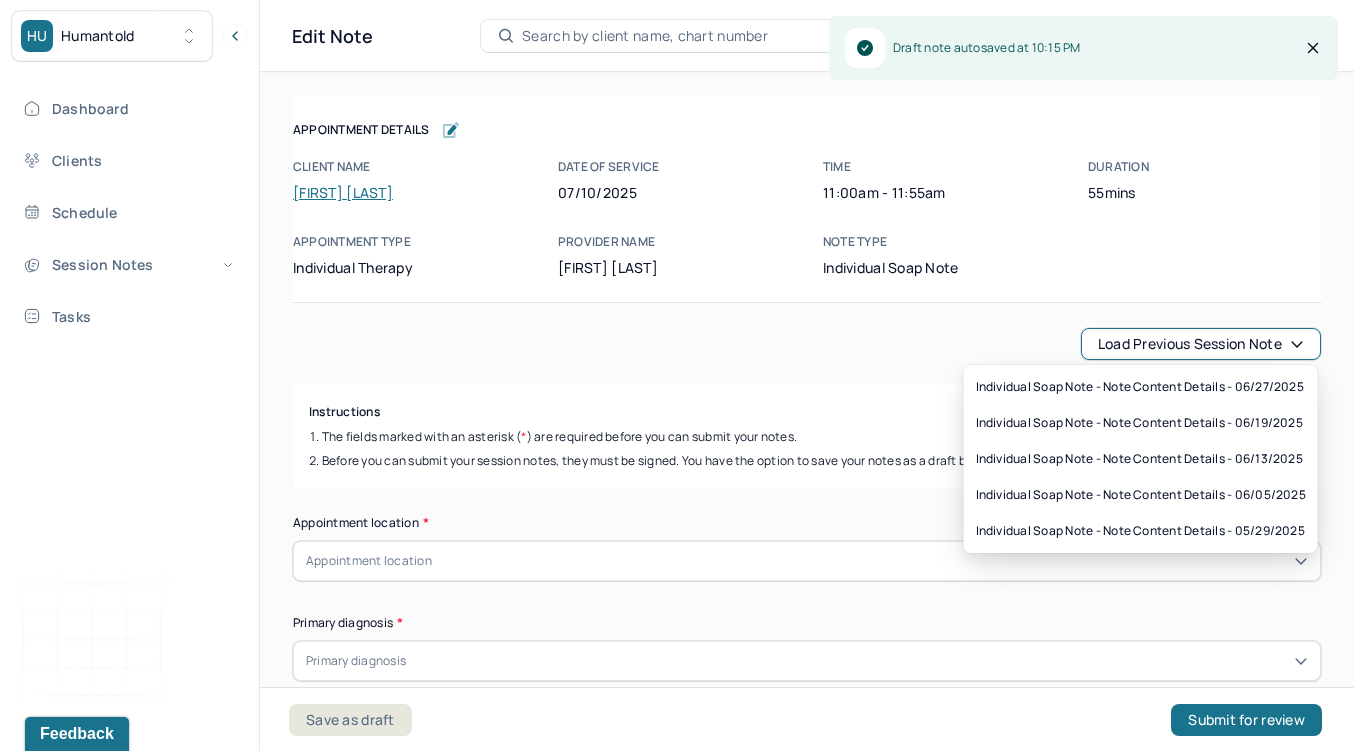 click on "Load previous session note" at bounding box center [1201, 344] 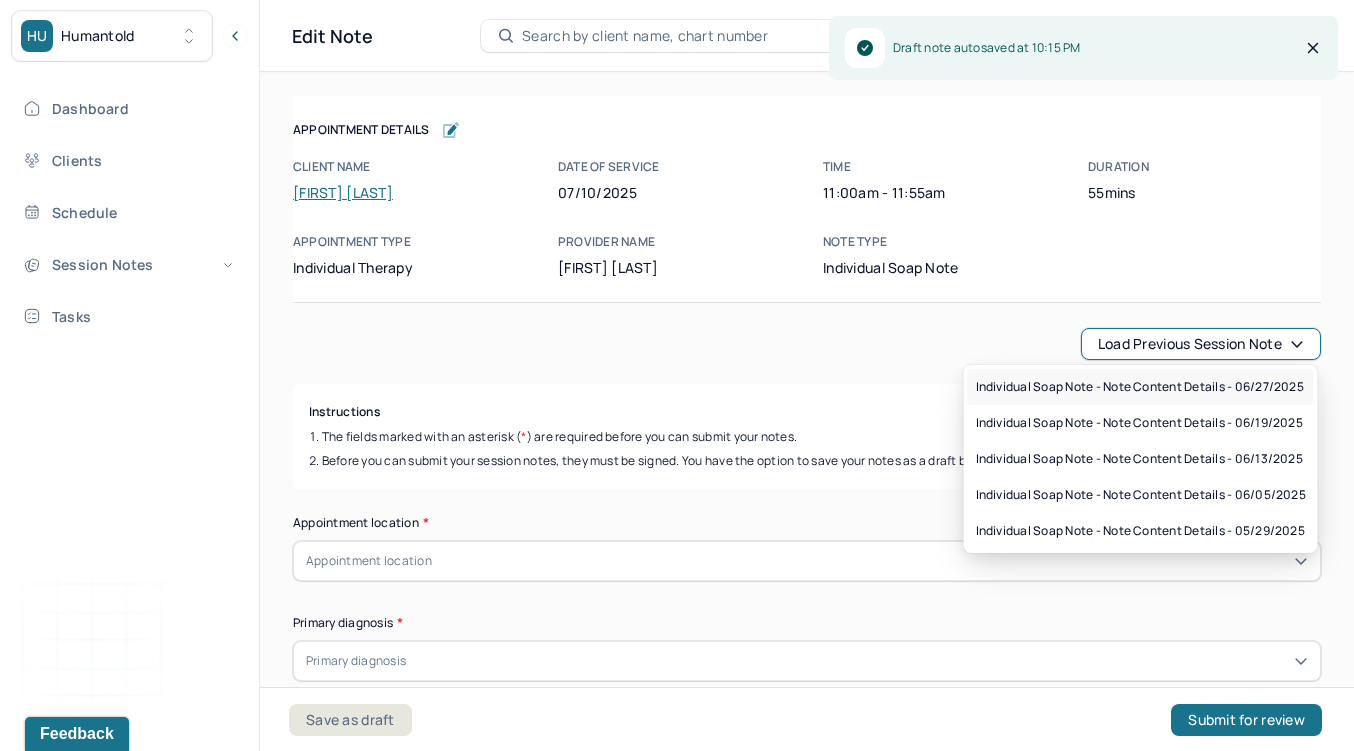 click on "Individual soap note   - Note content Details -   06/27/2025" at bounding box center (1140, 387) 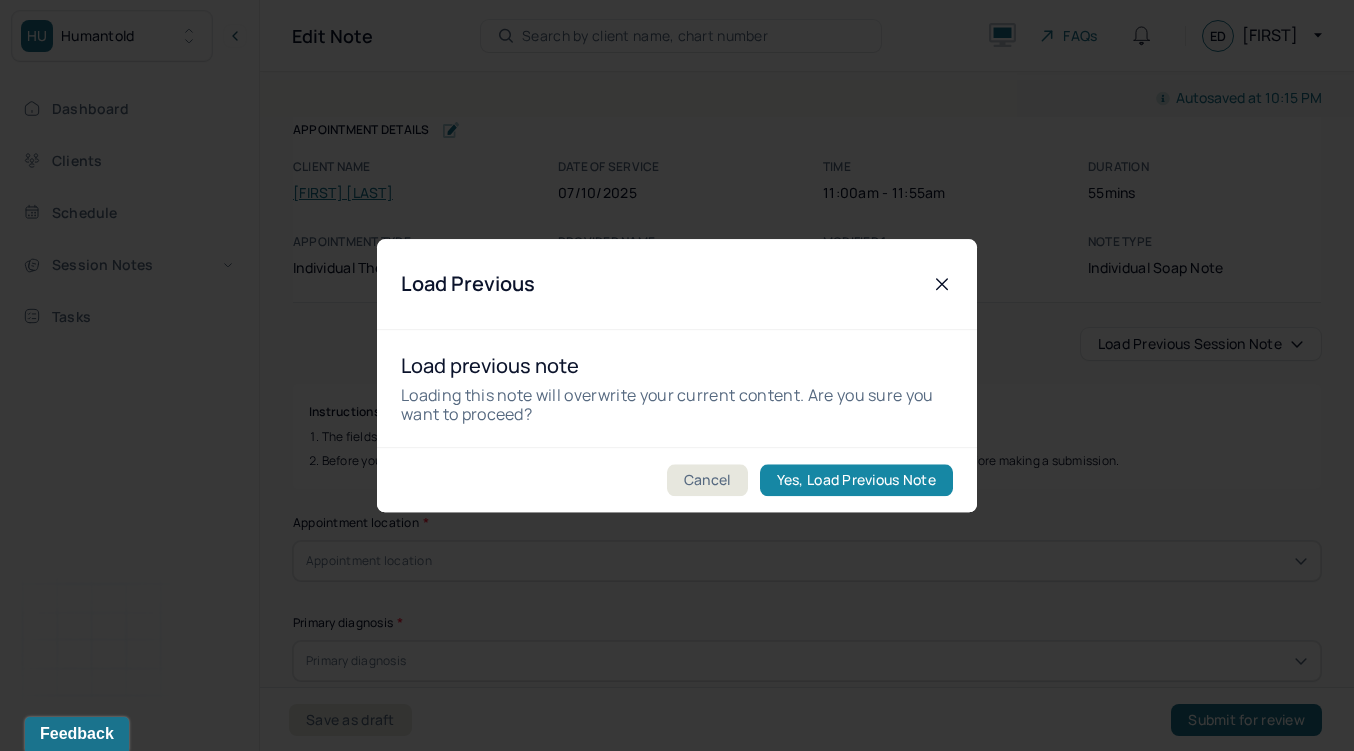 click on "Yes, Load Previous Note" at bounding box center [856, 480] 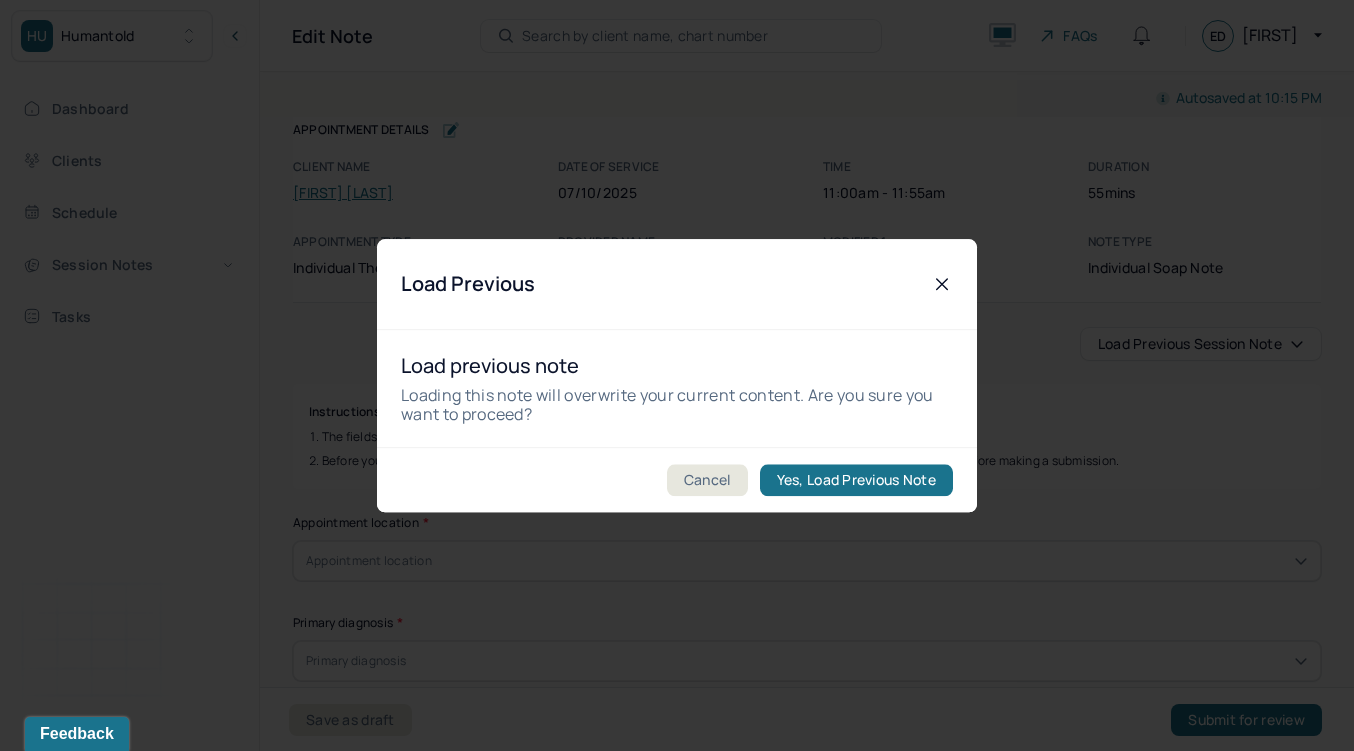 type on "Client reported feelings of annoyance and disappointment regarding ex-boyfriend. Client also reported feelings of fear and curiosity regarding potential new work and "starting over."" 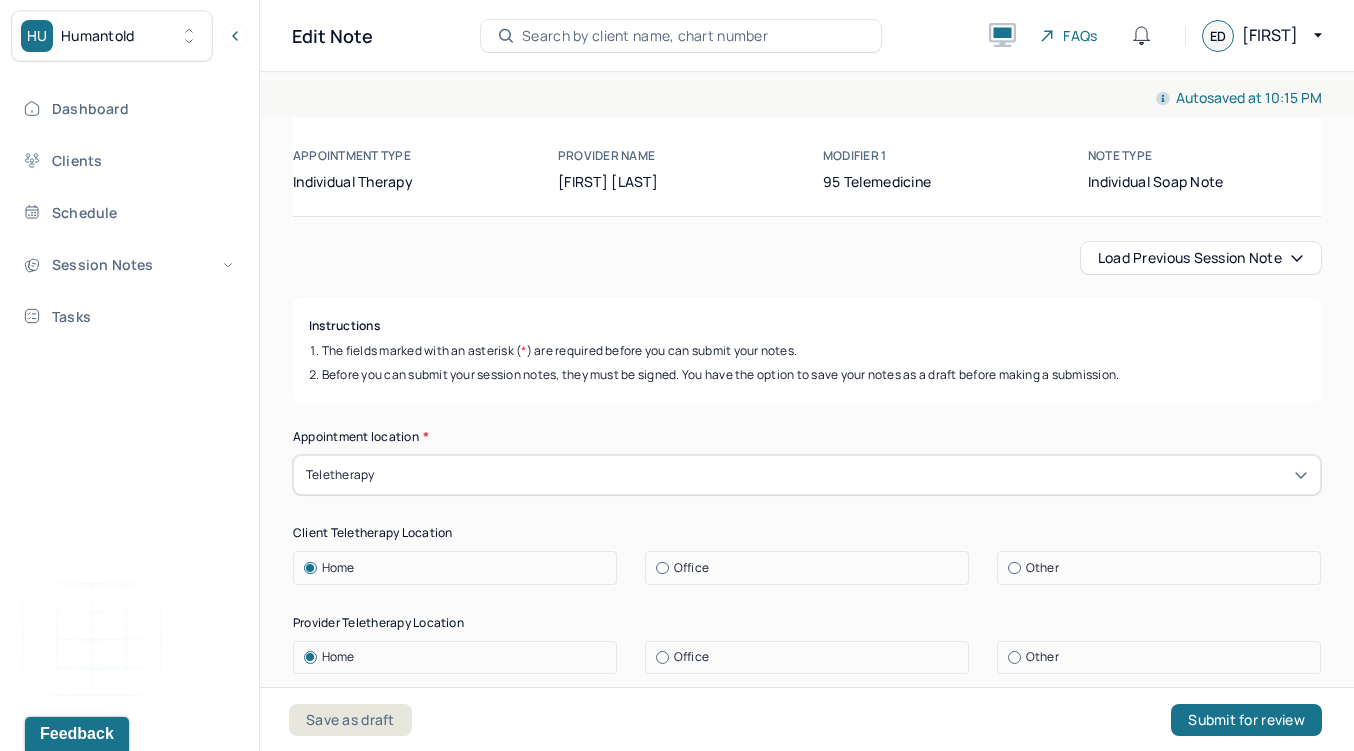 scroll, scrollTop: 91, scrollLeft: 0, axis: vertical 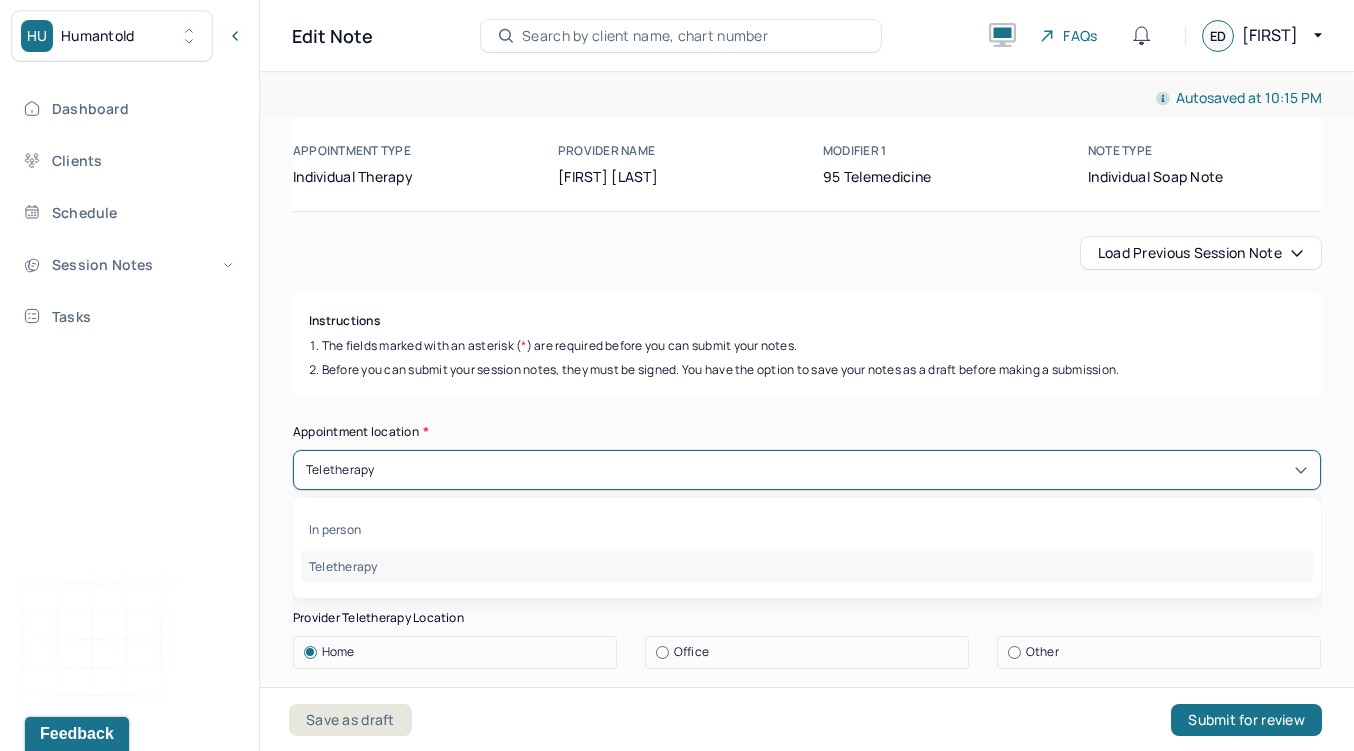 click on "Teletherapy" at bounding box center (807, 470) 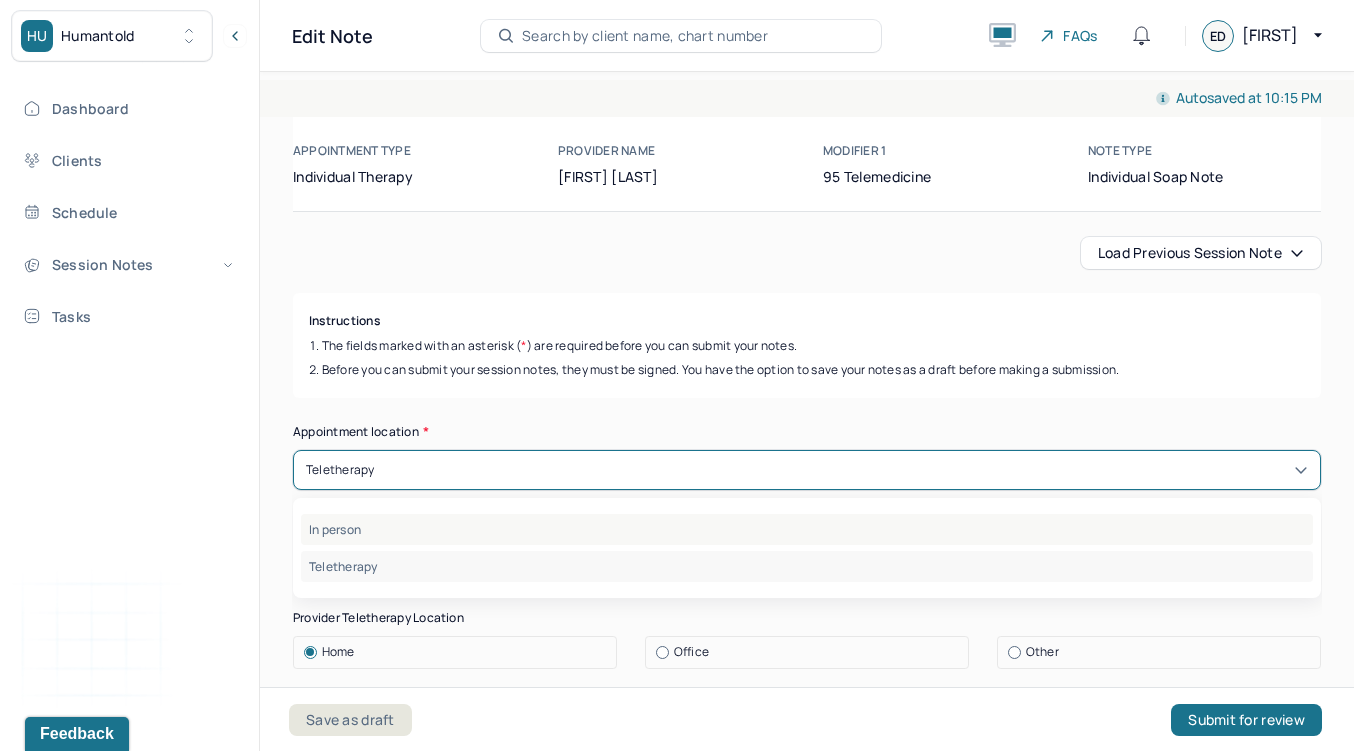 click on "In person" at bounding box center [807, 529] 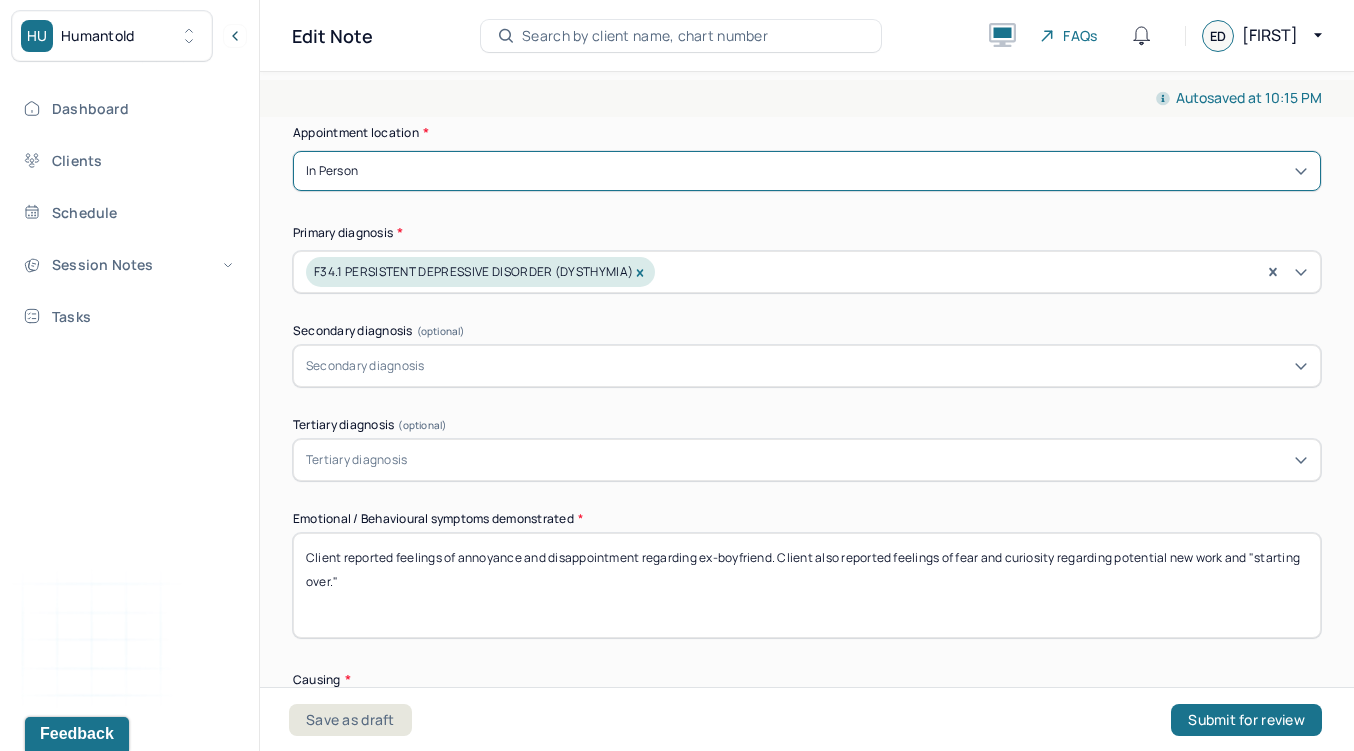 scroll, scrollTop: 489, scrollLeft: 0, axis: vertical 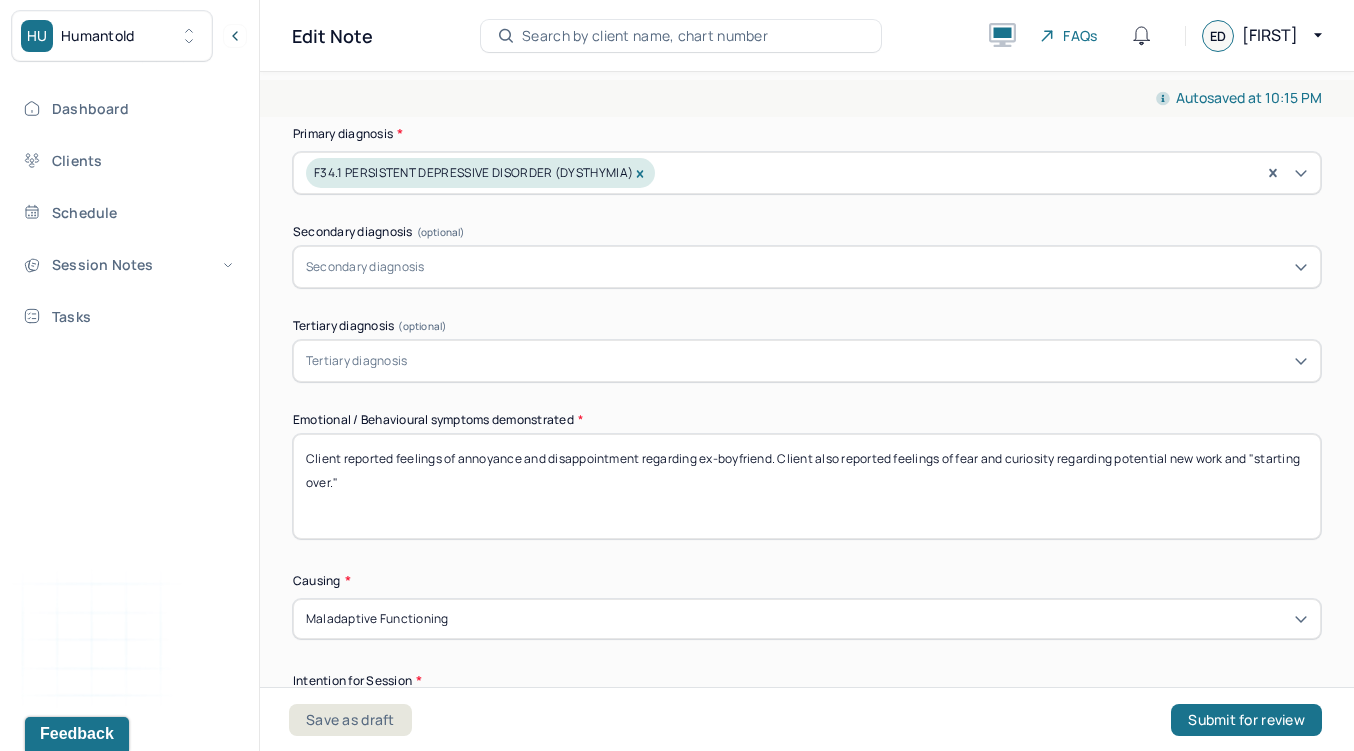 drag, startPoint x: 378, startPoint y: 489, endPoint x: 460, endPoint y: 454, distance: 89.157166 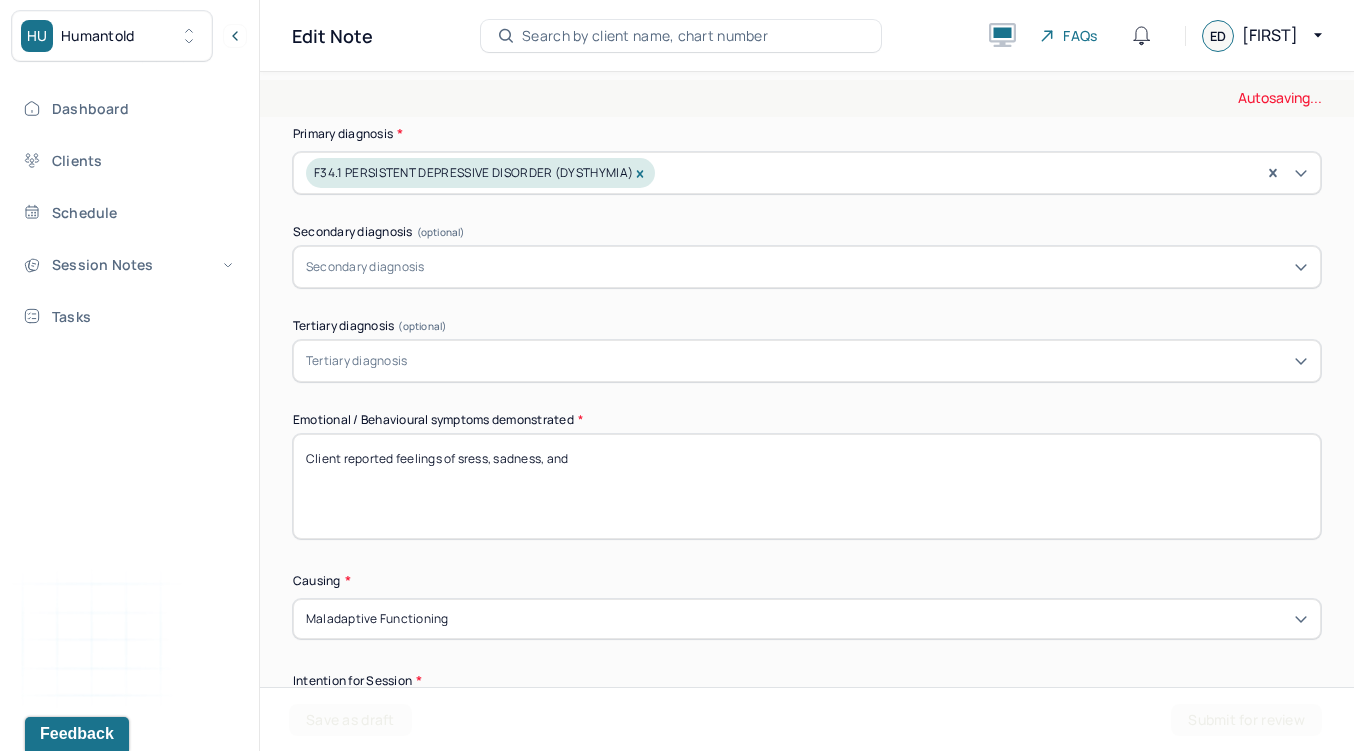 click on "Client reported feelings of annoyance and disappointment regarding ex-boyfriend. Client also reported feelings of fear and curiosity regarding potential new work and "starting over."" at bounding box center [807, 486] 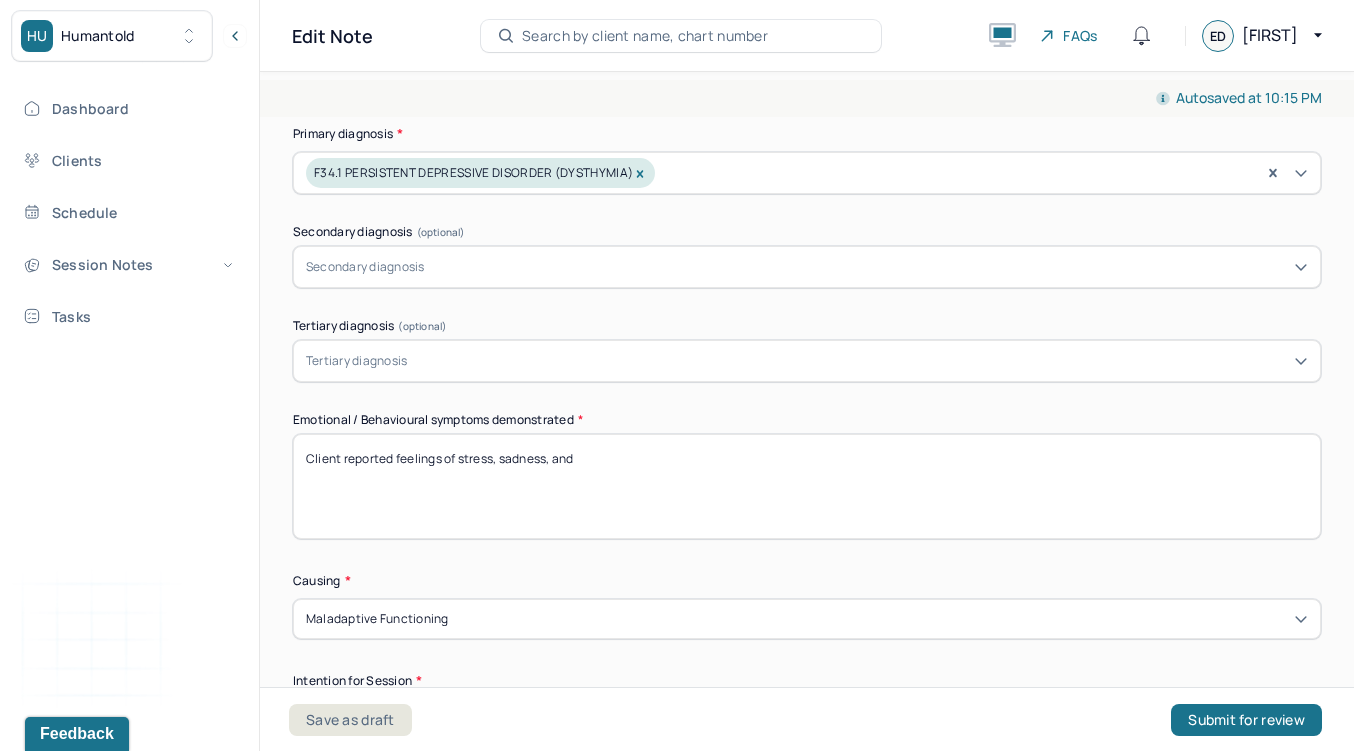click on "Client reported feelings of sress, sadness, and" at bounding box center (807, 486) 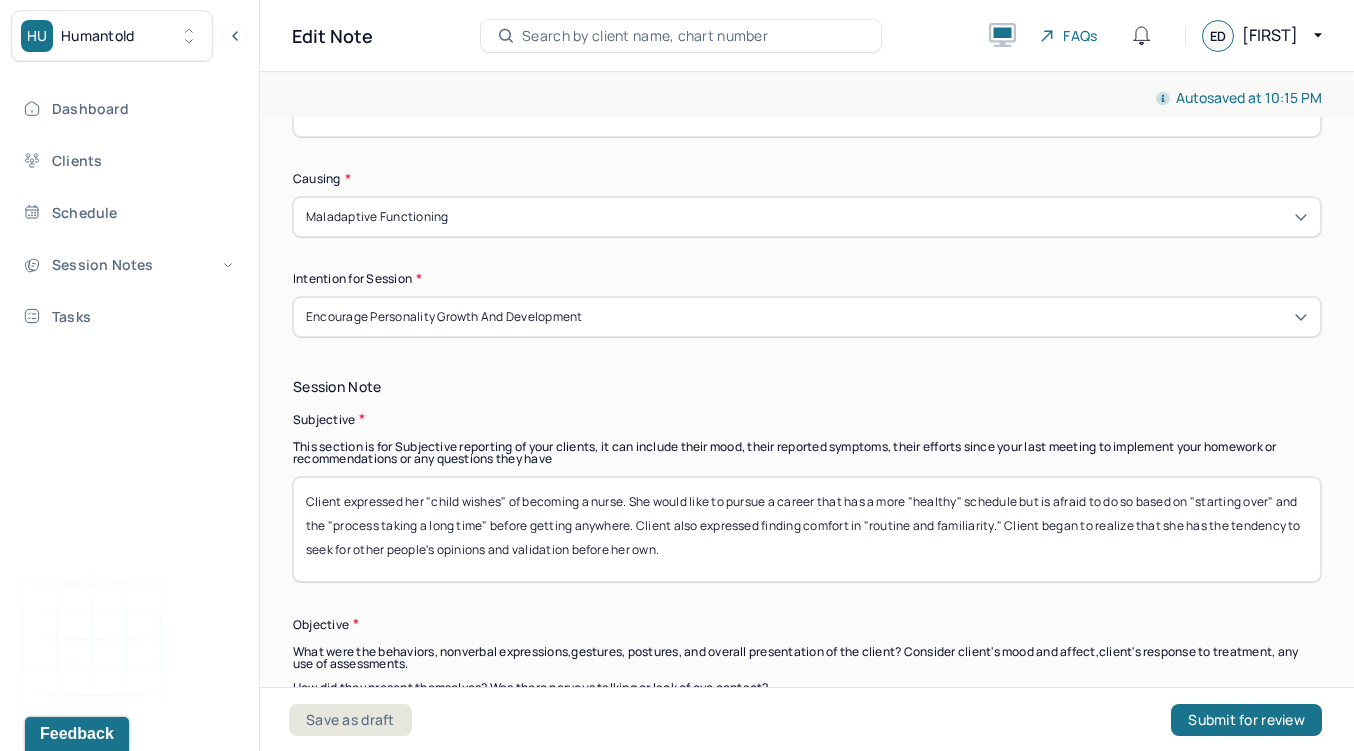 scroll, scrollTop: 910, scrollLeft: 0, axis: vertical 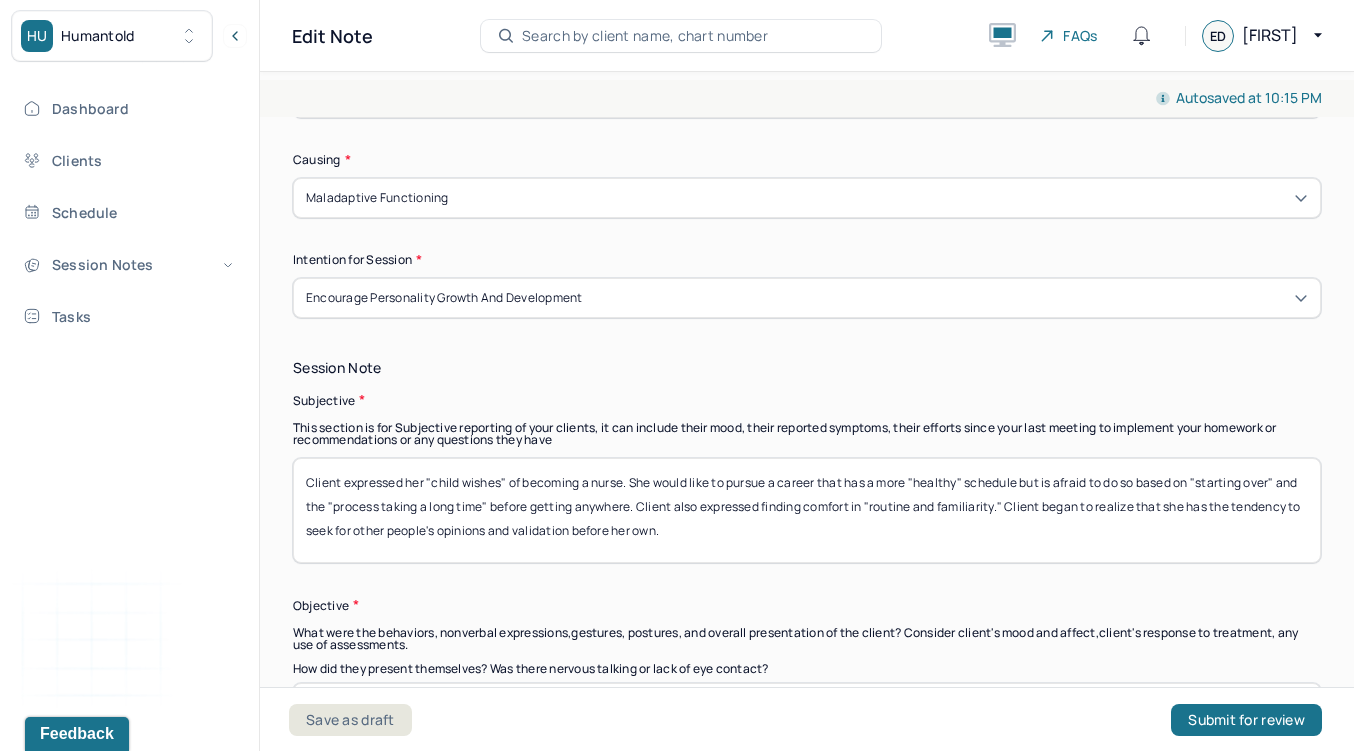 type on "Client reported feelings of stress, sadness, and burnout regarding work environment and family dynamics." 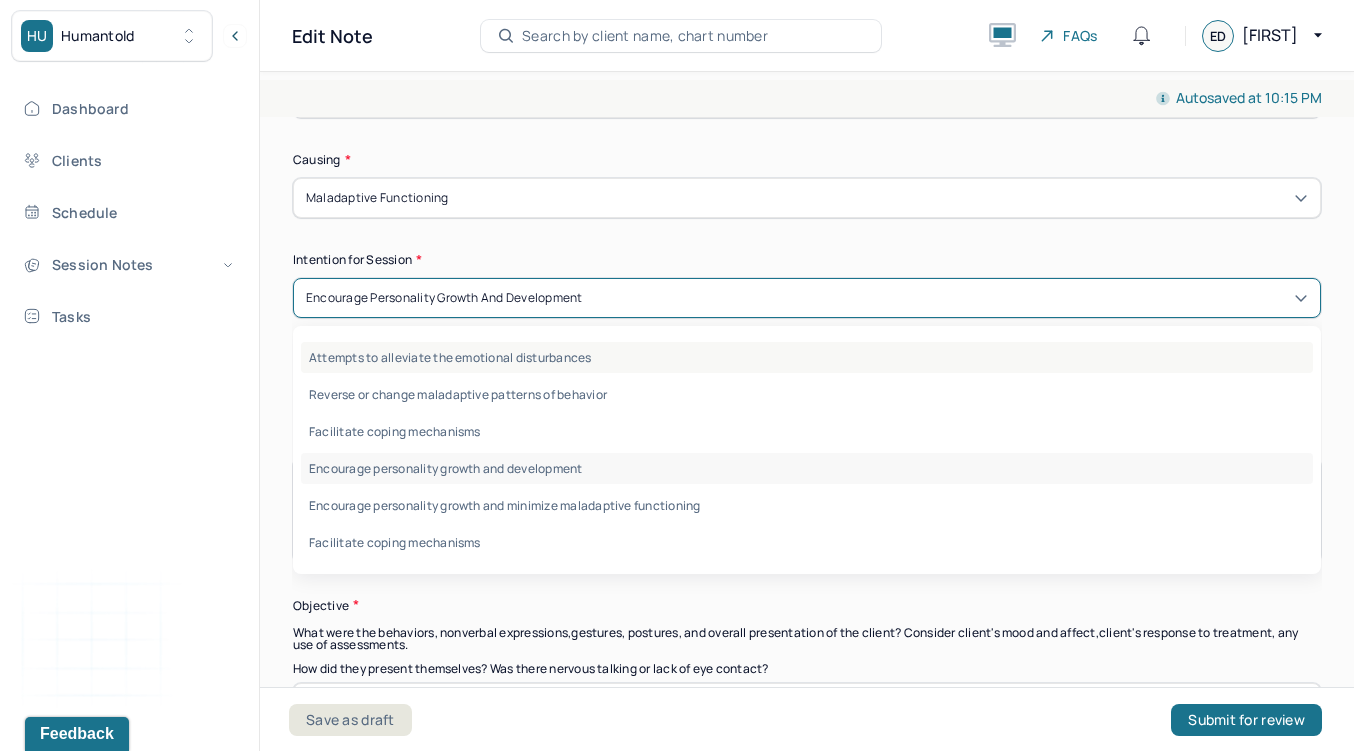 click on "Attempts to alleviate the emotional disturbances" at bounding box center (807, 357) 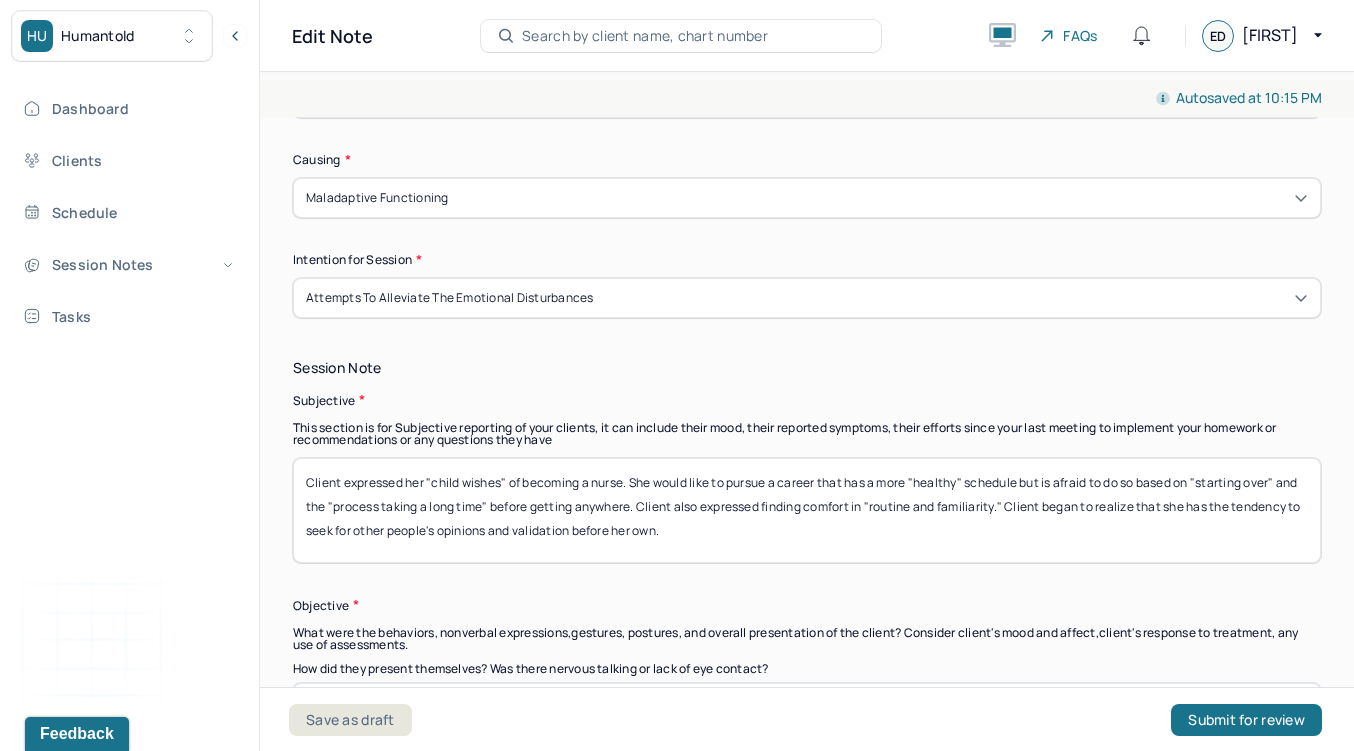 drag, startPoint x: 711, startPoint y: 538, endPoint x: 345, endPoint y: 479, distance: 370.72498 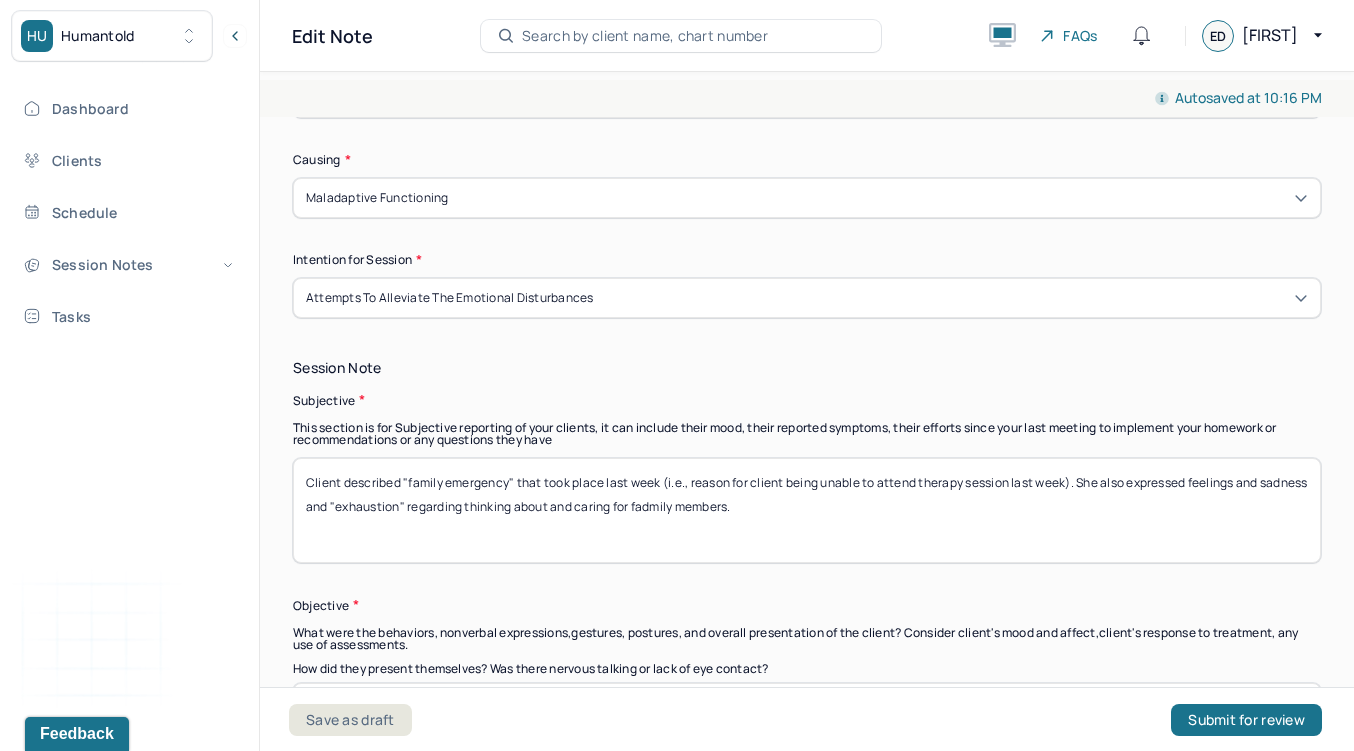 click on "Client described "family emergency" that took place last week (i.e., reason for client being unable to attend therapy session last week). She also expressed feelings and sadness and "exhaustion"" at bounding box center (807, 510) 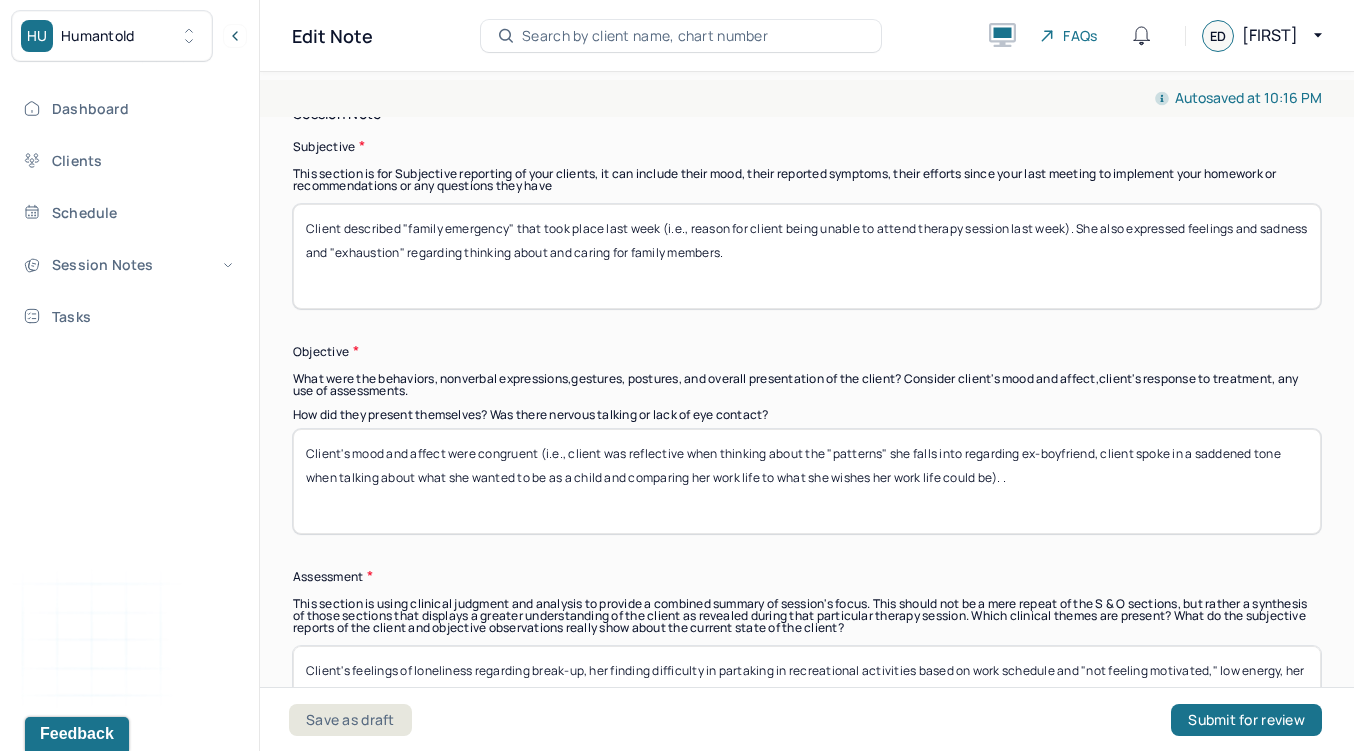 scroll, scrollTop: 1193, scrollLeft: 0, axis: vertical 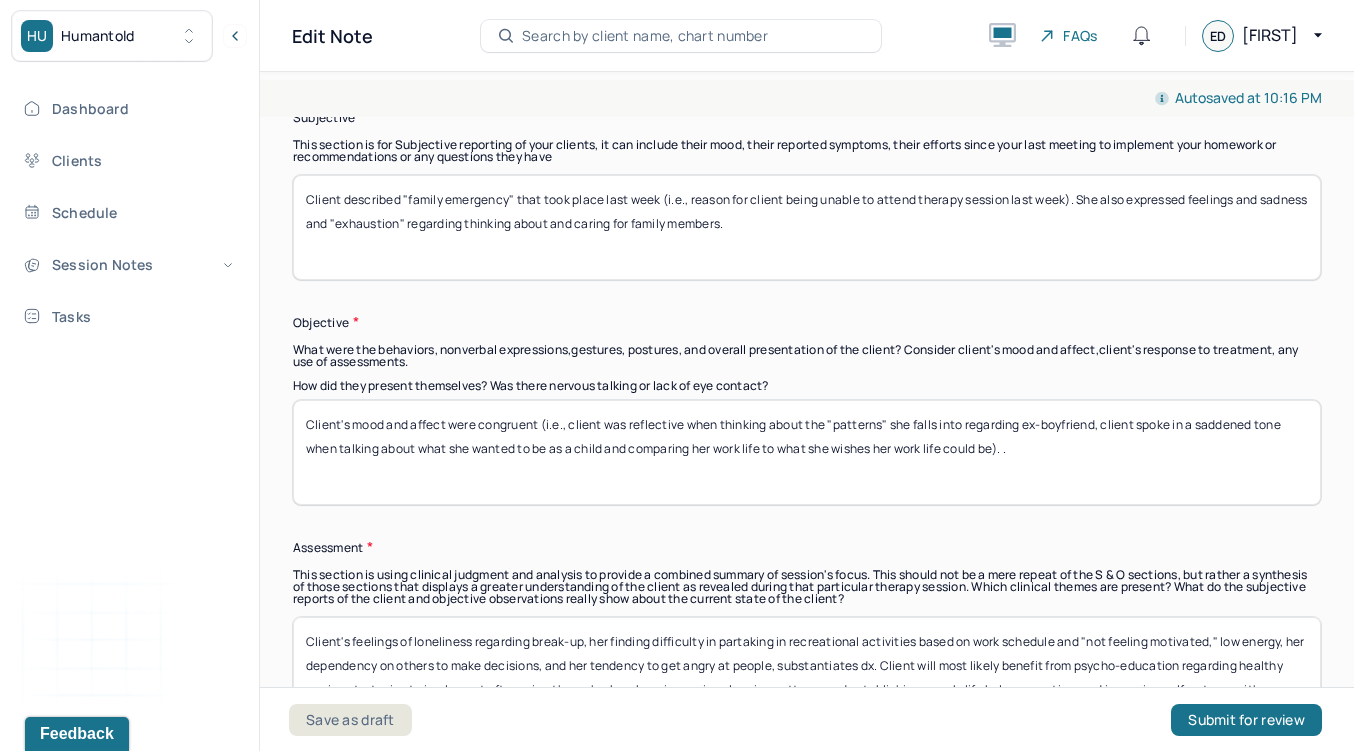 type on "Client described "family emergency" that took place last week (i.e., reason for client being unable to attend therapy session last week). She also expressed feelings and sadness and "exhaustion" regarding thinking about and caring for family members." 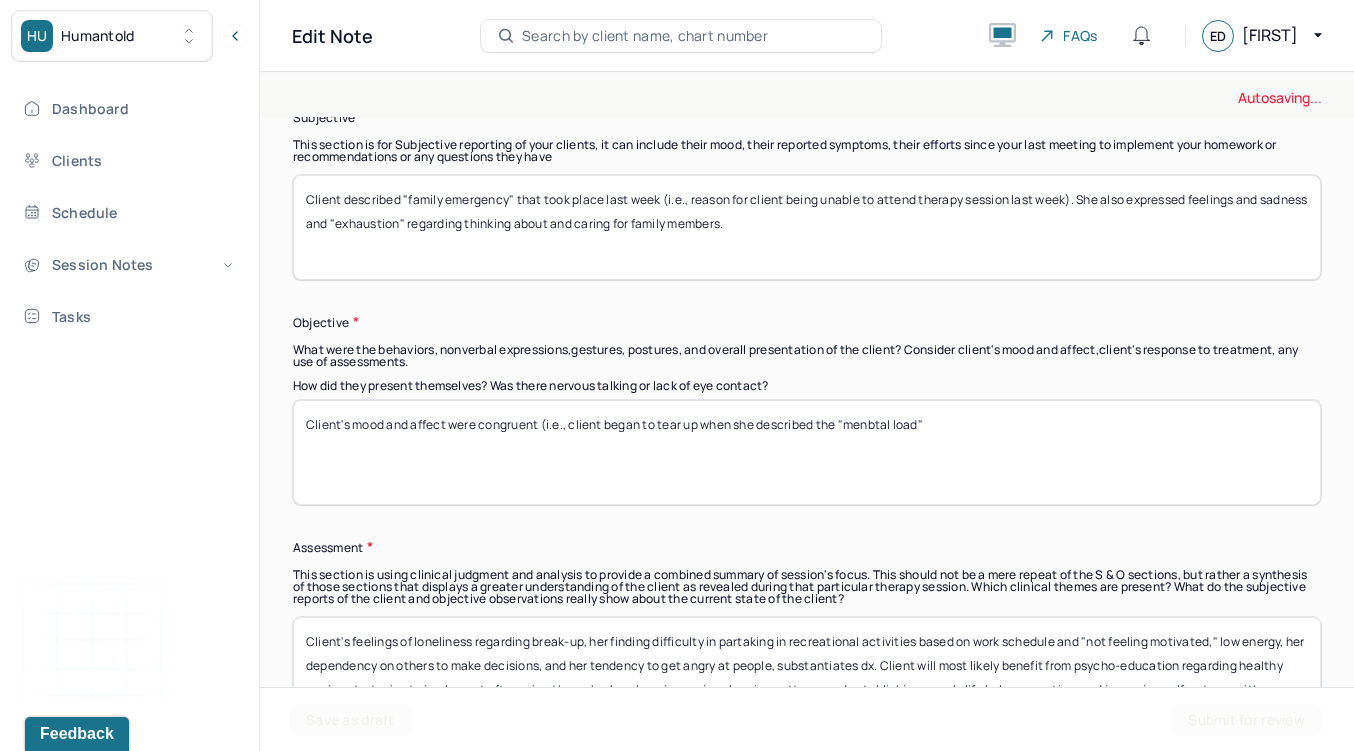 click on "Client's mood and affect were congruent (i.e., client's" at bounding box center (807, 452) 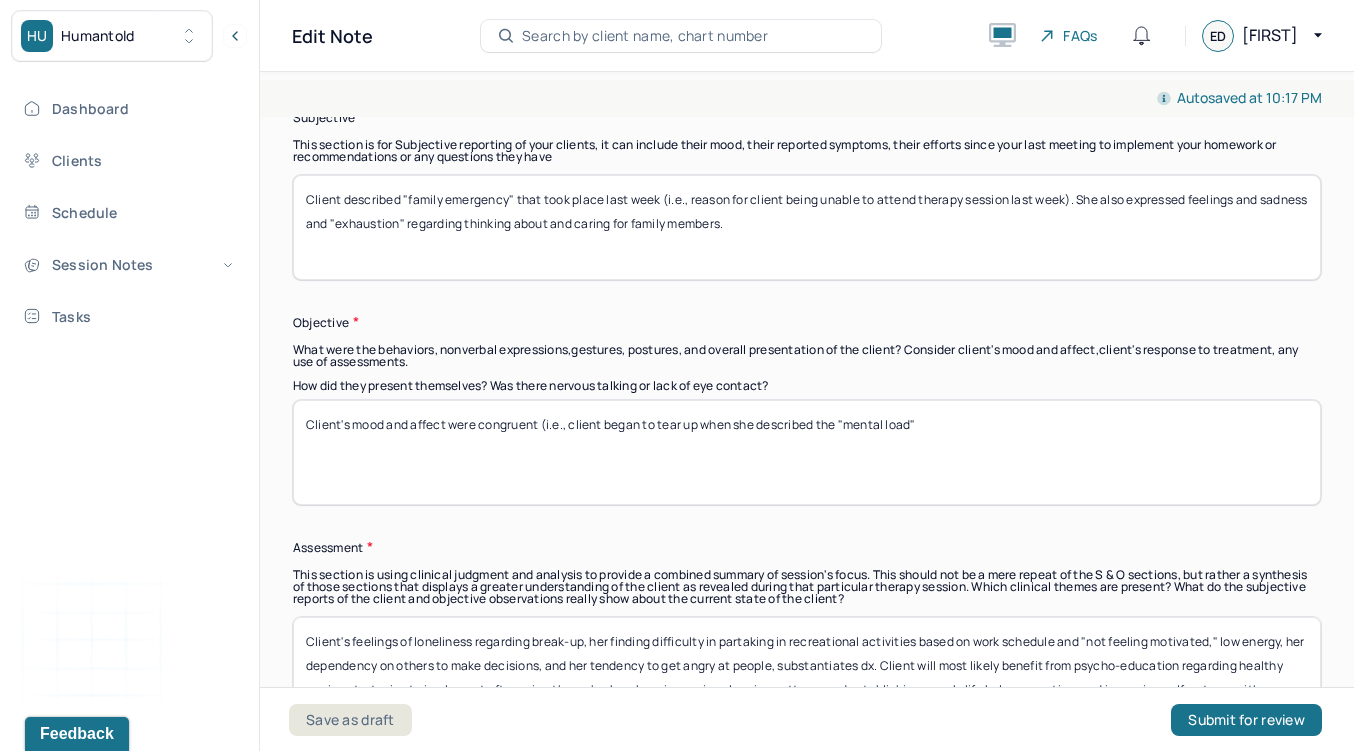 click on "Client's mood and affect were congruent (i.e., client began to tear up when she described the "menbtal load"" at bounding box center [807, 452] 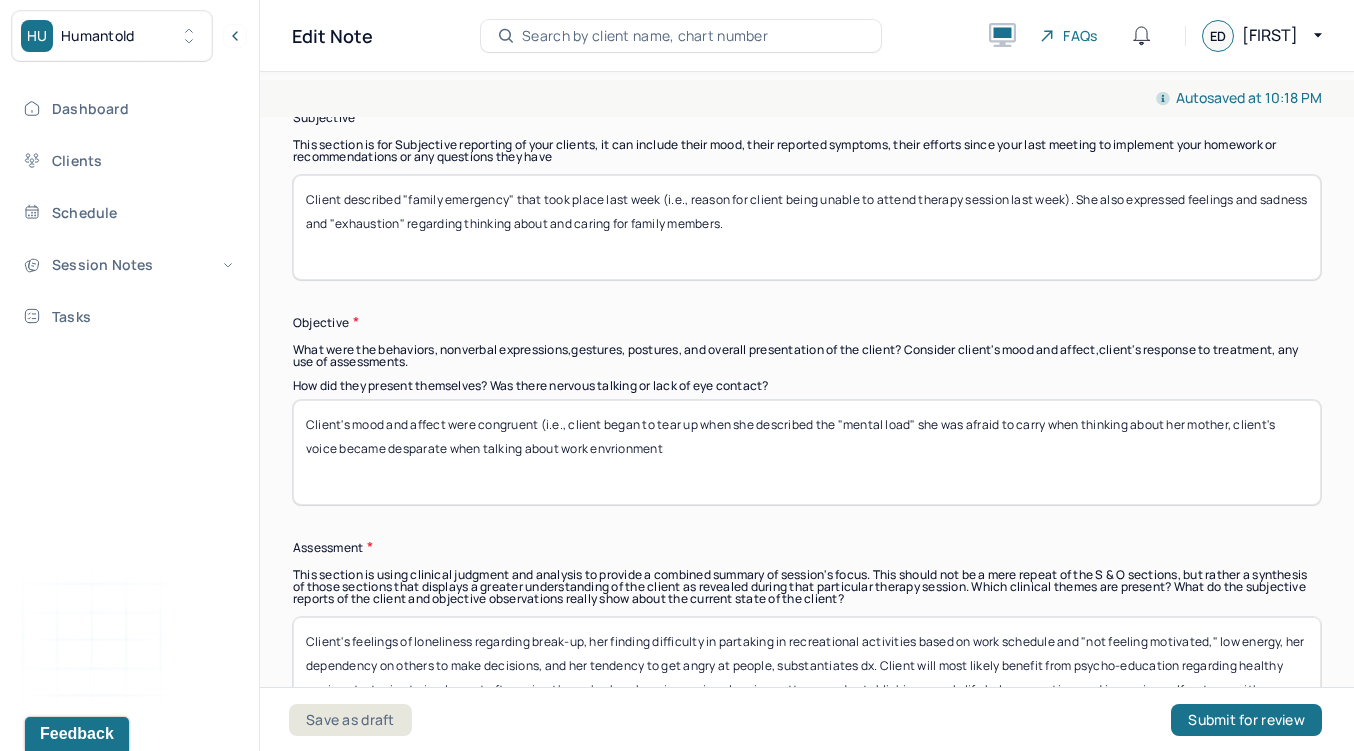 click on "Client's mood and affect were congruent (i.e., client began to tear up when she described the "mental load" she was afraid to carry when thinking about her mother, client's voice became desparate when talking about work envrionment" at bounding box center [807, 452] 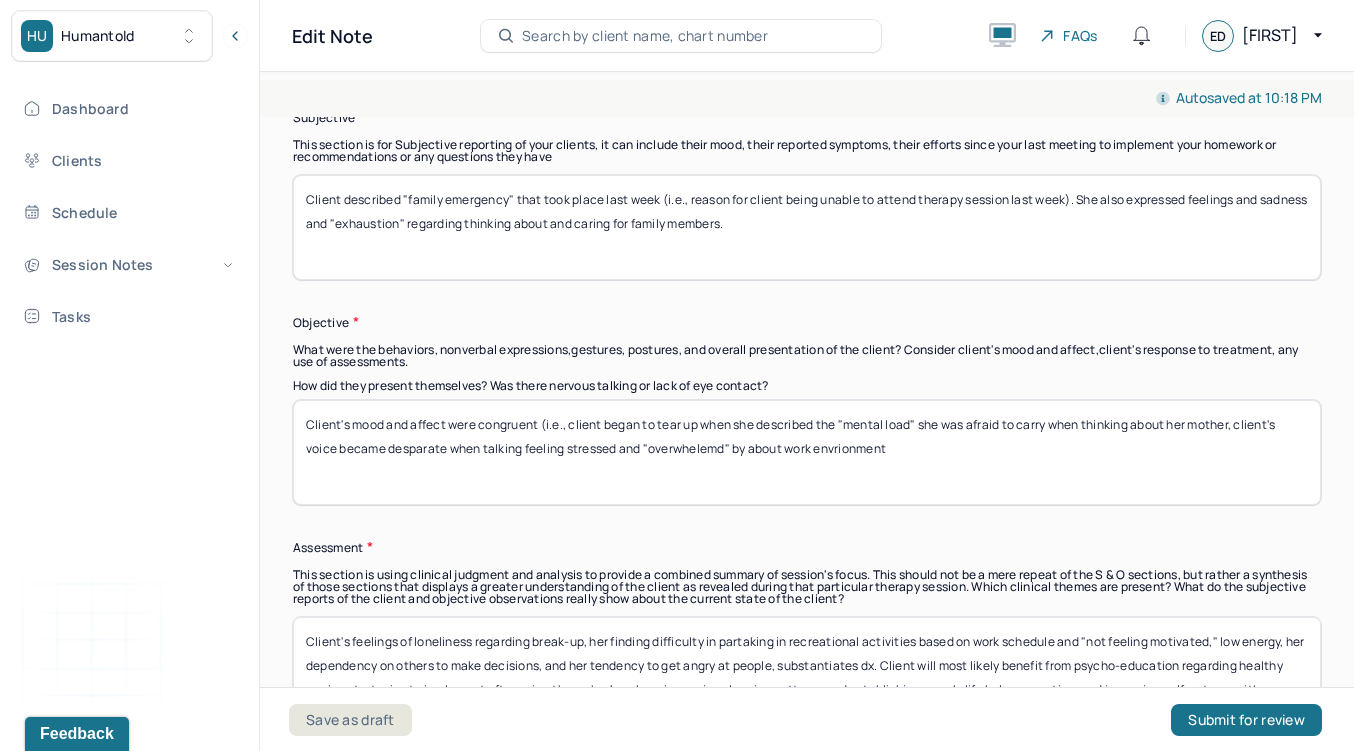 click on "Client's mood and affect were congruent (i.e., client began to tear up when she described the "mental load" she was afraid to carry when thinking about her mother, client's voice became desparate when talking feeling stressed and "about work envrionment" at bounding box center (807, 452) 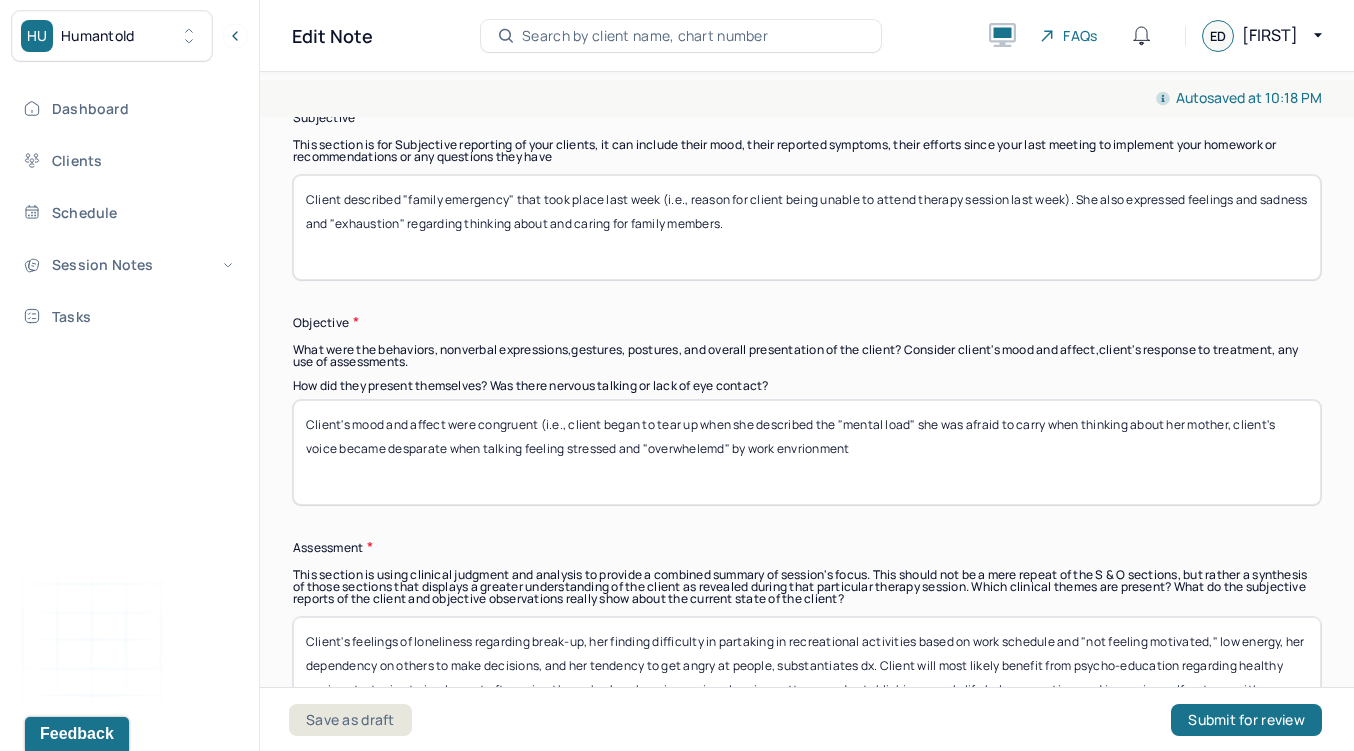 click on "Client's mood and affect were congruent (i.e., client began to tear up when she described the "mental load" she was afraid to carry when thinking about her mother, client's voice became desparate when talking feeling stressed and "overwhelemd" by about work envrionment" at bounding box center [807, 452] 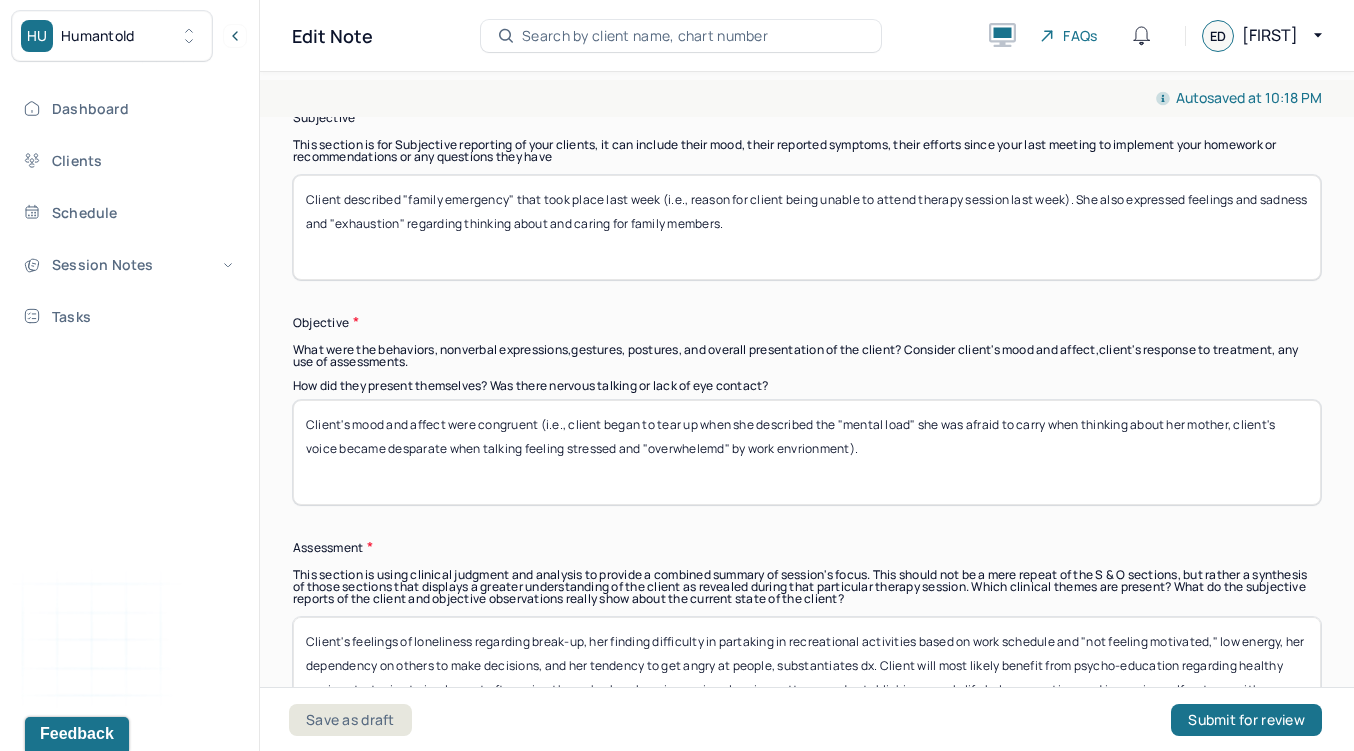 click on "Client's mood and affect were congruent (i.e., client began to tear up when she described the "mental load" she was afraid to carry when thinking about her mother, client's voice became desparate when talking feeling stressed and "overwhelemd" by work envrionment" at bounding box center [807, 452] 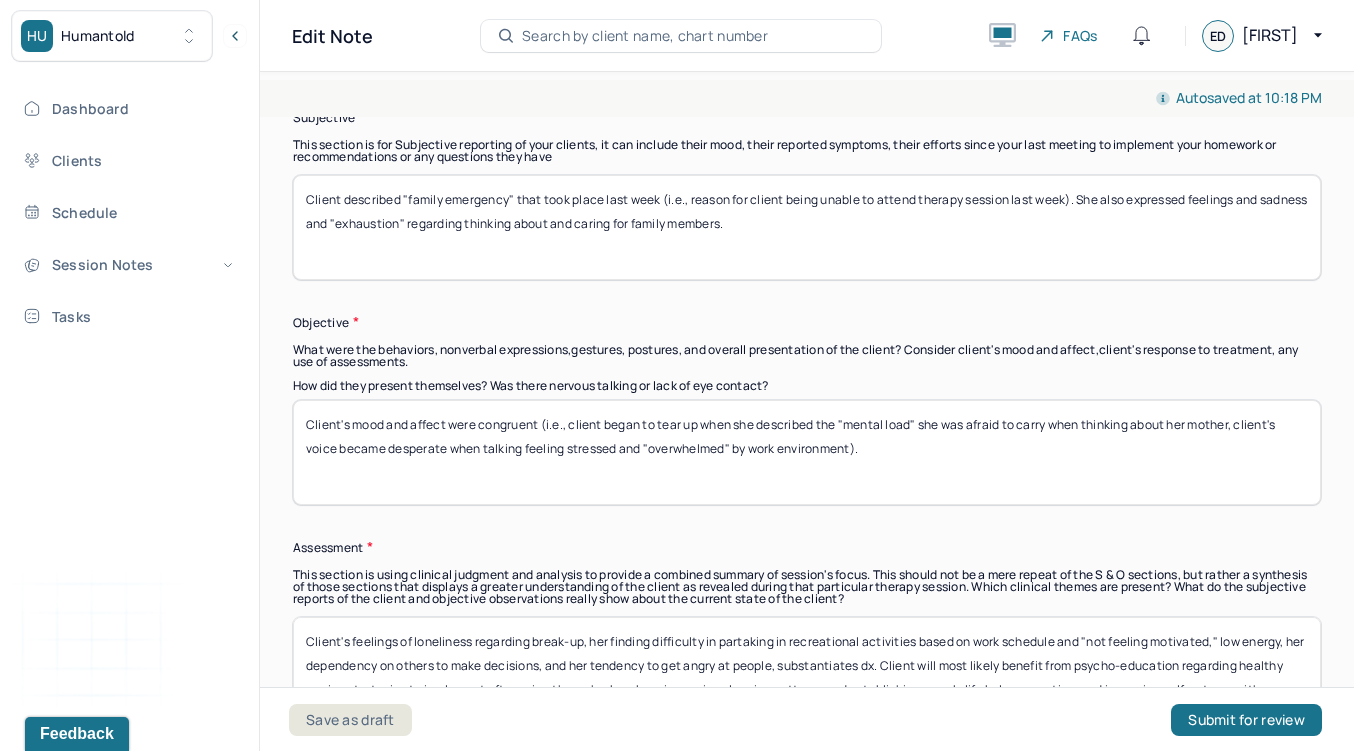 click on "Client's mood and affect were congruent (i.e., client began to tear up when she described the "mental load" she was afraid to carry when thinking about her mother, client's voice became desparate when talking feeling stressed and "overwhelemd" by work envrionment)." at bounding box center [807, 452] 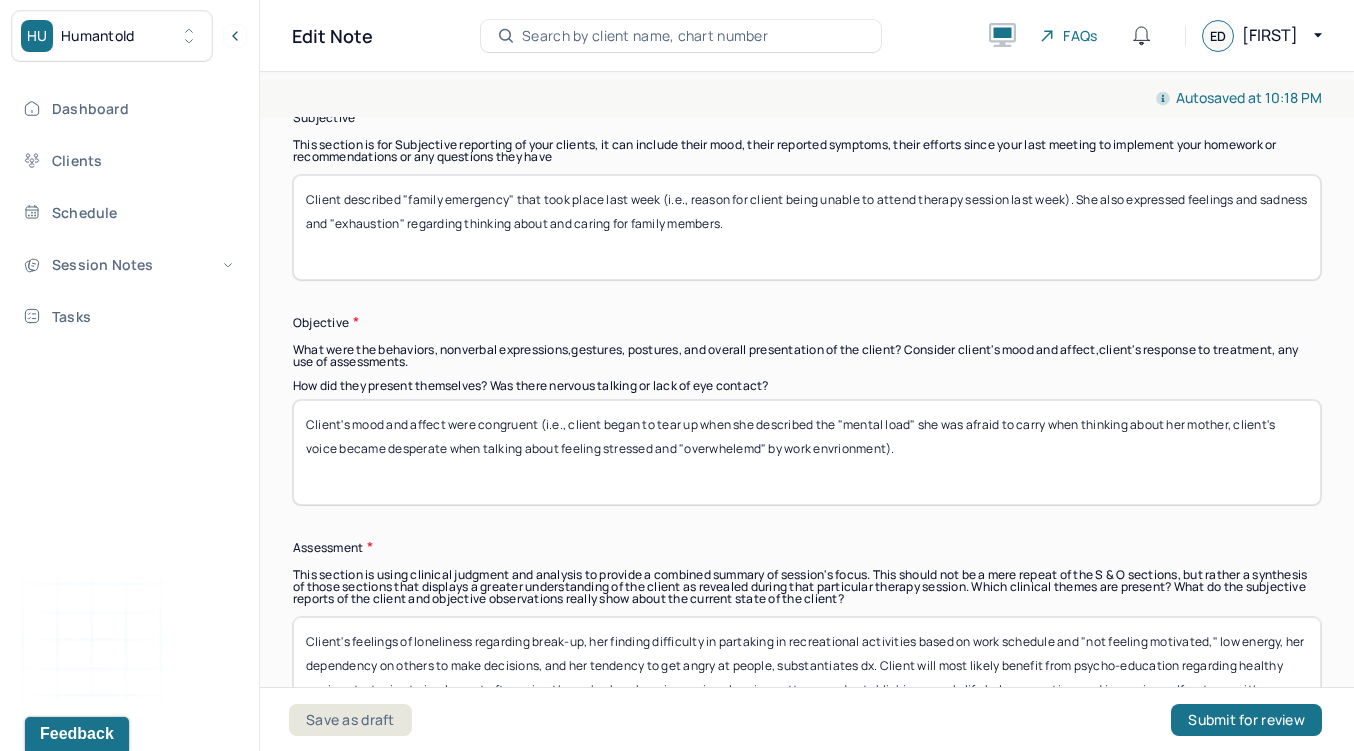 click on "Client's mood and affect were congruent (i.e., client began to tear up when she described the "mental load" she was afraid to carry when thinking about her mother, client's voice became desperate when talking feeling stressed and "overwhelmed" by work environment)." at bounding box center (807, 452) 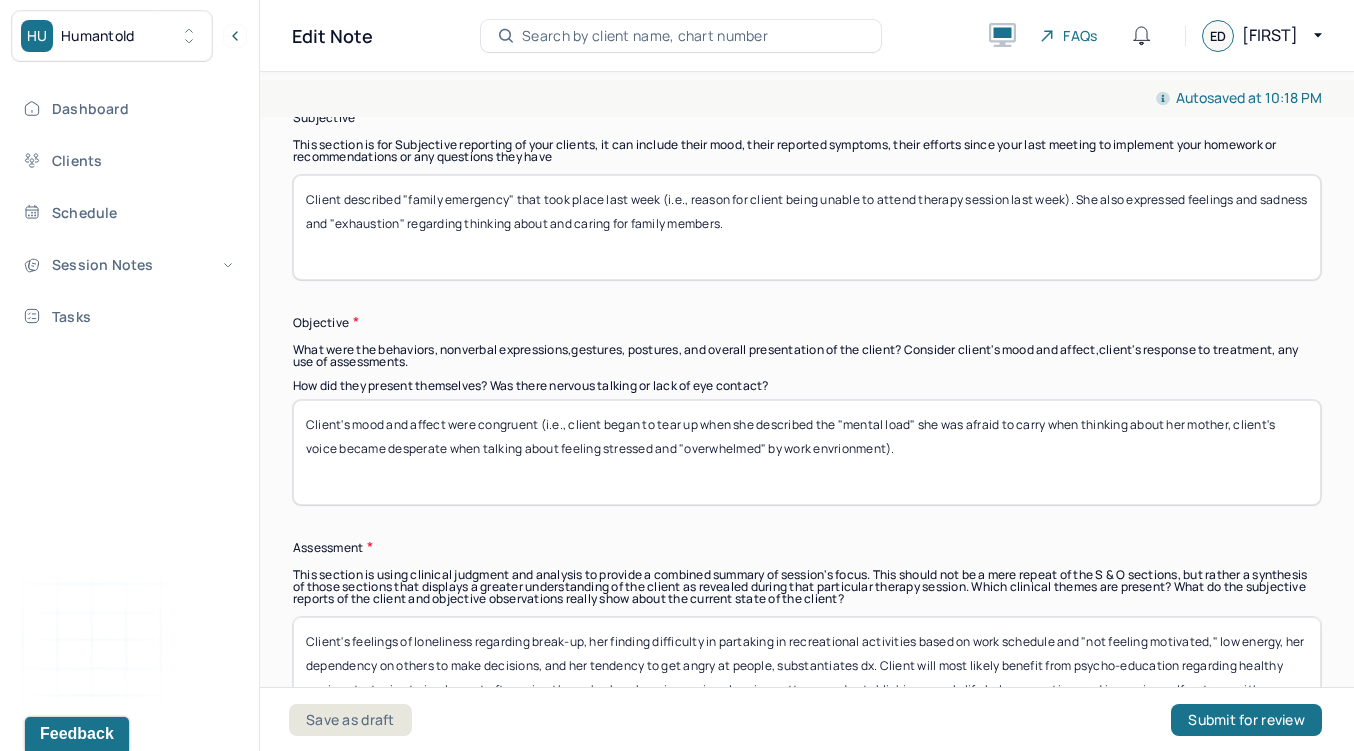 click on "Client's mood and affect were congruent (i.e., client began to tear up when she described the "mental load" she was afraid to carry when thinking about her mother, client's voice became desperate when talking about feeling stressed and "overwhelemd" by work envrionment)." at bounding box center (807, 452) 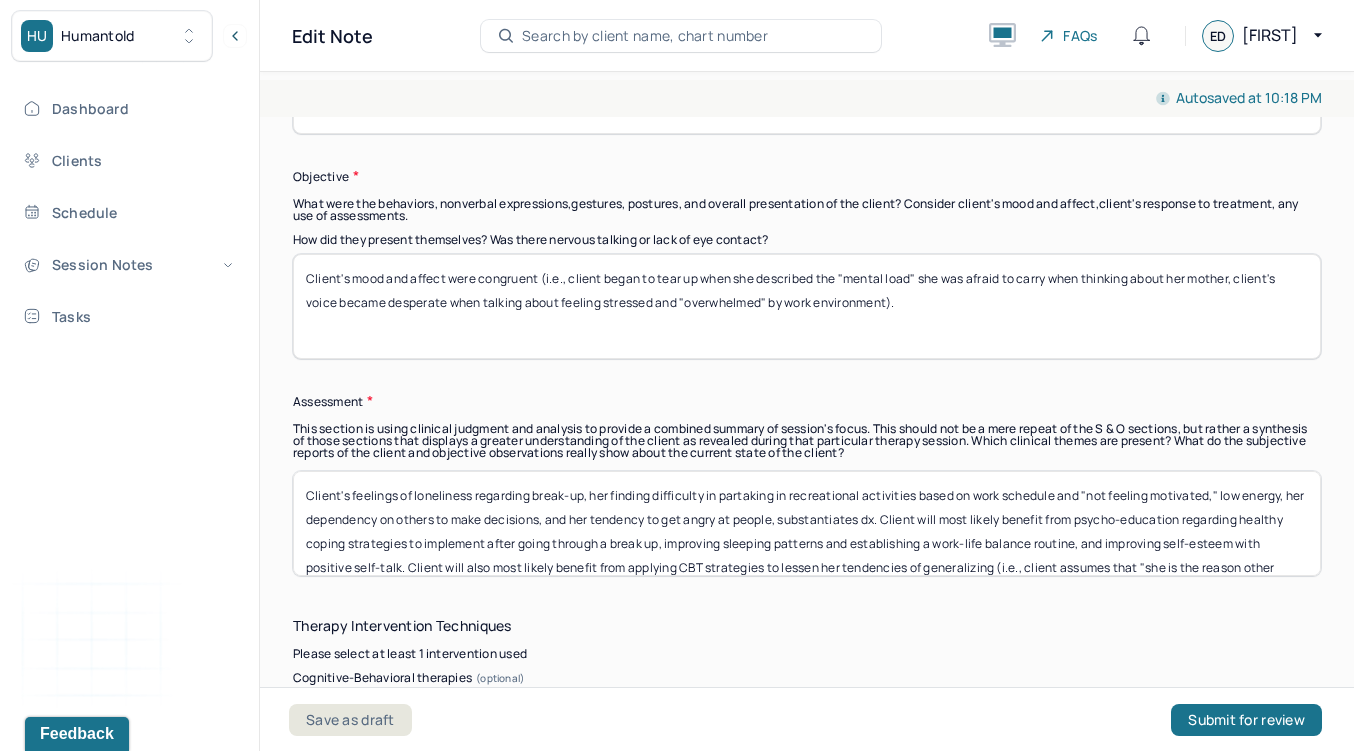 scroll, scrollTop: 1447, scrollLeft: 0, axis: vertical 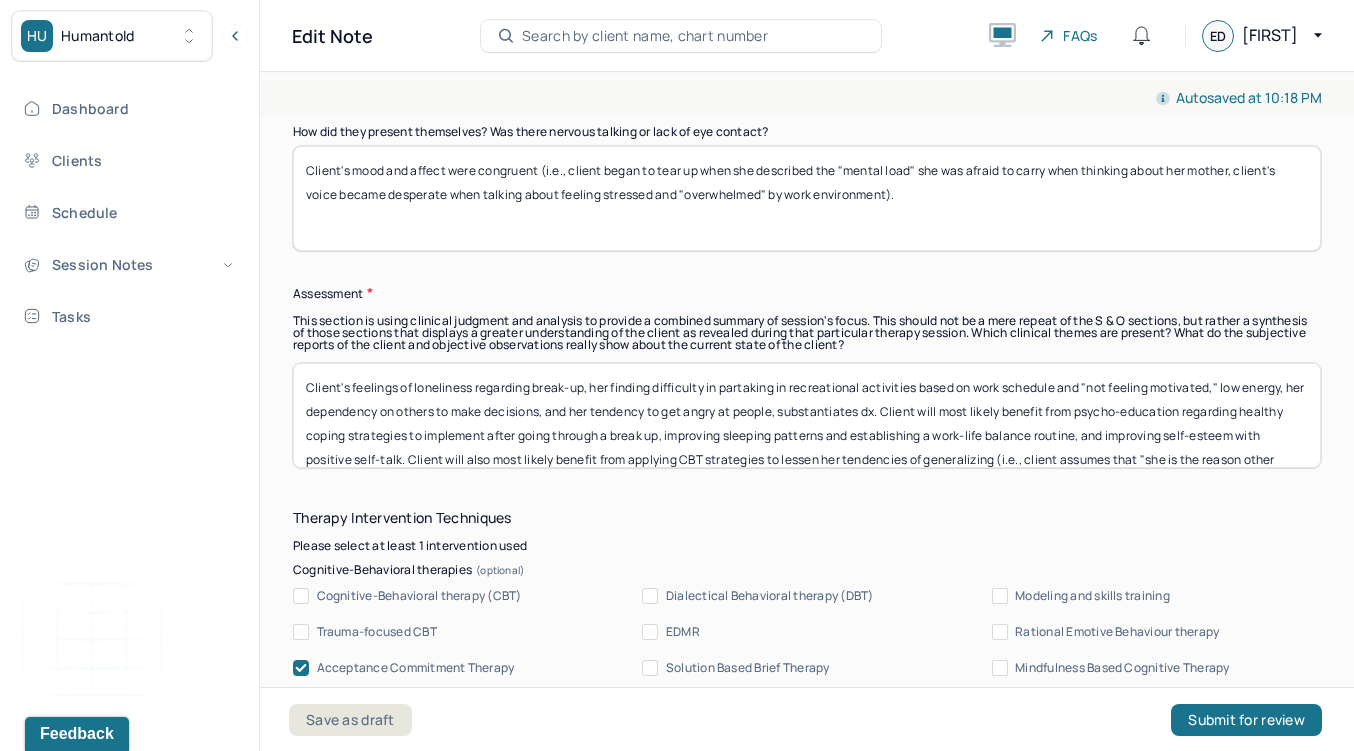 type on "Client's mood and affect were congruent (i.e., client began to tear up when she described the "mental load" she was afraid to carry when thinking about her mother, client's voice became desperate when talking about feeling stressed and "overwhelmed" by work environment)." 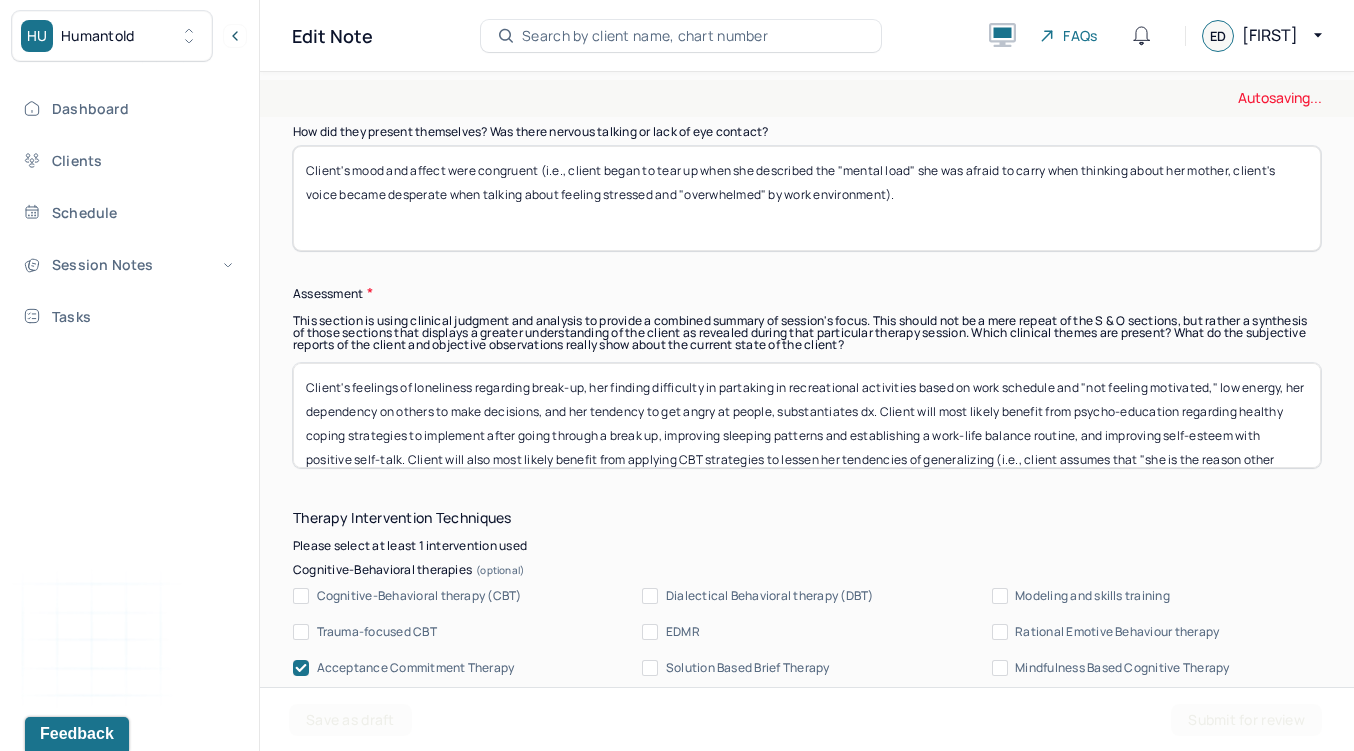 click on "Client's feelings of loneliness regarding break-up, her finding difficulty in partaking in recreational activities based on work schedule and "not feeling motivated," low energy, her dependency on others to make decisions, and her tendency to get angry at people, substantiates dx. Client will most likely benefit from psycho-education regarding healthy coping strategies to implement after going through a break up, improving sleeping patterns and establishing a work-life balance routine, and improving self-esteem with positive self-talk. Client will also most likely benefit from applying CBT strategies to lessen her tendencies of generalizing (i.e., client assumes that "she is the reason other people are in a mood") as well as acceptance commitment ideals (i.e., setting boundaries with friends and families may feel "isolating")." at bounding box center (807, 415) 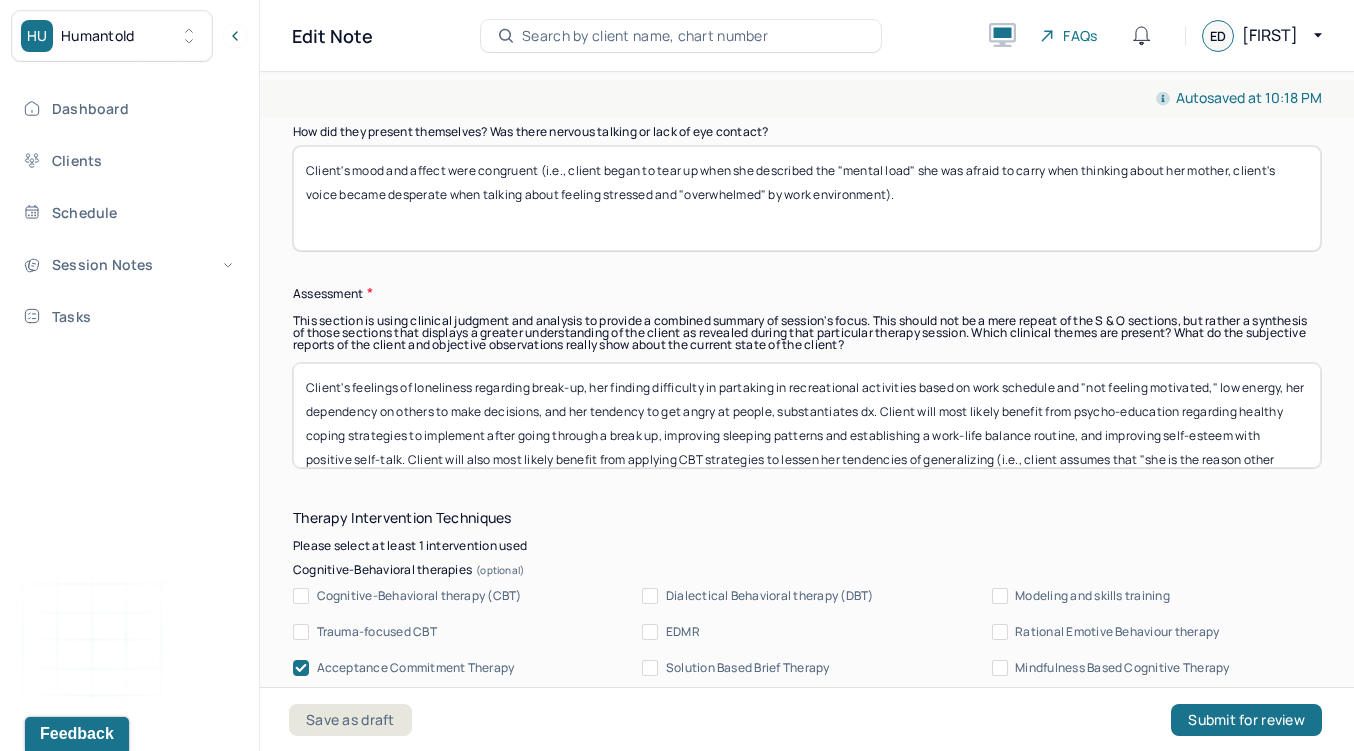 scroll, scrollTop: 40, scrollLeft: 0, axis: vertical 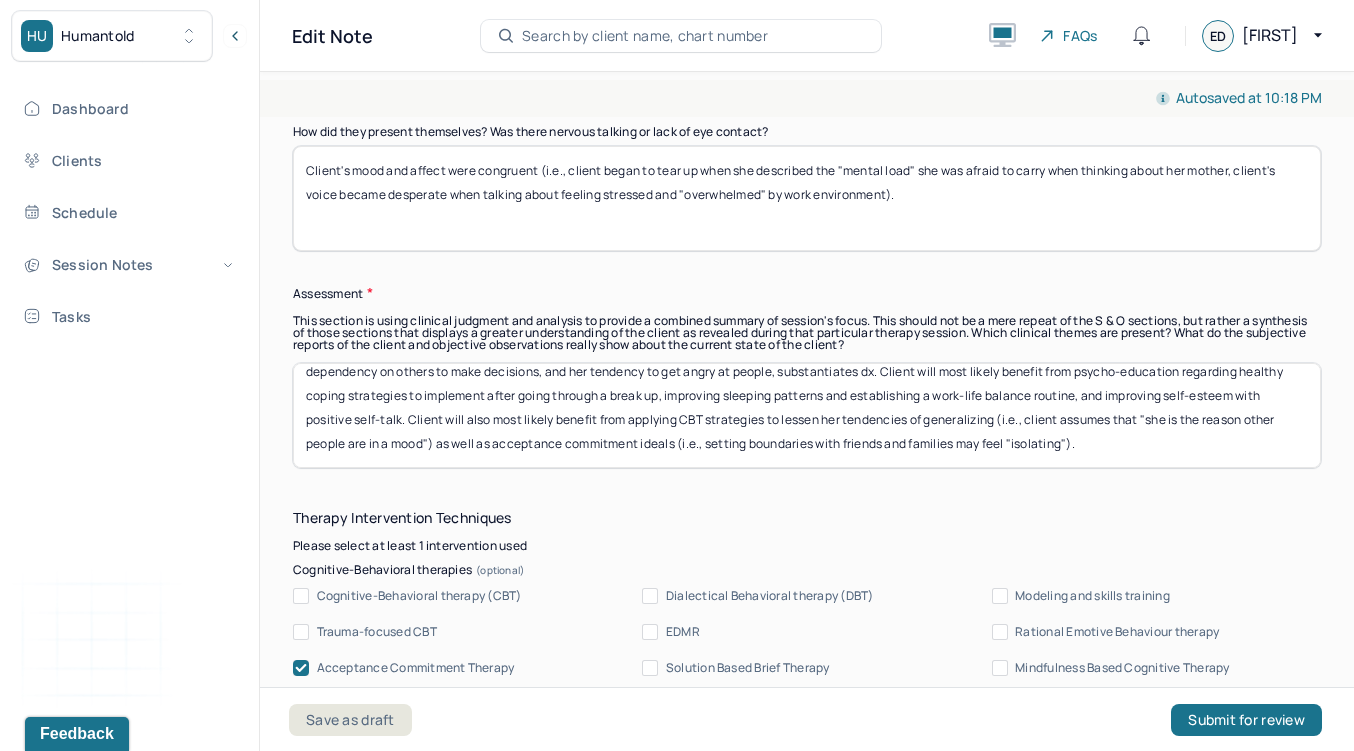 drag, startPoint x: 413, startPoint y: 387, endPoint x: 919, endPoint y: 479, distance: 514.29565 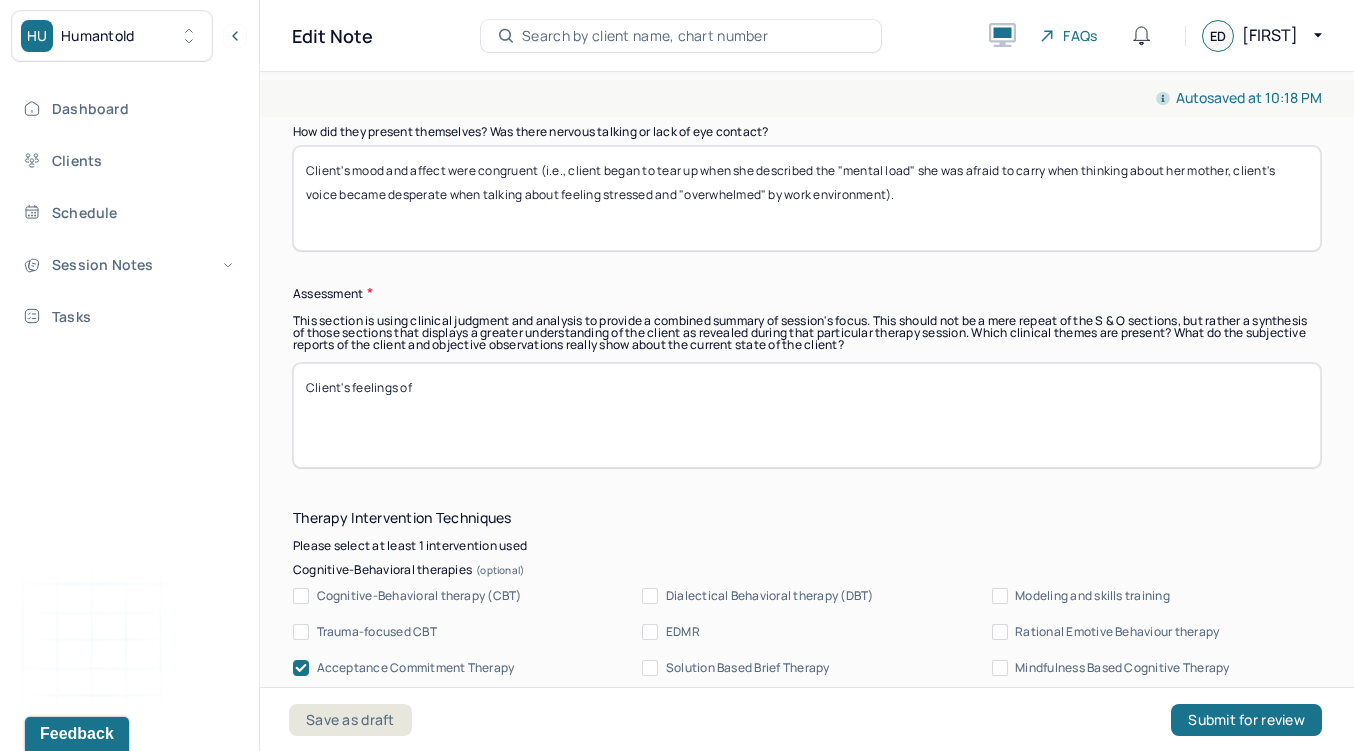 scroll, scrollTop: 0, scrollLeft: 0, axis: both 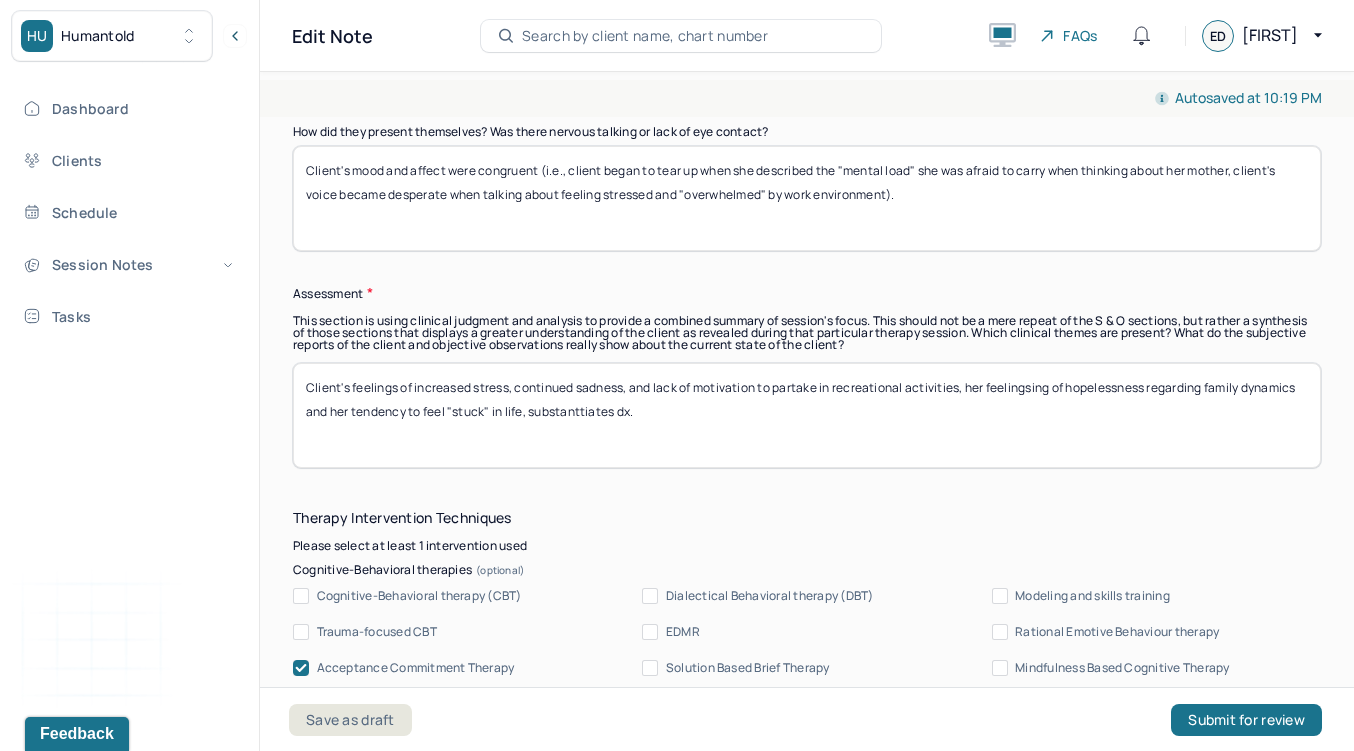 click on "Client's feelings of increased stress, continued sadness, and lack of motivation to partake in recreational activities, her" at bounding box center [807, 415] 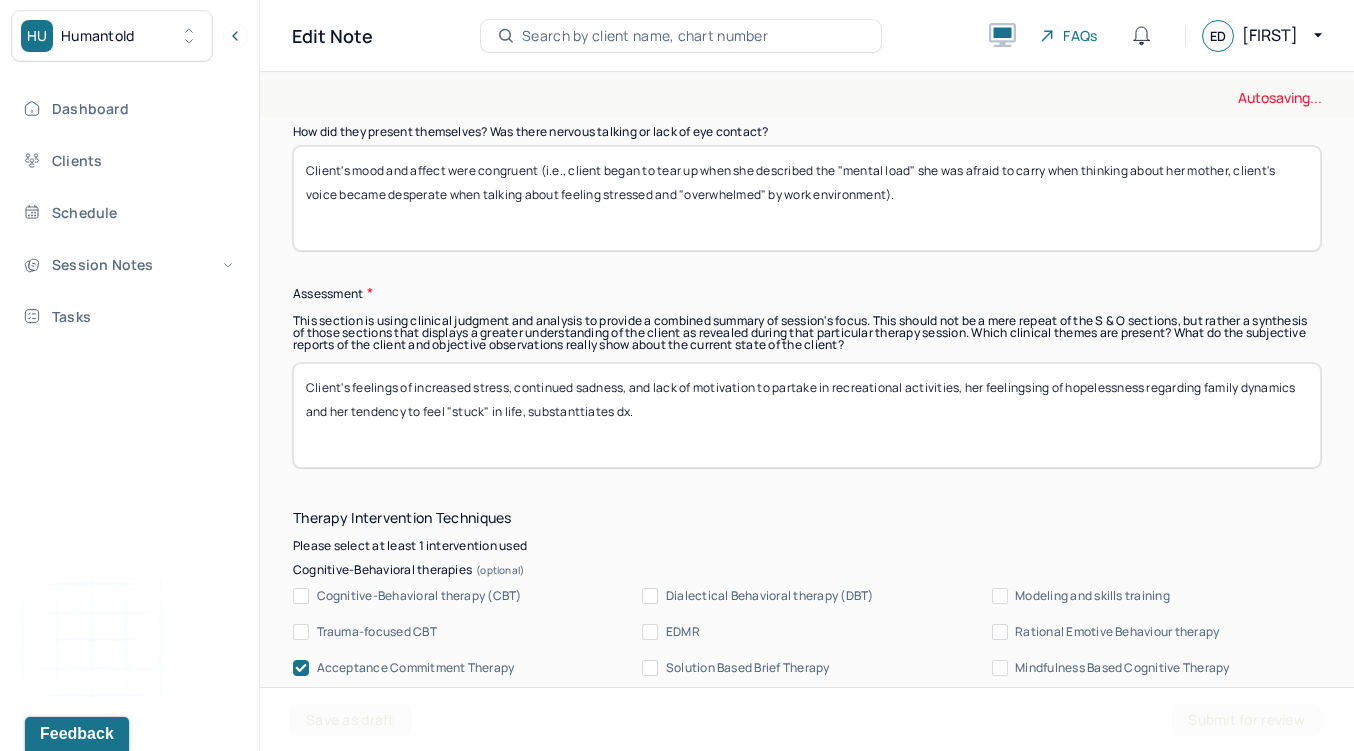 click on "Client's feelings of increased stress, continued sadness, and lack of motivation to partake in recreational activities, her" at bounding box center (807, 415) 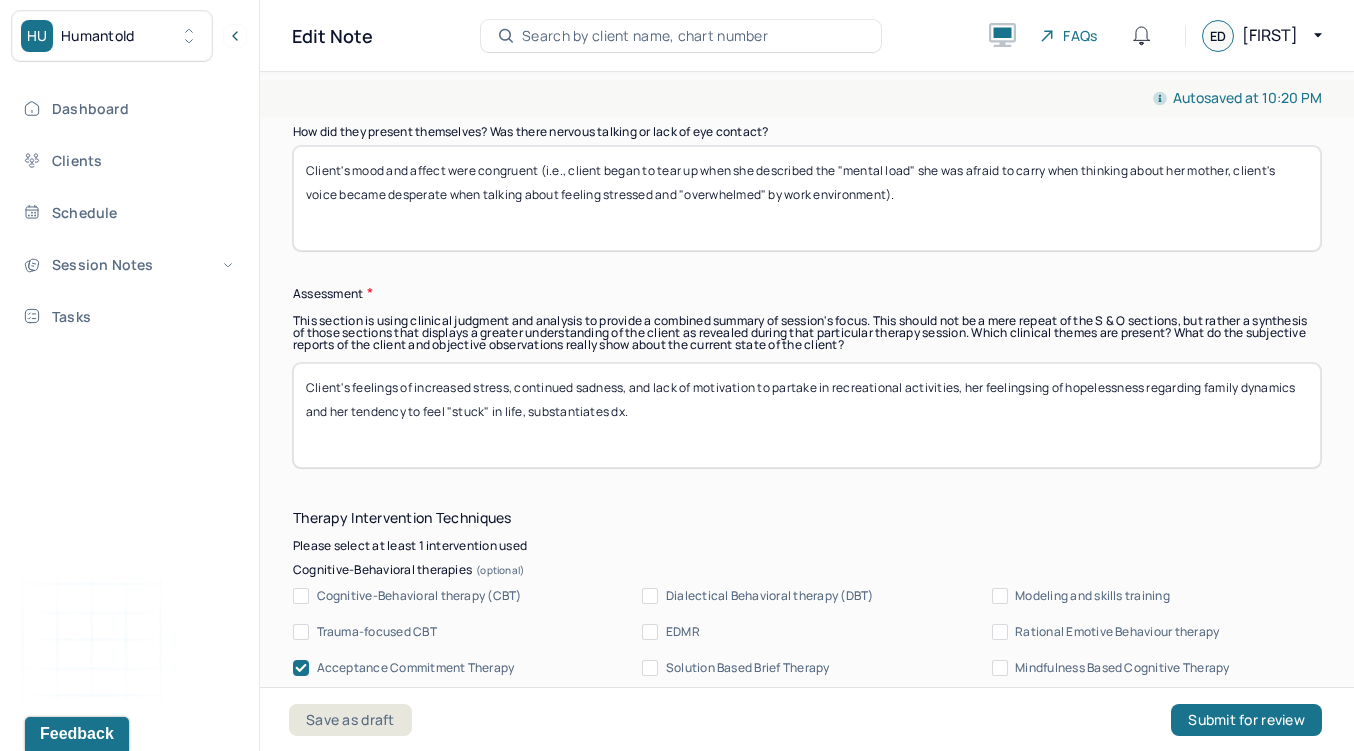 click on "Client's feelings of increased stress, continued sadness, and lack of motivation to partake in recreational activities, her feelingsing of hopelessness regarding family dynamics and her tendency to feel "stuck" in life, substanttiates dx." at bounding box center (807, 415) 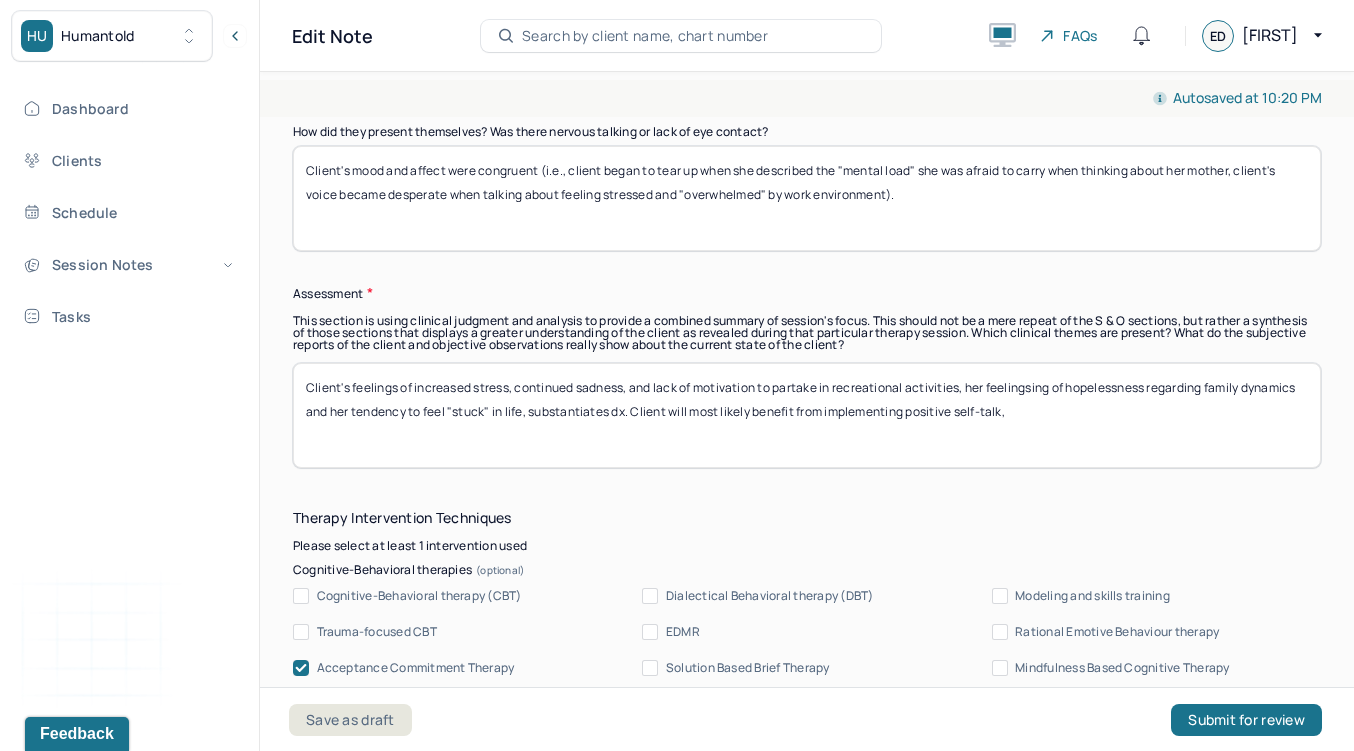 click on "Client's feelings of increased stress, continued sadness, and lack of motivation to partake in recreational activities, her feelingsing of hopelessness regarding family dynamics and her tendency to feel "stuck" in life, substantiates dx. Client will most likely benefit from implementing positive self-talk," at bounding box center (807, 415) 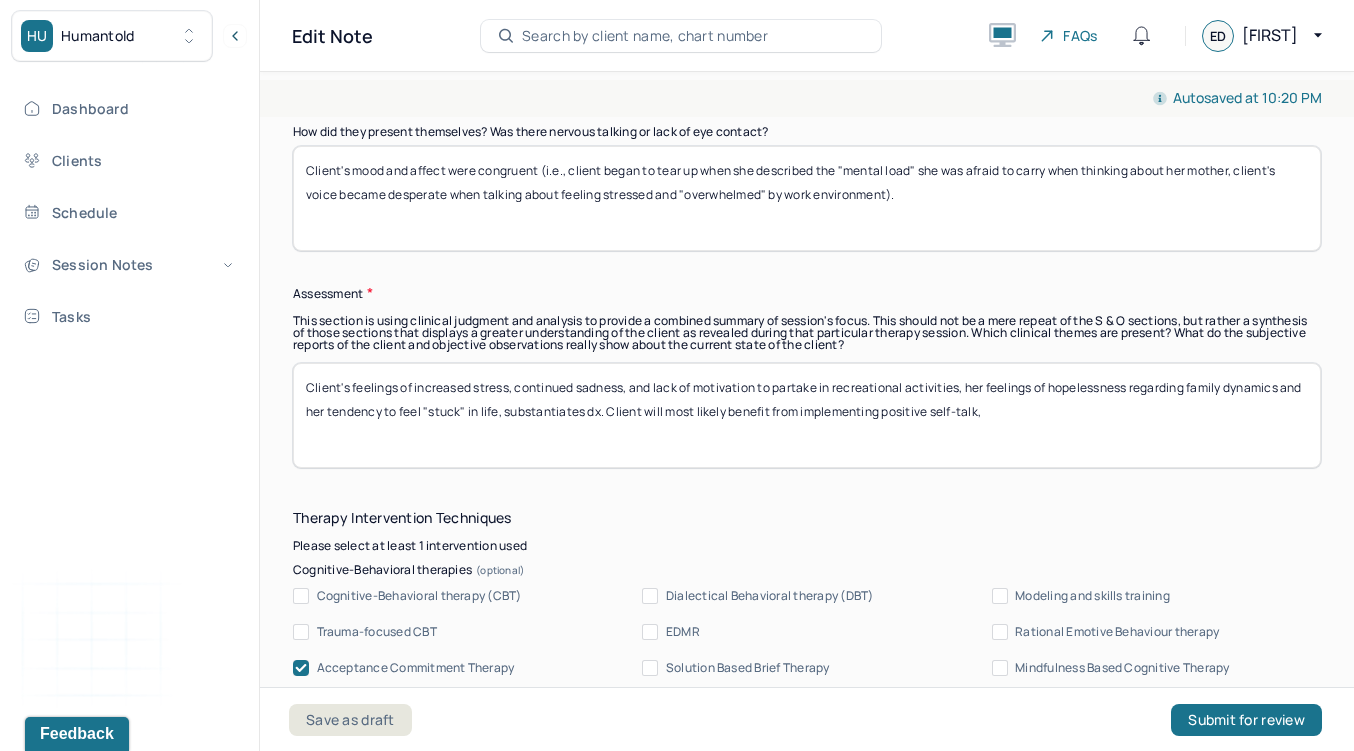 click on "Client's feelings of increased stress, continued sadness, and lack of motivation to partake in recreational activities, her feelings of hopelessness regarding family dynamics and her tendency to feel "stuck" in life, substantiates dx. Client will most likely benefit from implementing positive self-talk," at bounding box center [807, 415] 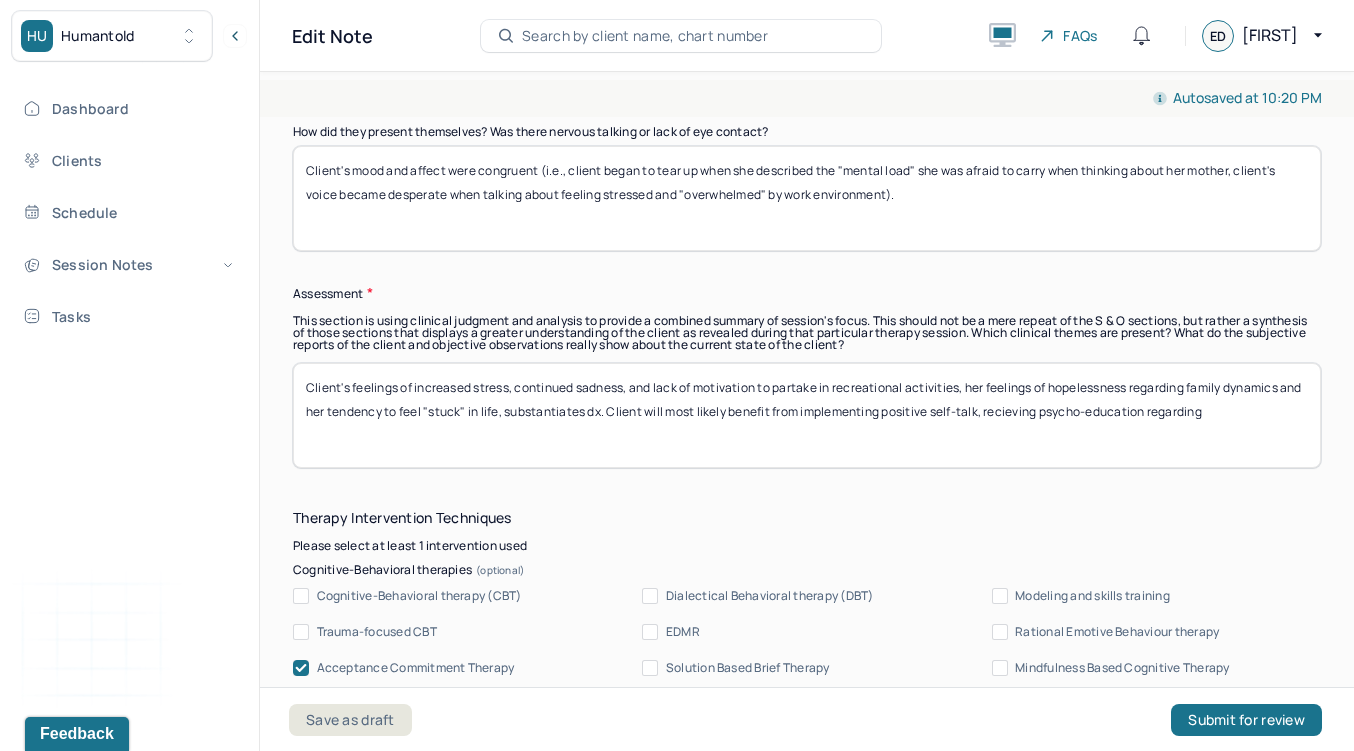 click on "Client's feelings of increased stress, continued sadness, and lack of motivation to partake in recreational activities, her feelings of hopelessness regarding family dynamics and her tendency to feel "stuck" in life, substantiates dx. Client will most likely benefit from implementing positive self-talk, recieving psy" at bounding box center (807, 415) 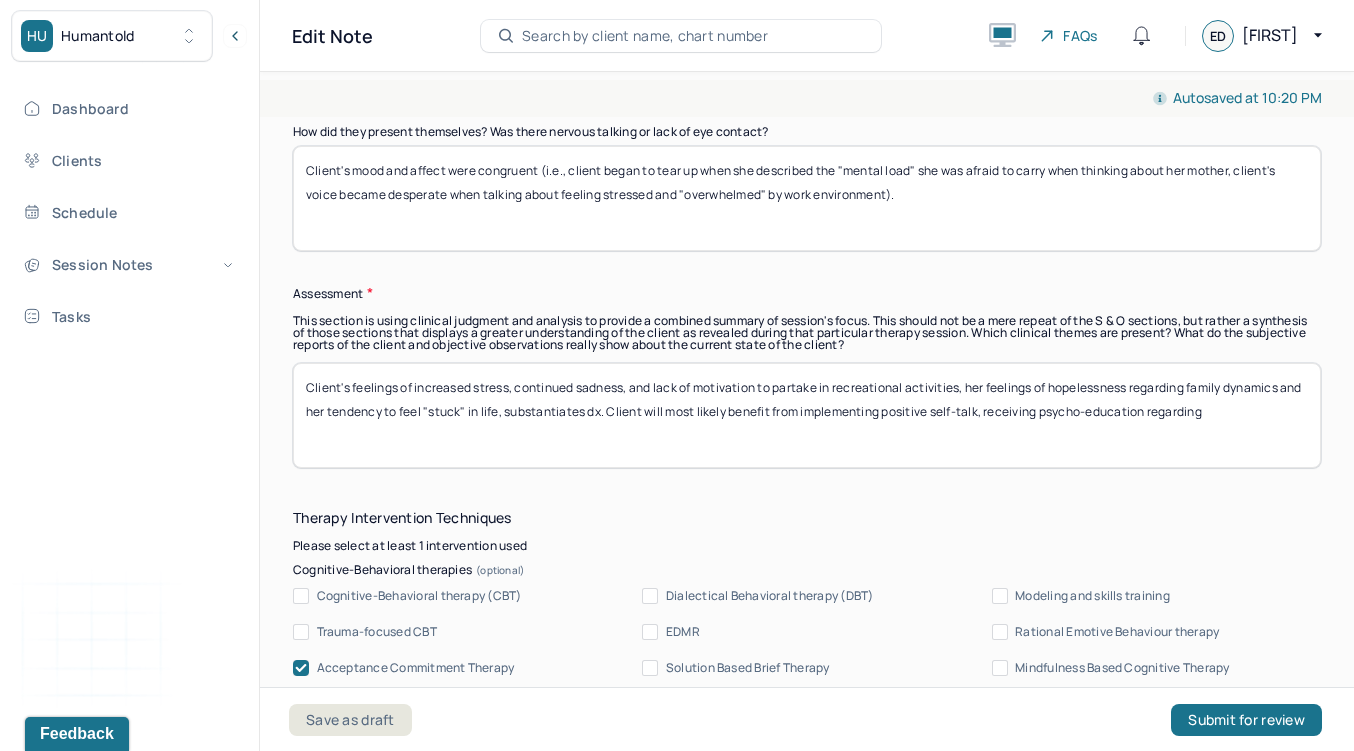 click on "Client's feelings of increased stress, continued sadness, and lack of motivation to partake in recreational activities, her feelings of hopelessness regarding family dynamics and her tendency to feel "stuck" in life, substantiates dx. Client will most likely benefit from implementing positive self-talk, recieving psycho-education regarding" at bounding box center (807, 415) 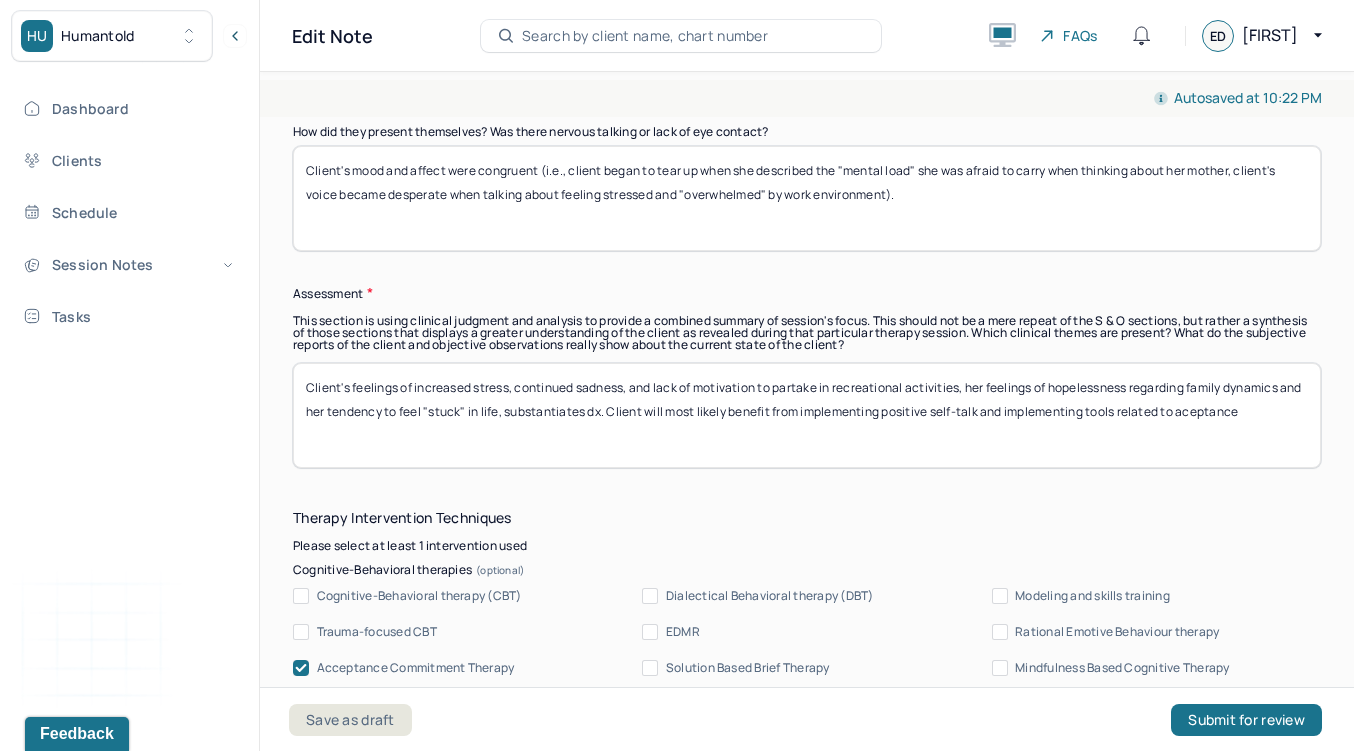 click on "Client's feelings of increased stress, continued sadness, and lack of motivation to partake in recreational activities, her feelings of hopelessness regarding family dynamics and her tendency to feel "stuck" in life, substantiates dx. Client will most likely benefit from implementing positive self-talk and implementing tools related to aceptance" at bounding box center (807, 415) 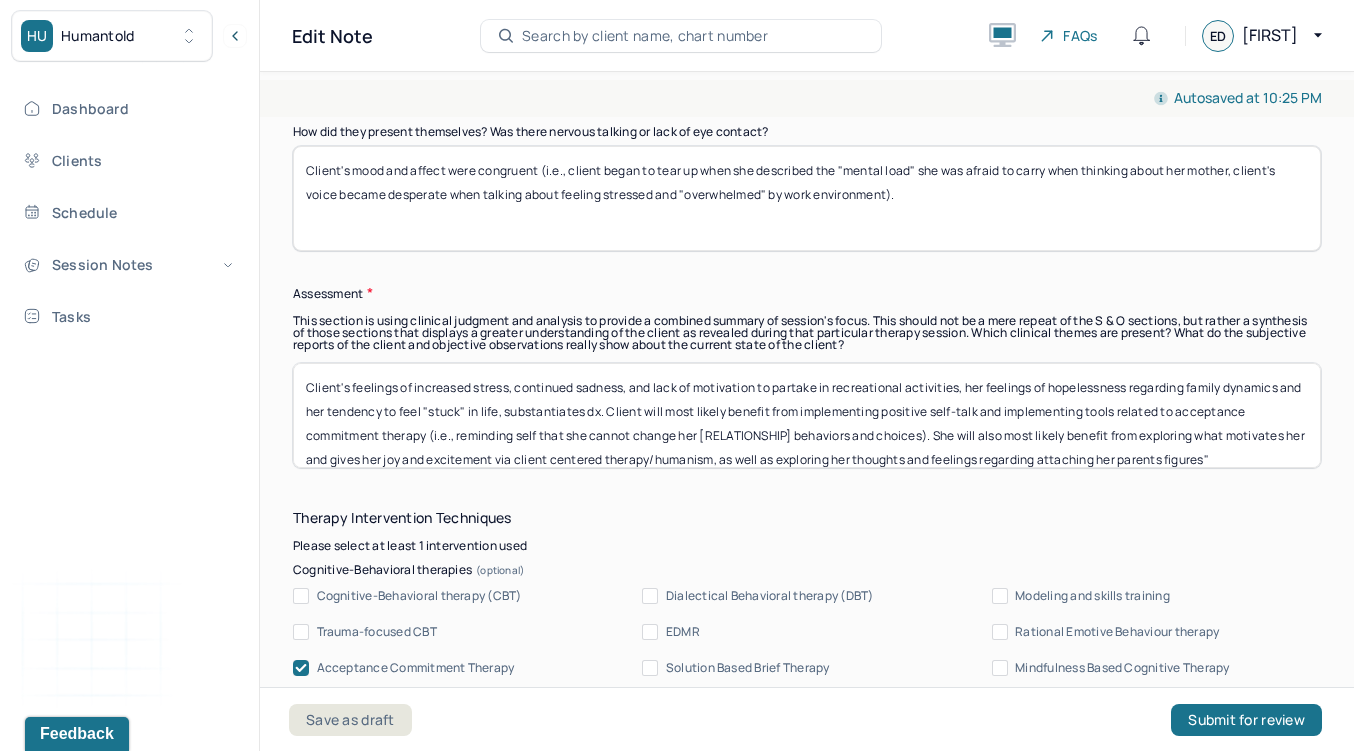 click on "Client's feelings of increased stress, continued sadness, and lack of motivation to partake in recreational activities, her feelings of hopelessness regarding family dynamics and her tendency to feel "stuck" in life, substantiates dx. Client will most likely benefit from implementing positive self-talk and implementing tools related to acceptance commitment therapy (i.e., reminding self that she cannot change her [RELATIONSHIP] behaviors and choices). She will also most likely benefit from exploring what motivates her and gives her joy and excitement via client centered therapy/humanism, as well as exploring her thoughts and feelings regarding attaching her parents figures"" at bounding box center [807, 415] 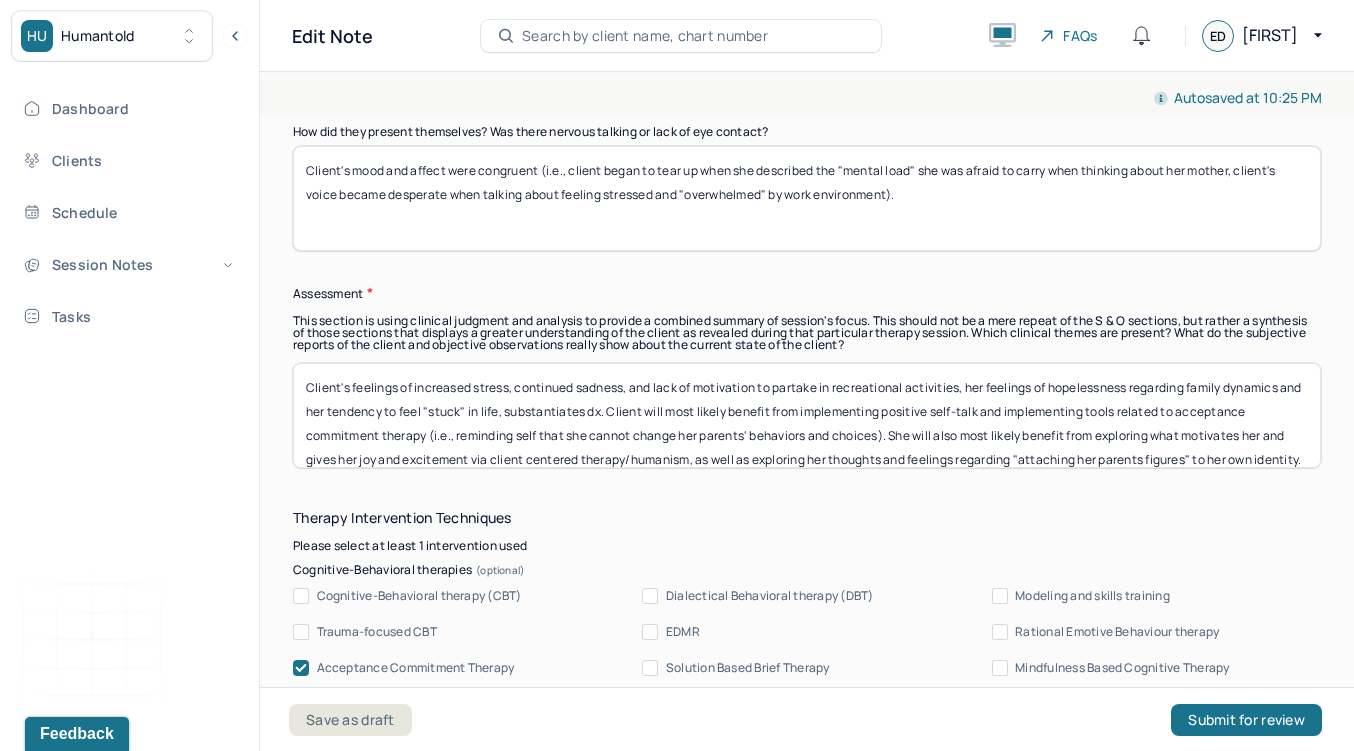 click on "Client's feelings of increased stress, continued sadness, and lack of motivation to partake in recreational activities, her feelings of hopelessness regarding family dynamics and her tendency to feel "stuck" in life, substantiates dx. Client will most likely benefit from implementing positive self-talk and implementing tools related to acceptance commitment therapy (i.e., reminding self that she cannot change her [RELATIONSHIP] behaviors and choices). She will also most likely benefit from exploring what motivates her and gives her joy and excitement via client centered therapy/humanism, as well as exploring her thoughts and feelings regarding attaching her parents figures"" at bounding box center (807, 415) 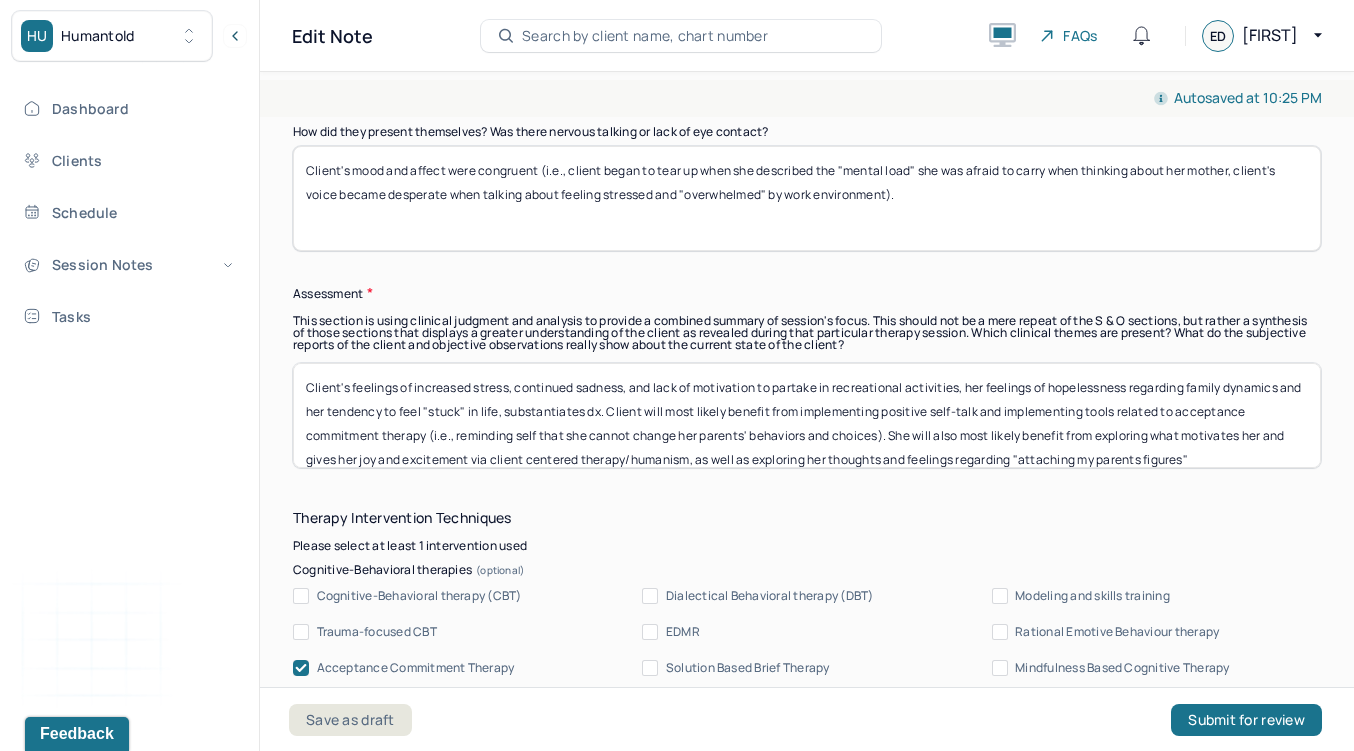 click on "Client's feelings of increased stress, continued sadness, and lack of motivation to partake in recreational activities, her feelings of hopelessness regarding family dynamics and her tendency to feel "stuck" in life, substantiates dx. Client will most likely benefit from implementing positive self-talk and implementing tools related to acceptance commitment therapy (i.e., reminding self that she cannot change her parents' behaviors and choices). She will also most likely benefit from exploring what motivates her and gives her joy and excitement via client centered therapy/humanism, as well as exploring her thoughts and feelings regarding "attaching her parents figures" to her own identity." at bounding box center [807, 415] 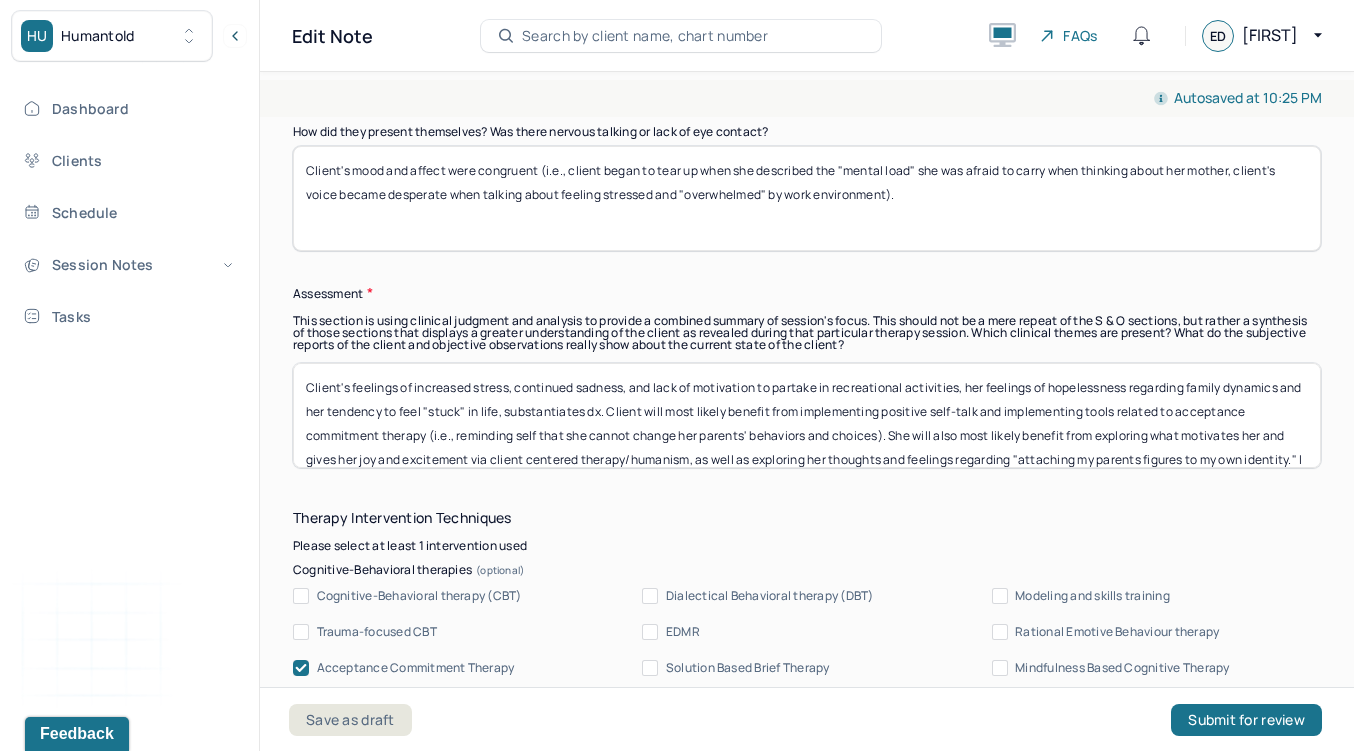 scroll, scrollTop: 24, scrollLeft: 0, axis: vertical 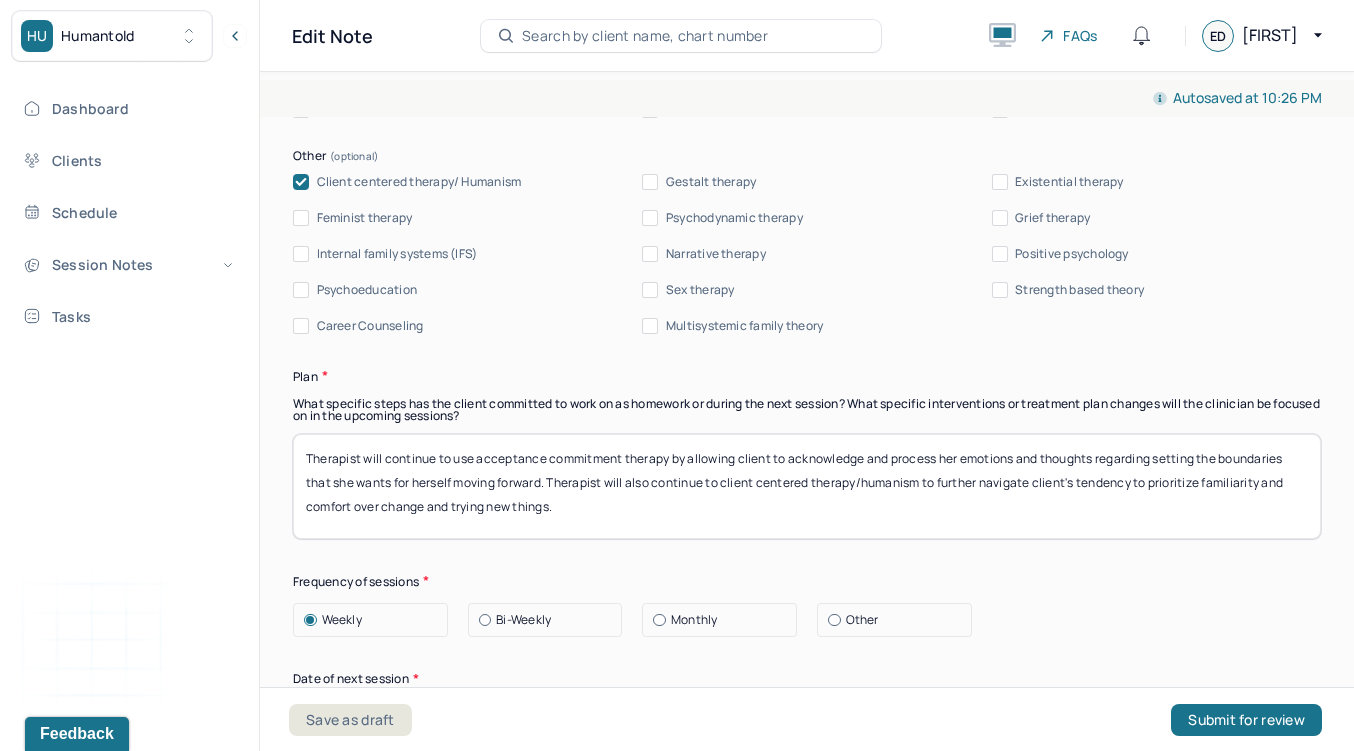 type on "Client's feelings of increased stress, continued sadness, and lack of motivation to partake in recreational activities, her feelings of hopelessness regarding family dynamics and her tendency to feel "stuck" in life, substantiates dx. Client will most likely benefit from implementing positive self-talk and implementing tools related to acceptance commitment therapy (i.e., reminding self that she cannot change her parents' behaviors and choices). She will also most likely benefit from exploring what motivates her and gives her joy and excitement via client centered therapy/humanism, as well as exploring her thoughts and feelings regarding "attaching my parents figures to my own identity." In doing so, client's symptoms will decrease." 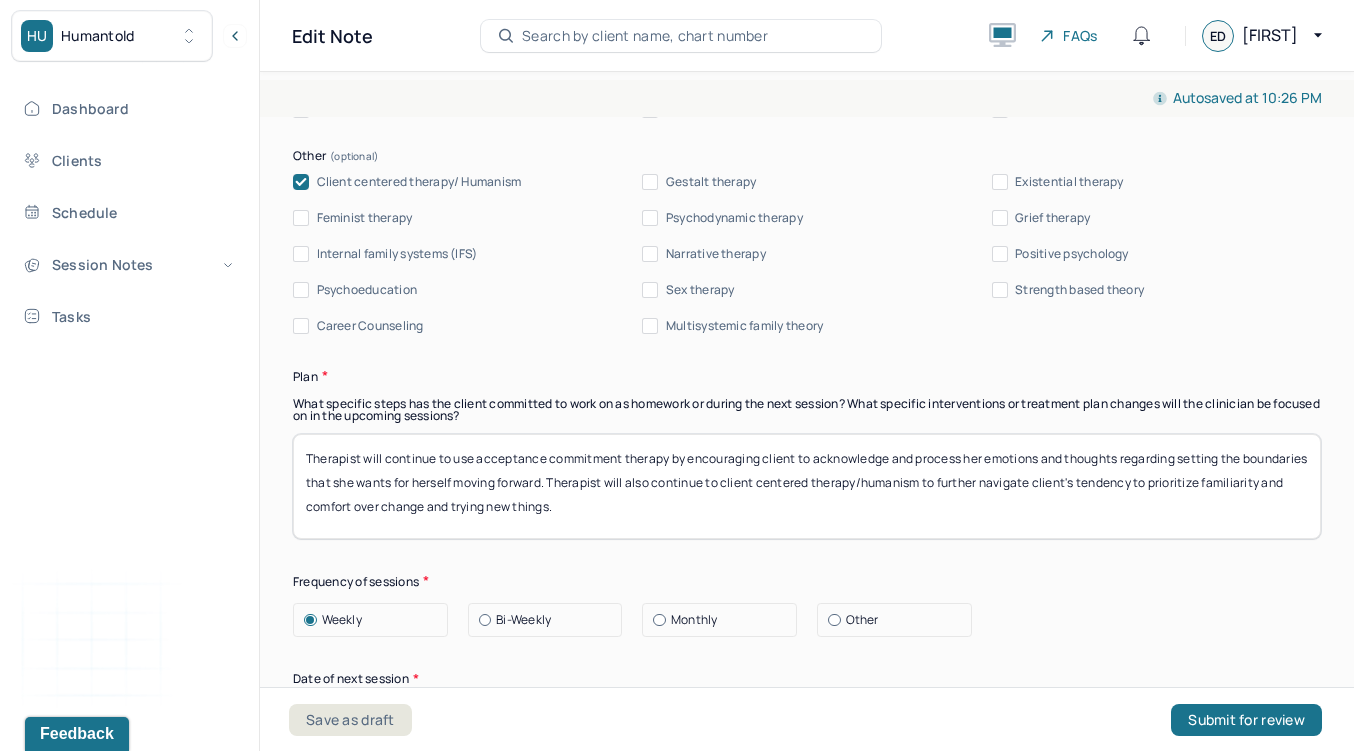 click on "Therapist will continue to use acceptance commitment therapy by encouraging client to acknowledge and process her emotions and thoughts regarding setting the boundaries that she wants for herself moving forward. Therapist will also continue to client centered therapy/humanism to further navigate client's tendency to prioritize familiarity and comfort over change and trying new things." at bounding box center [807, 486] 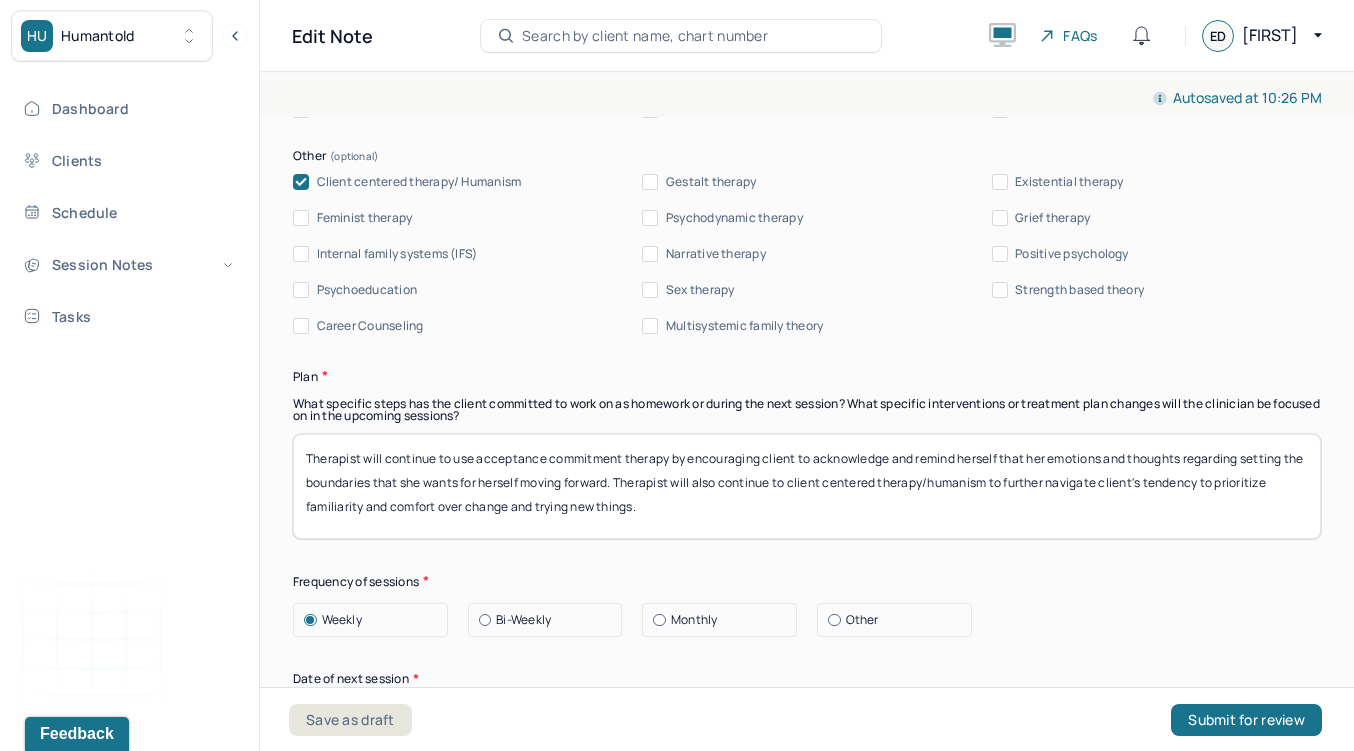 drag, startPoint x: 1028, startPoint y: 456, endPoint x: 615, endPoint y: 482, distance: 413.8176 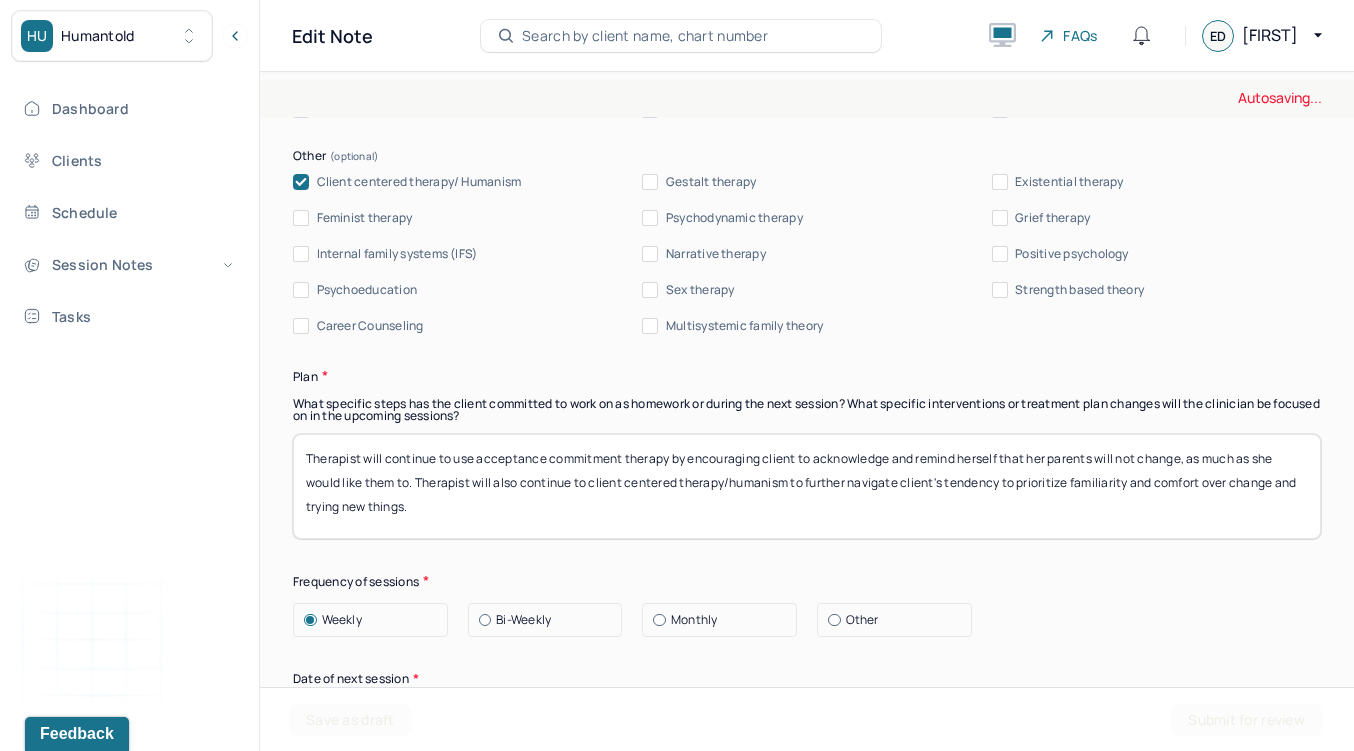 click on "Therapist will continue to use acceptance commitment therapy by encouraging client to acknowledge and remind herself that  Therapist will also continue to client centered therapy/humanism to further navigate client's tendency to prioritize familiarity and comfort over change and trying new things." at bounding box center [807, 486] 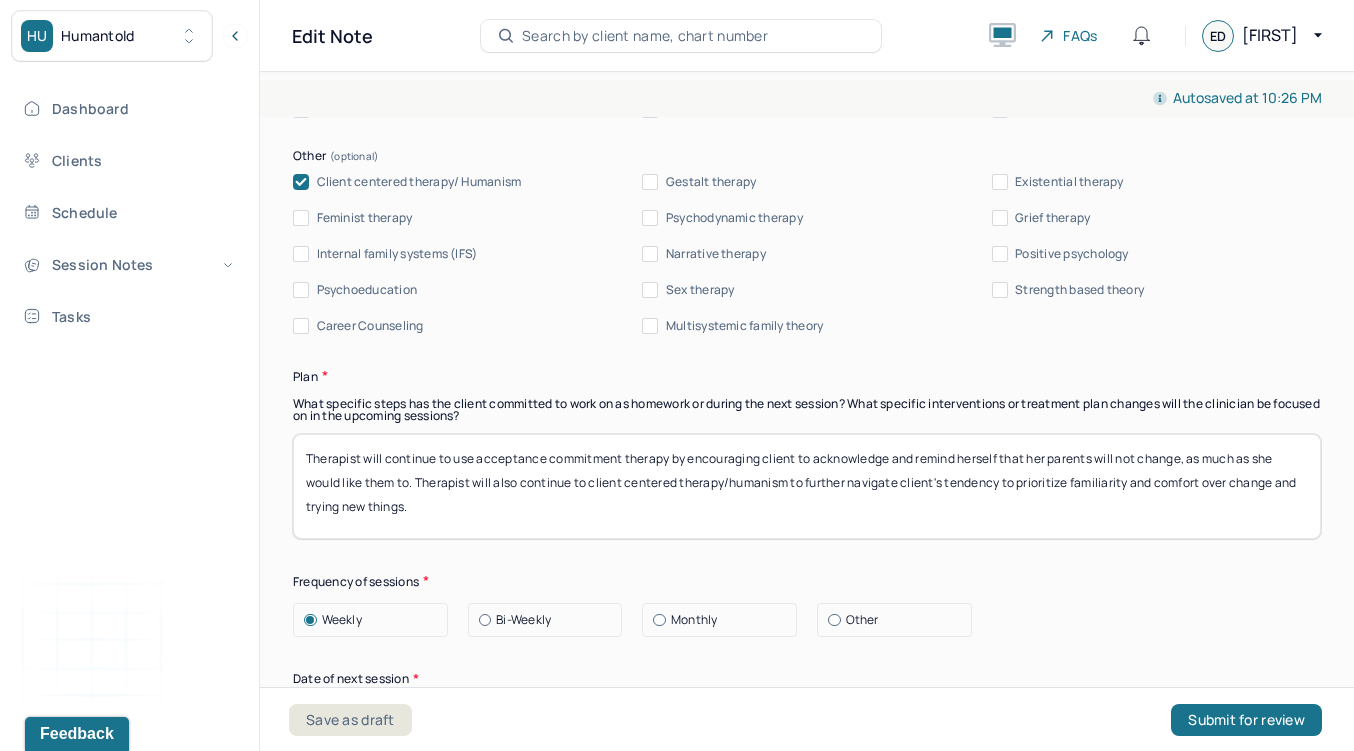 drag, startPoint x: 494, startPoint y: 500, endPoint x: 805, endPoint y: 479, distance: 311.7082 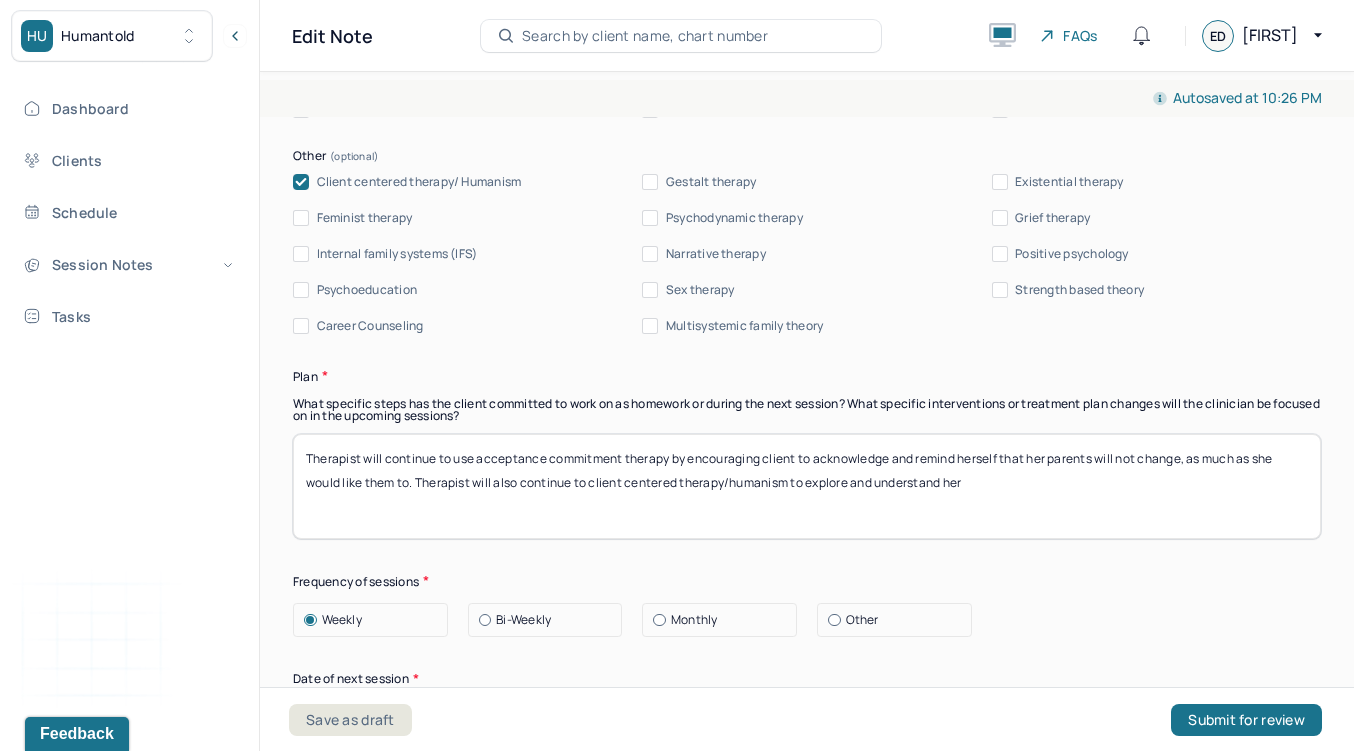 drag, startPoint x: 1048, startPoint y: 458, endPoint x: 1027, endPoint y: 459, distance: 21.023796 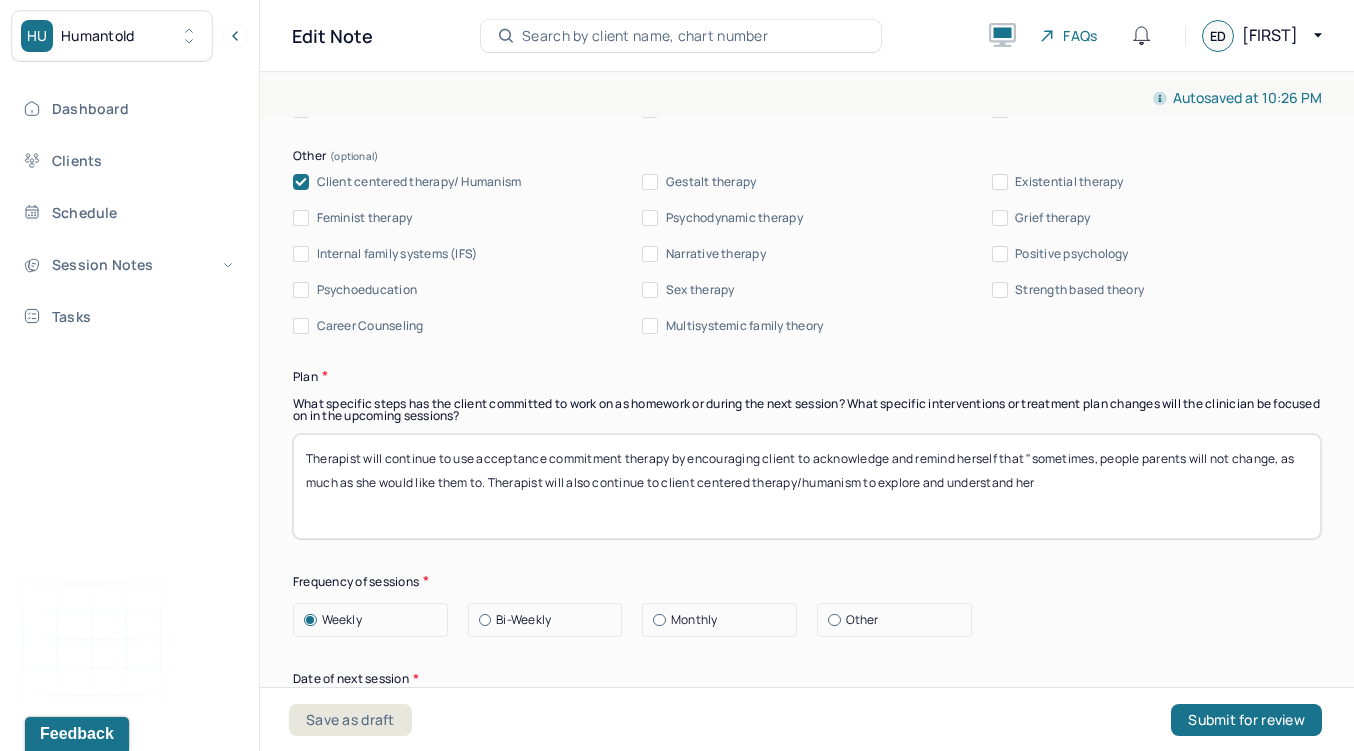 click on "Therapist will continue to use acceptance commitment therapy by encouraging client to acknowledge and remind herself that her parents will not change, as much as she would like them to. Therapist will also continue to client centered therapy/humanism to explore and understand her" at bounding box center [807, 486] 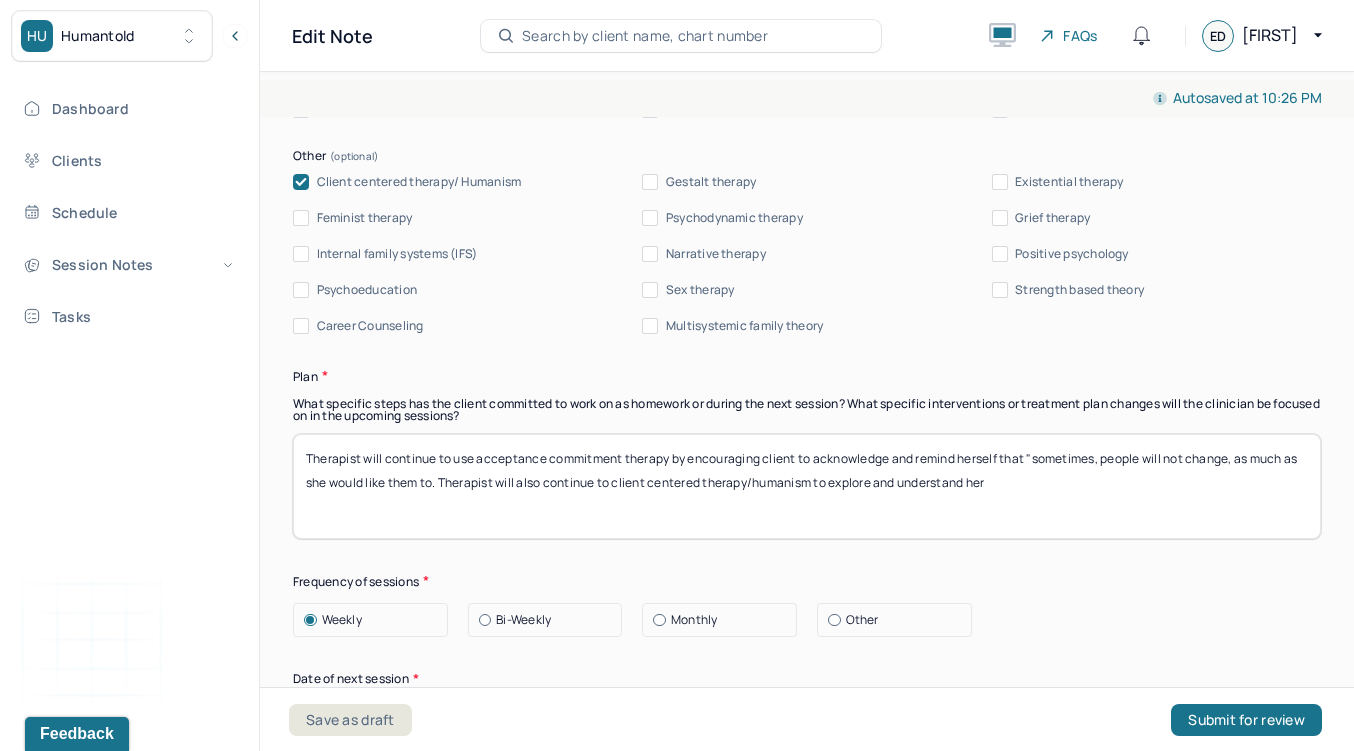click on "Therapist will continue to use acceptance commitment therapy by encouraging client to acknowledge and remind herself that her parents will not change, as much as she would like them to. Therapist will also continue to client centered therapy/humanism to explore and understand her" at bounding box center (807, 486) 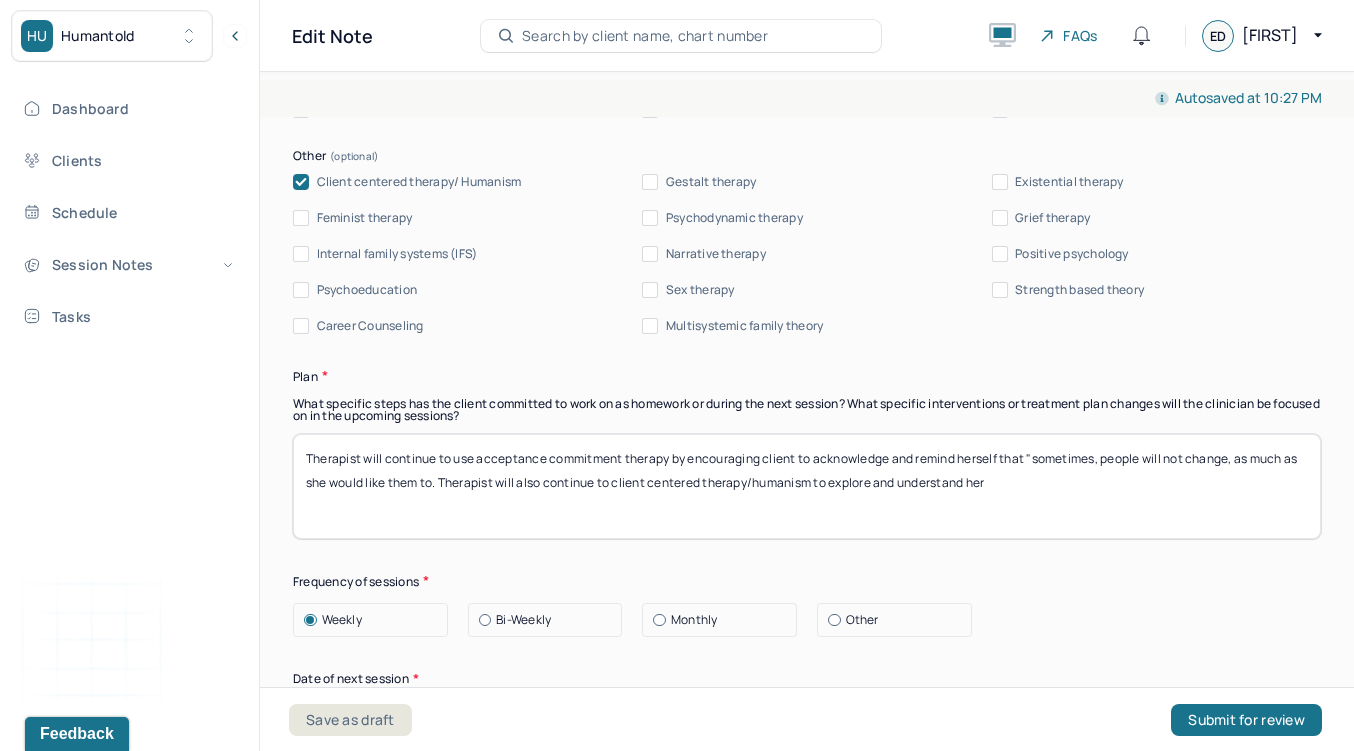 click on "Therapist will continue to use acceptance commitment therapy by encouraging client to acknowledge and remind herself that "sometimes, people will not change, as much as she would like them to. Therapist will also continue to client centered therapy/humanism to explore and understand her" at bounding box center [807, 486] 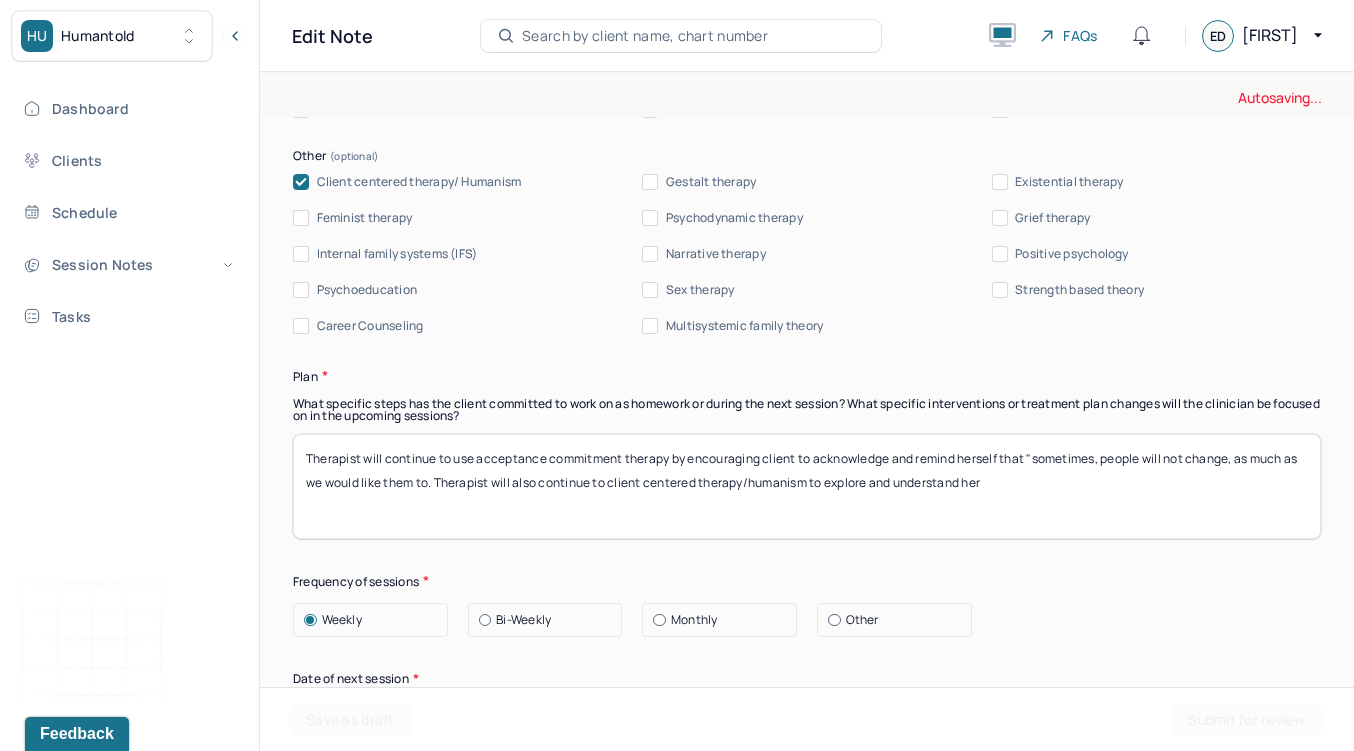 click on "Therapist will continue to use acceptance commitment therapy by encouraging client to acknowledge and remind herself that "sometimes, people will not change, as much as she would like them to. Therapist will also continue to client centered therapy/humanism to explore and understand her" at bounding box center [807, 486] 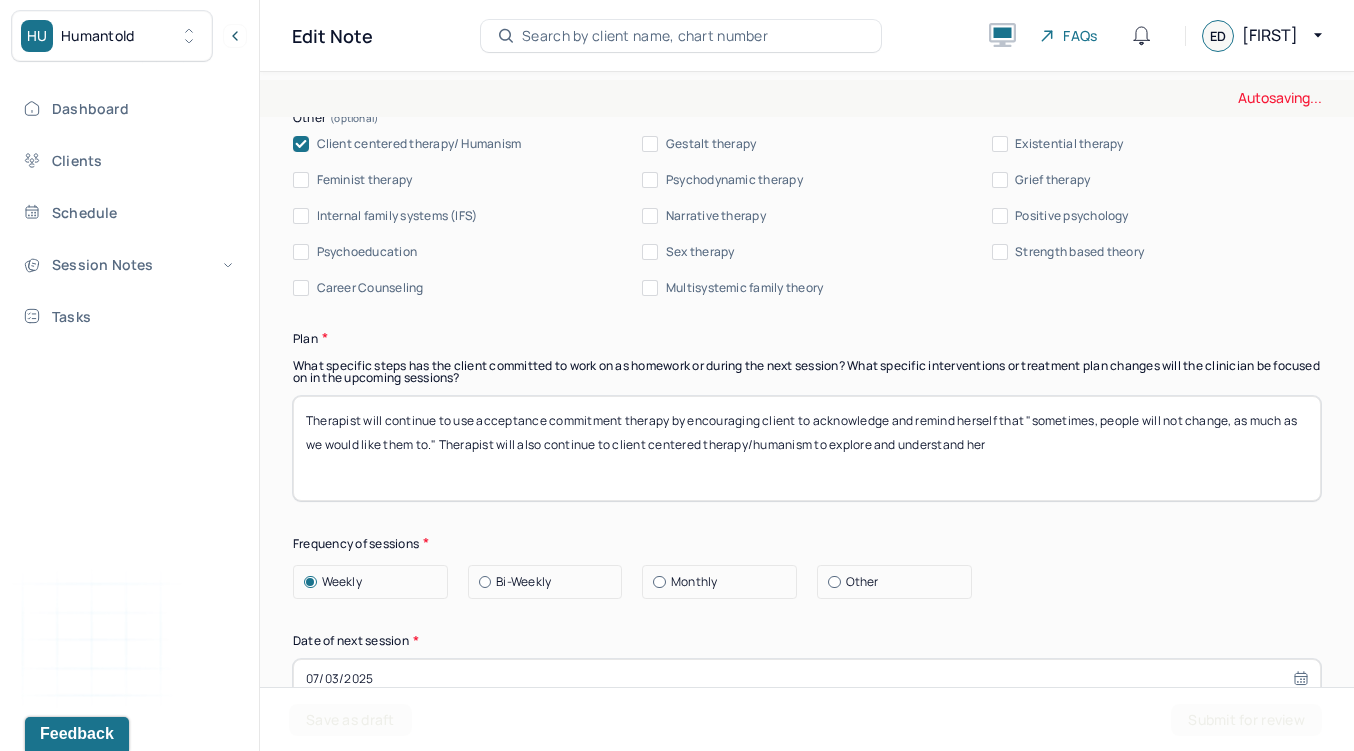 scroll, scrollTop: 2160, scrollLeft: 0, axis: vertical 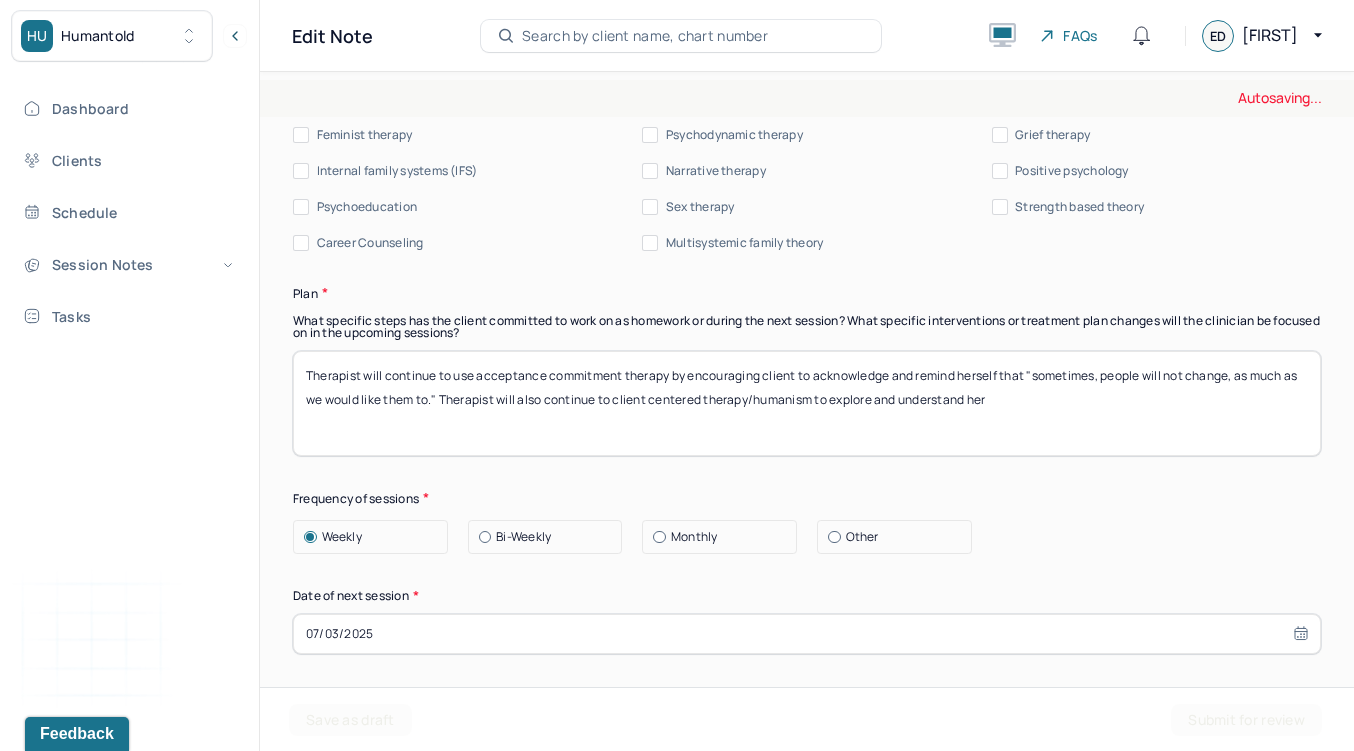 click on "Therapist will continue to use acceptance commitment therapy by encouraging client to acknowledge and remind herself that "sometimes, people will not change, as much as we would like them to. Therapist will also continue to client centered therapy/humanism to explore and understand her" at bounding box center (807, 403) 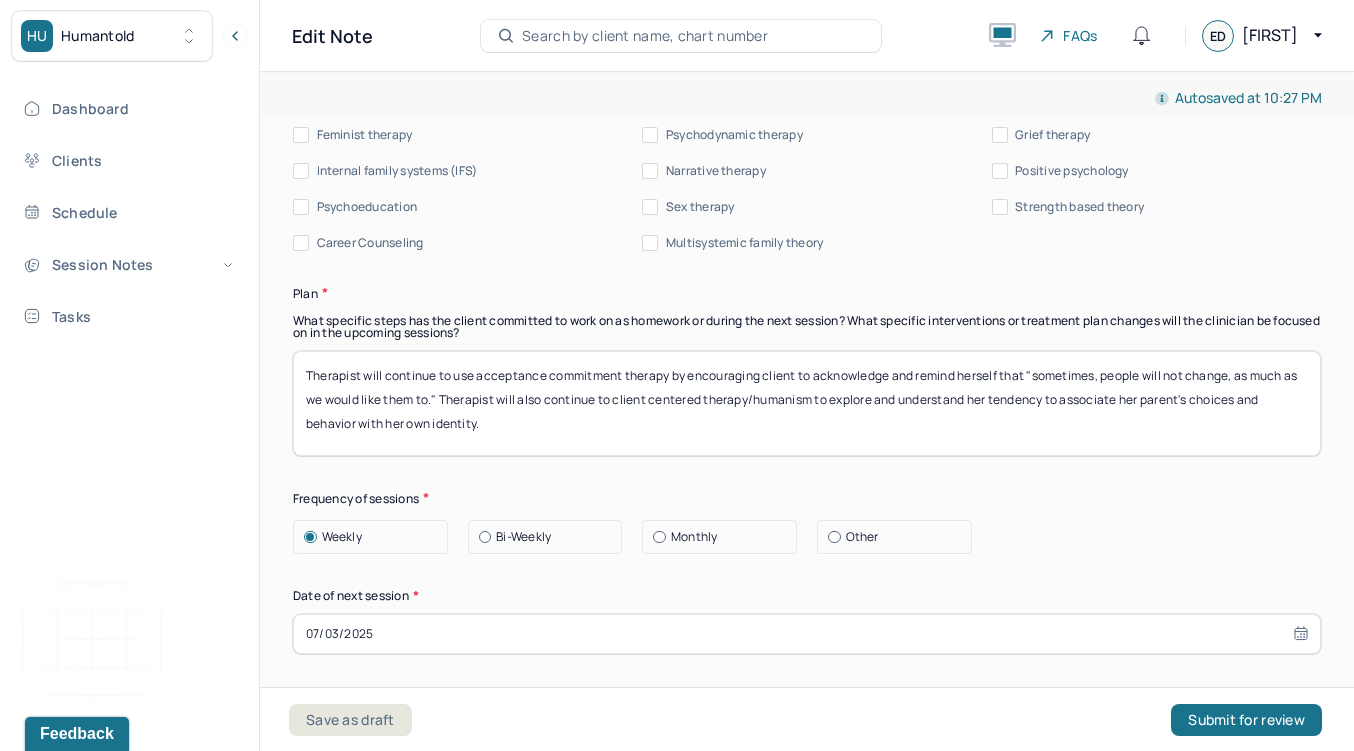 scroll, scrollTop: 2396, scrollLeft: 0, axis: vertical 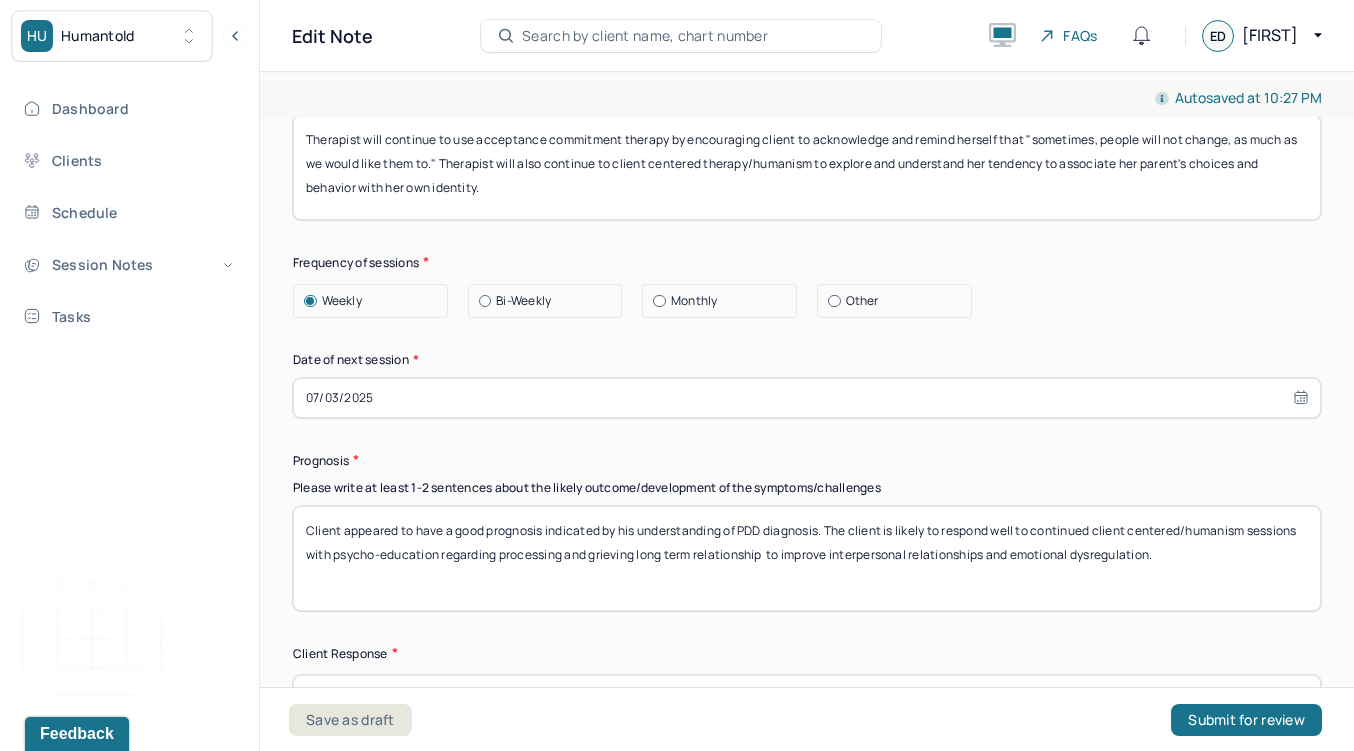 type on "Therapist will continue to use acceptance commitment therapy by encouraging client to acknowledge and remind herself that "sometimes, people will not change, as much as we would like them to." Therapist will also continue to client centered therapy/humanism to explore and understand her tendency to associate her parent's choices and behavior with her own identity." 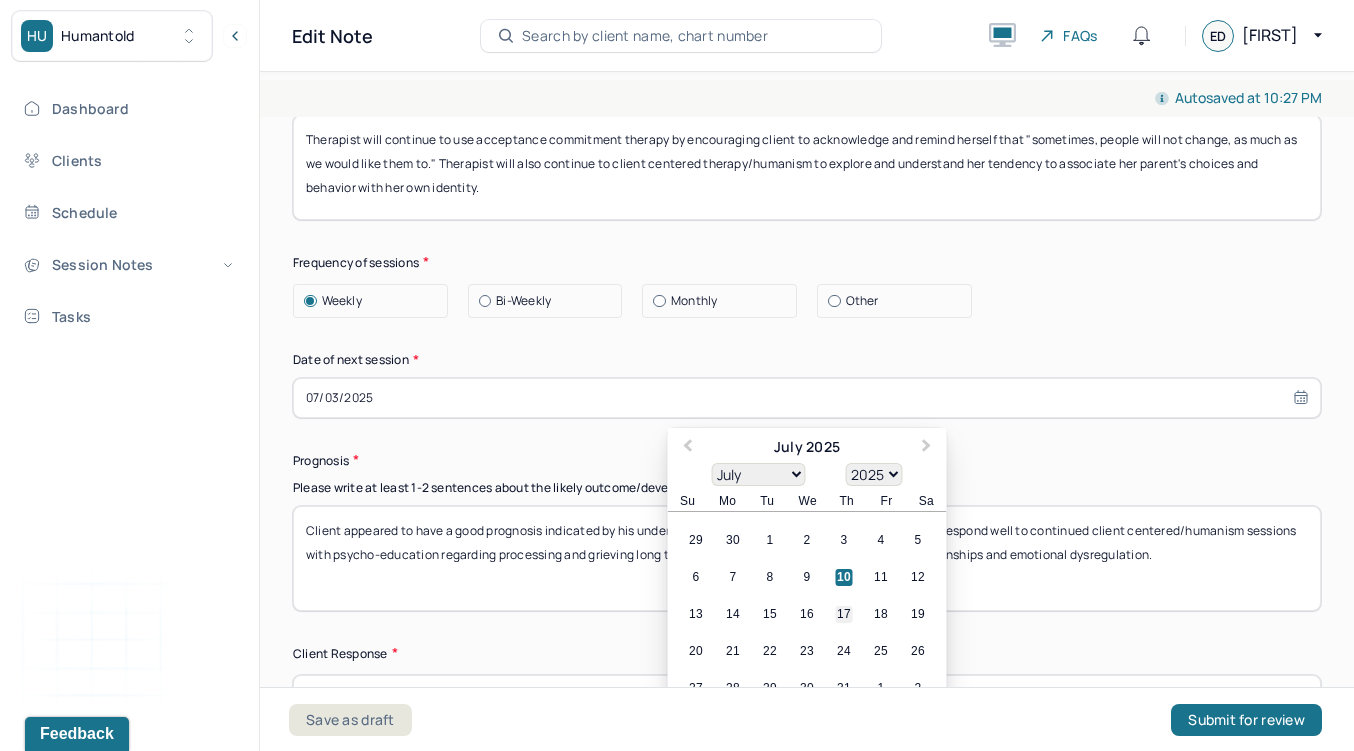 click on "17" at bounding box center (844, 614) 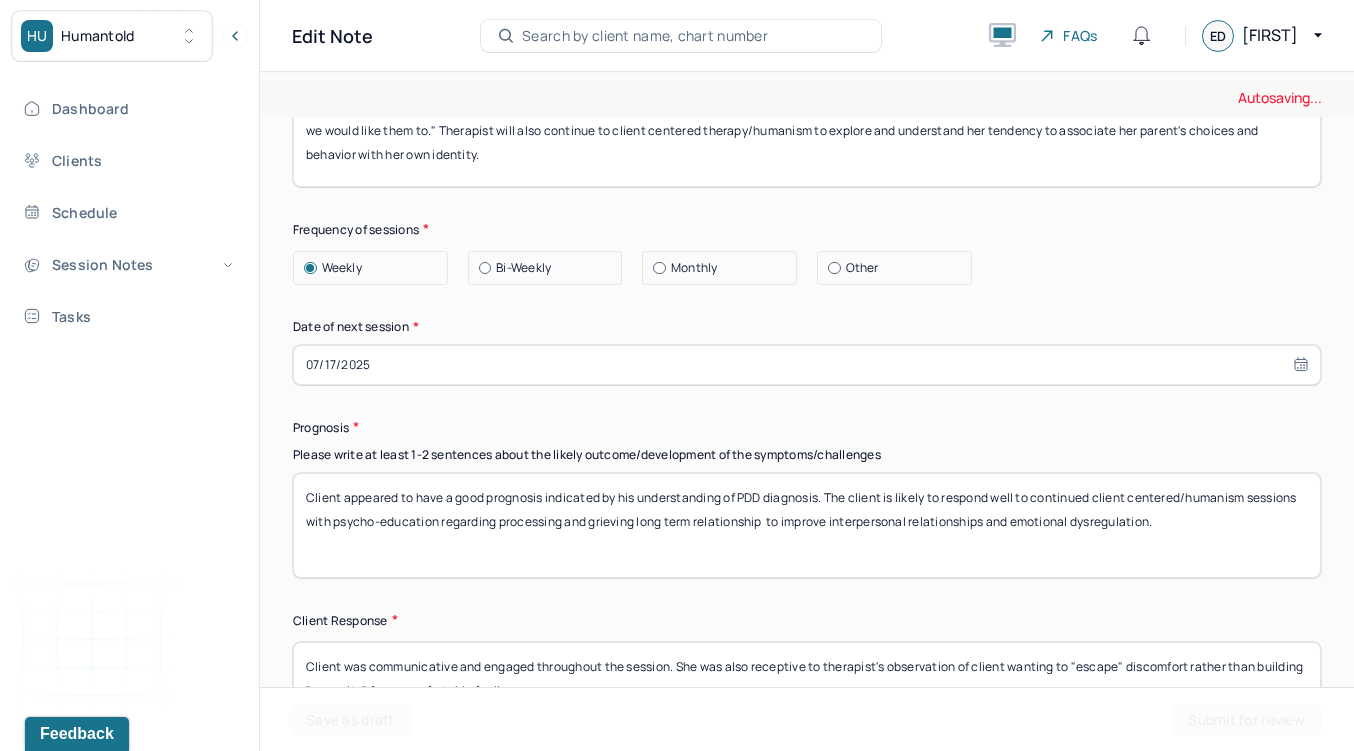 scroll, scrollTop: 2456, scrollLeft: 0, axis: vertical 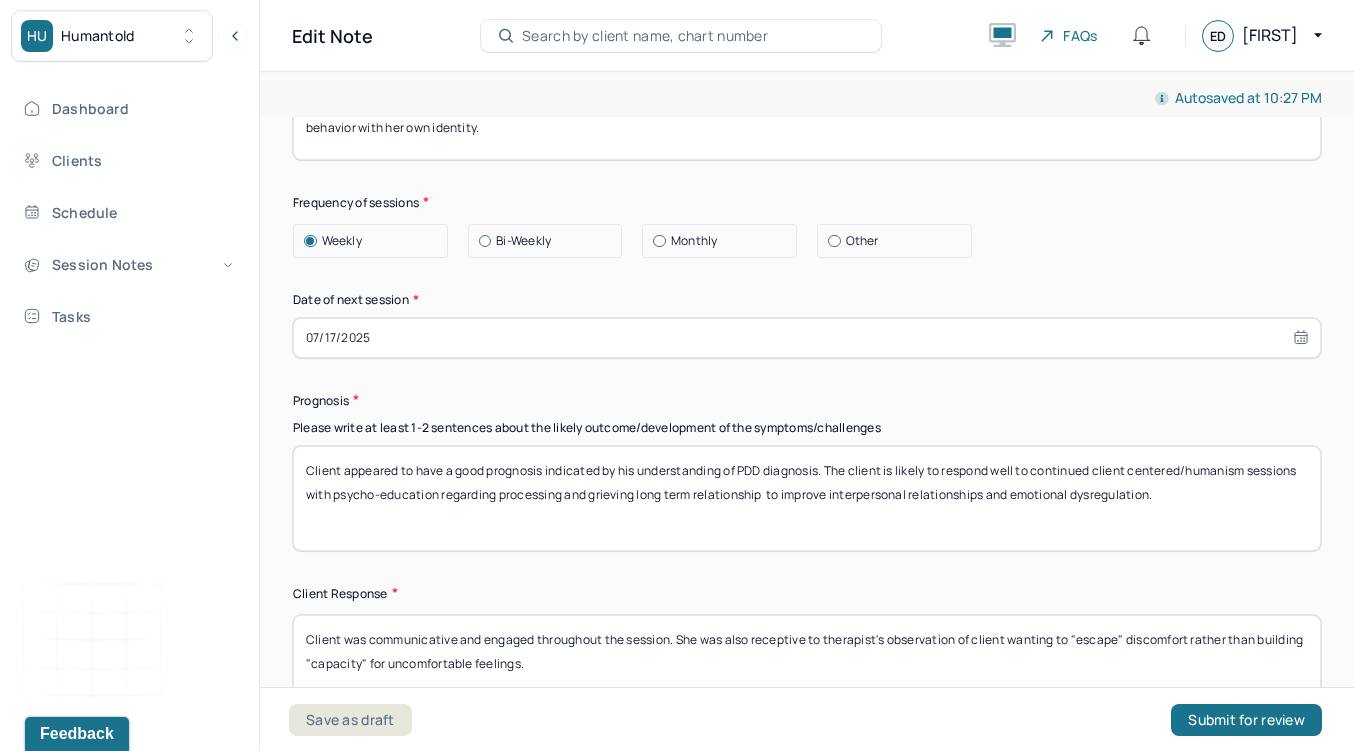 click on "Client appeared to have a good prognosis indicated by his understanding of PDD diagnosis. The client is likely to respond well to continued client centered/humanism sessions with psycho-education regarding processing and grieving long term relationship  to improve interpersonal relationships and emotional dysregulation." at bounding box center [807, 498] 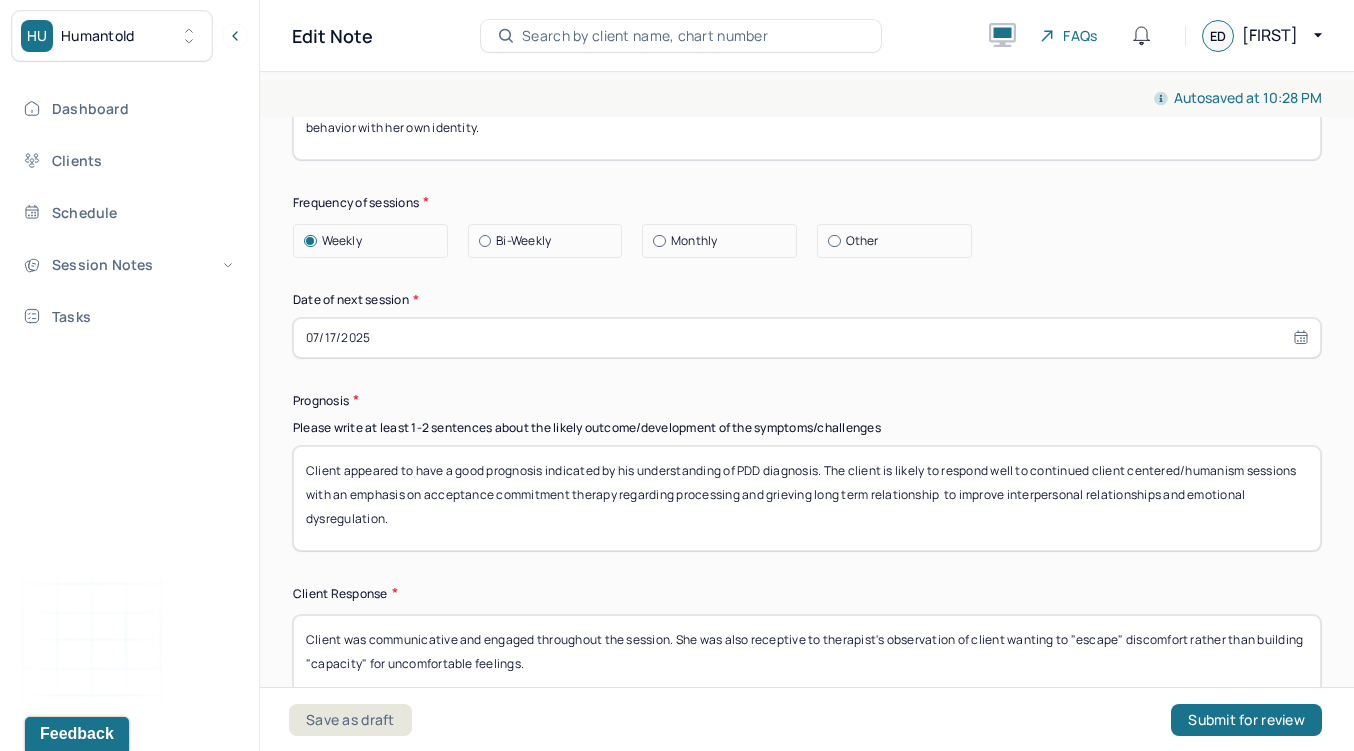 click on "Client appeared to have a good prognosis indicated by his understanding of PDD diagnosis. The client is likely to respond well to continued client centered/humanism sessions with an emphasis on acceptance commitment therapy regarding processing and grieving long term relationship  to improve interpersonal relationships and emotional dysregulation." at bounding box center (807, 498) 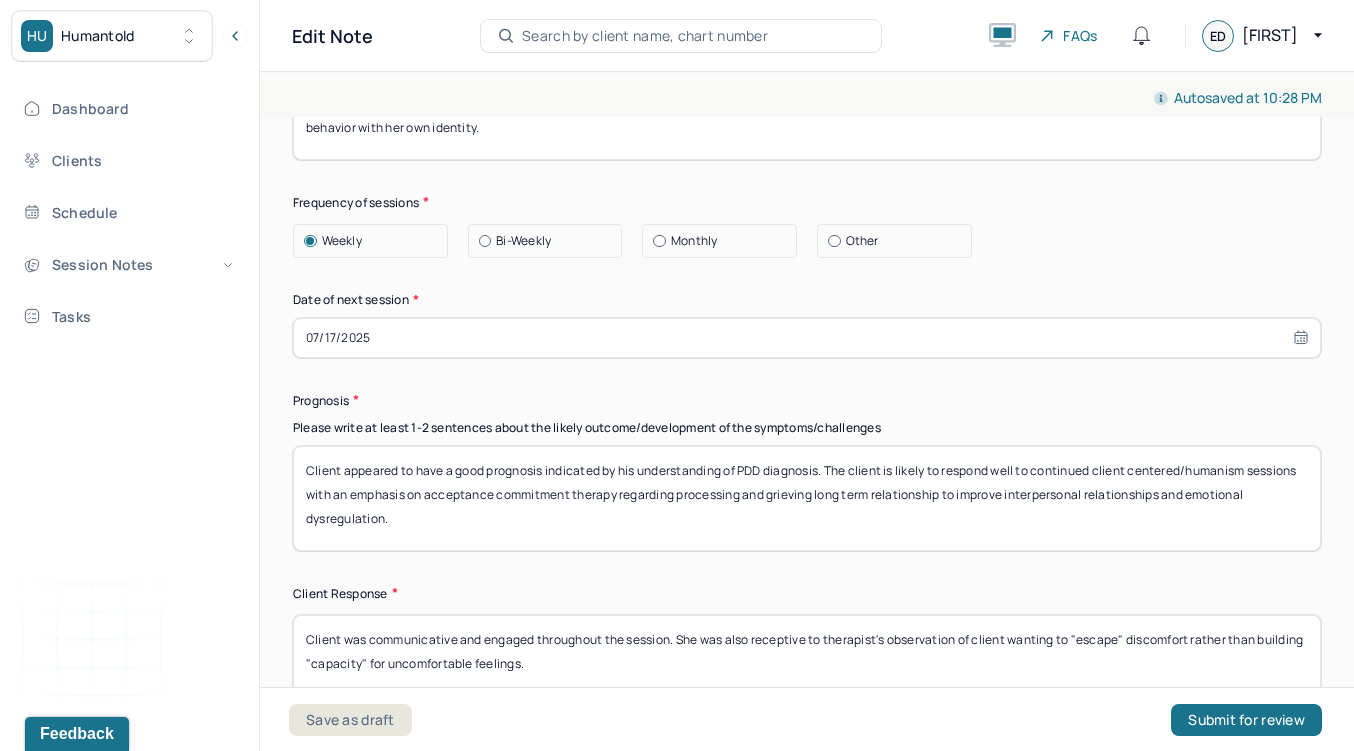 click on "Client appeared to have a good prognosis indicated by his understanding of PDD diagnosis. The client is likely to respond well to continued client centered/humanism sessions with an emphasis on acceptance commitment therapy regarding processing and grieving long term relationship  to improve interpersonal relationships and emotional dysregulation." at bounding box center [807, 498] 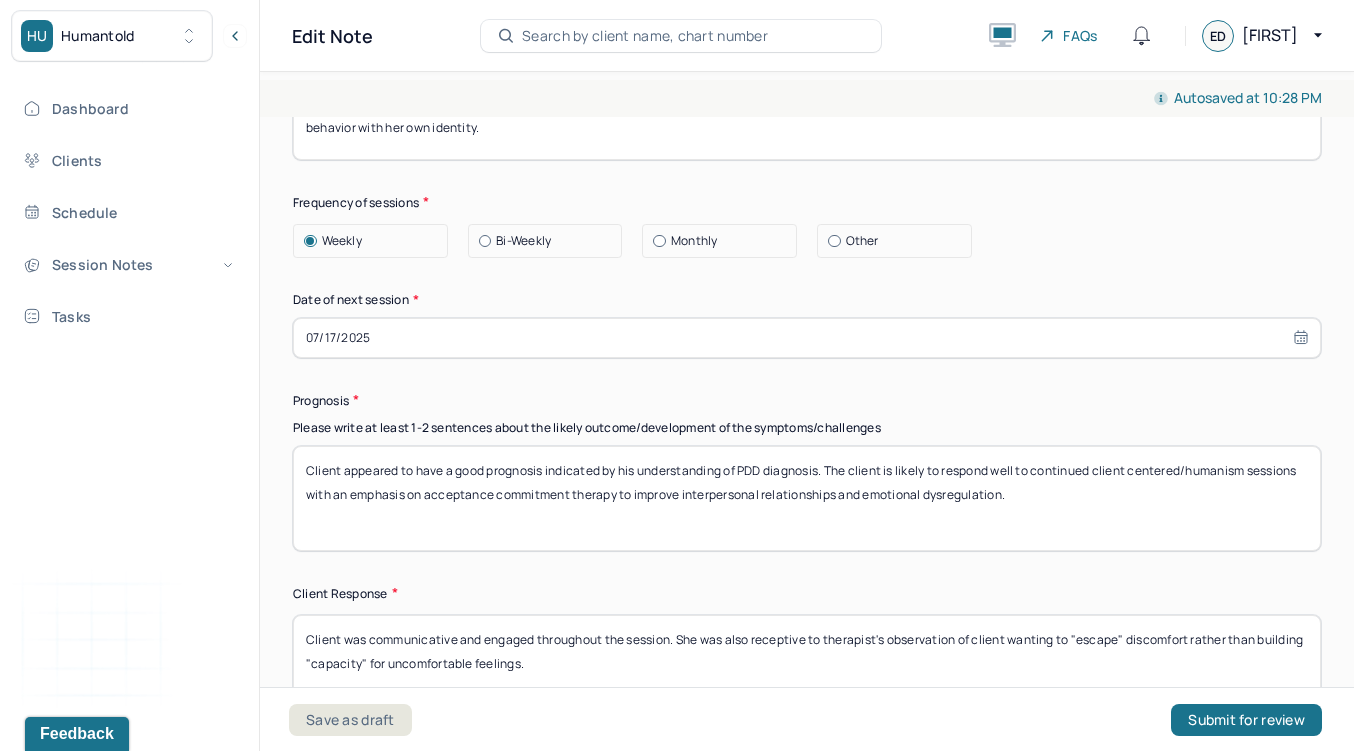 click on "Client appeared to have a good prognosis indicated by his understanding of PDD diagnosis. The client is likely to respond well to continued client centered/humanism sessions with an emphasis on acceptance commitment therapy to improve interpersonal relationships and emotional dysregulation." at bounding box center (807, 498) 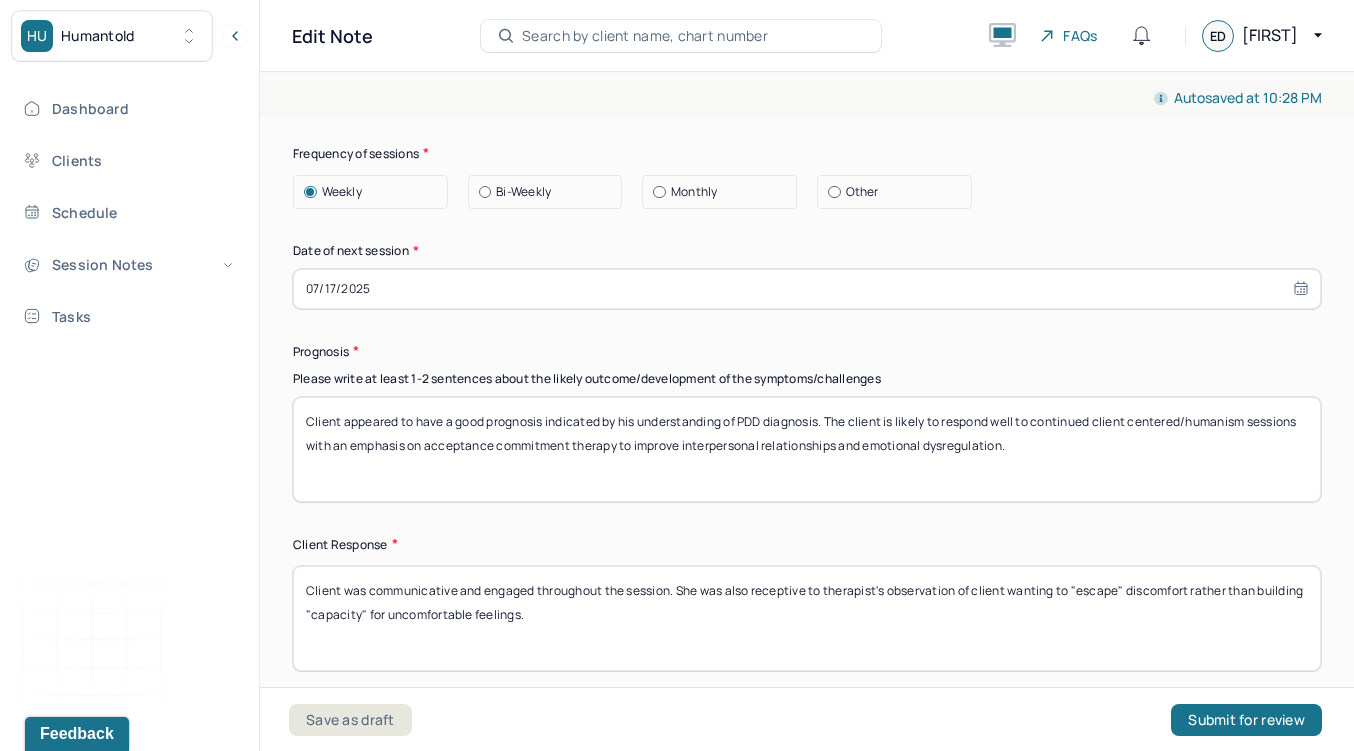 scroll, scrollTop: 2543, scrollLeft: 0, axis: vertical 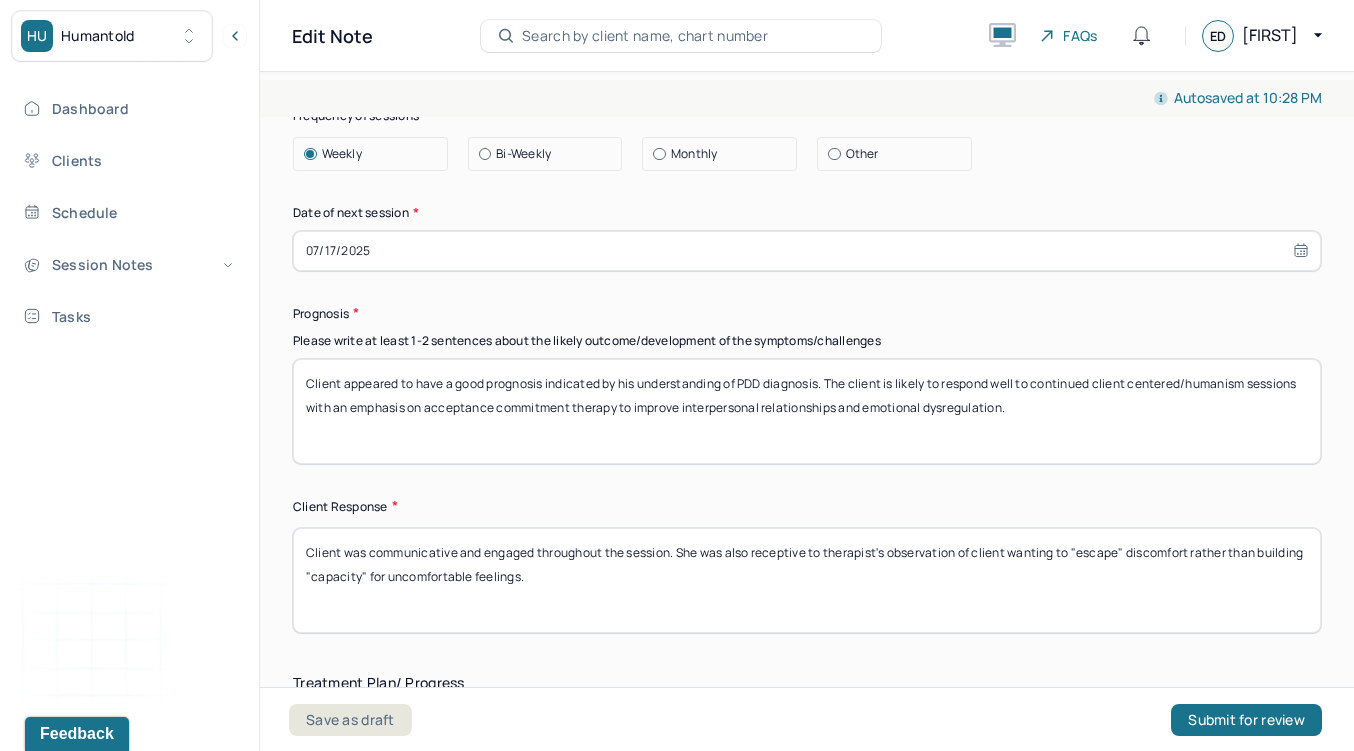 type on "Client appeared to have a good prognosis indicated by his understanding of PDD diagnosis. The client is likely to respond well to continued client centered/humanism sessions with an emphasis on acceptance commitment therapy to improve interpersonal relationships and emotional dysregulation." 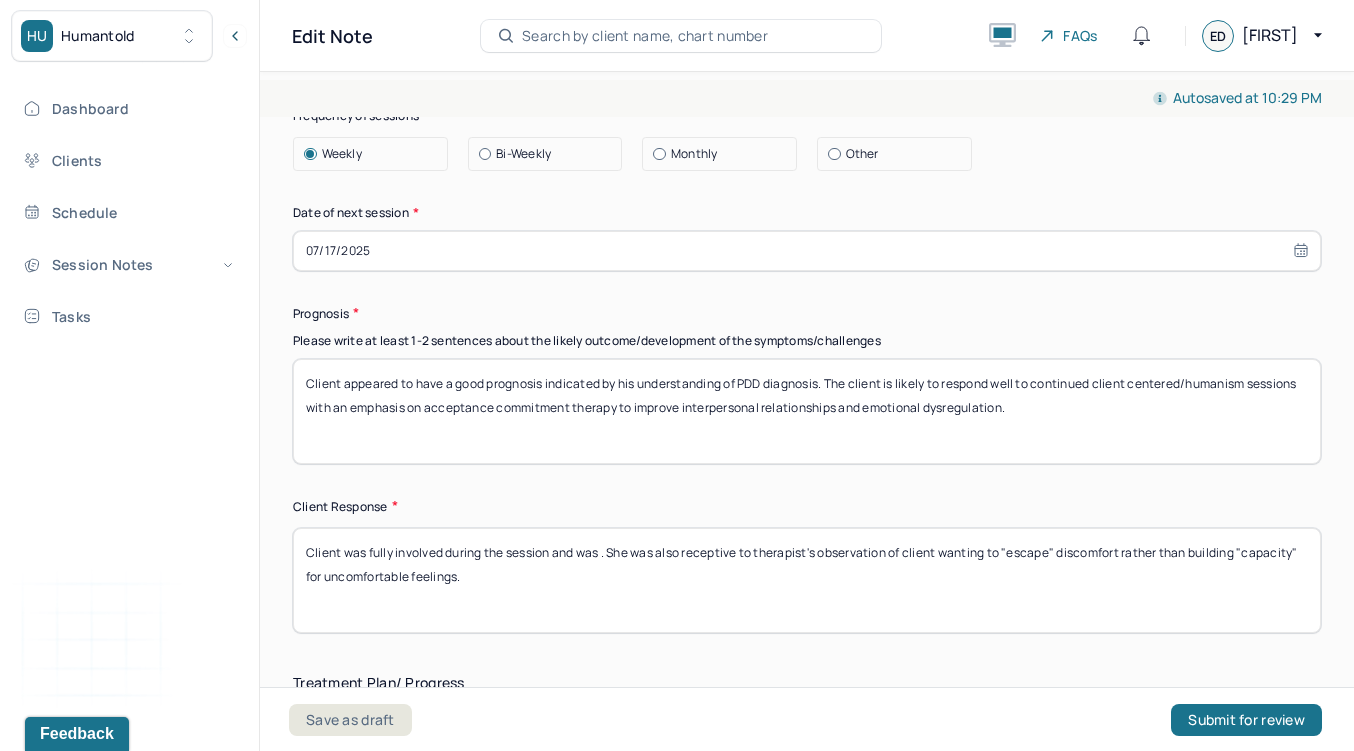 drag, startPoint x: 686, startPoint y: 553, endPoint x: 599, endPoint y: 555, distance: 87.02299 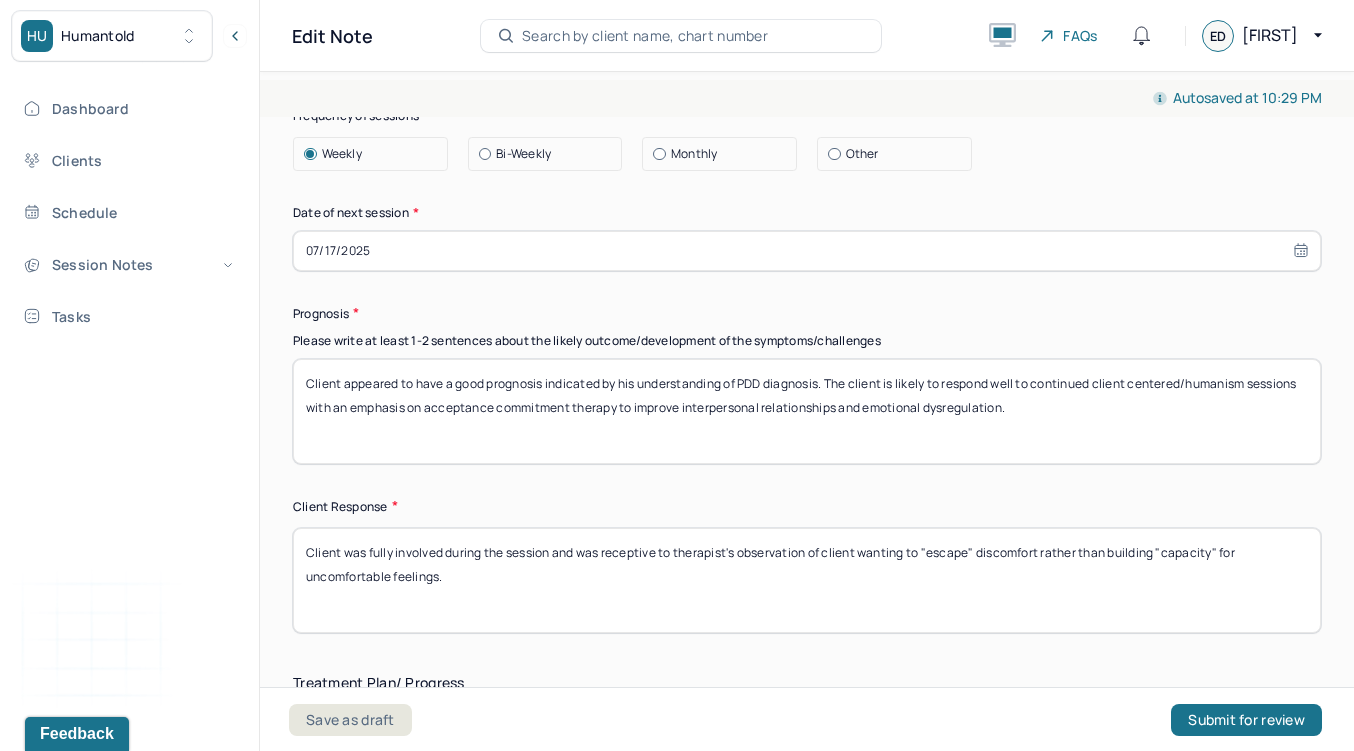 click on "Client was fully involved during the session and was . She was also receptive to therapist's observation of client wanting to "escape" discomfort rather than building "capacity" for uncomfortable feelings." at bounding box center (807, 580) 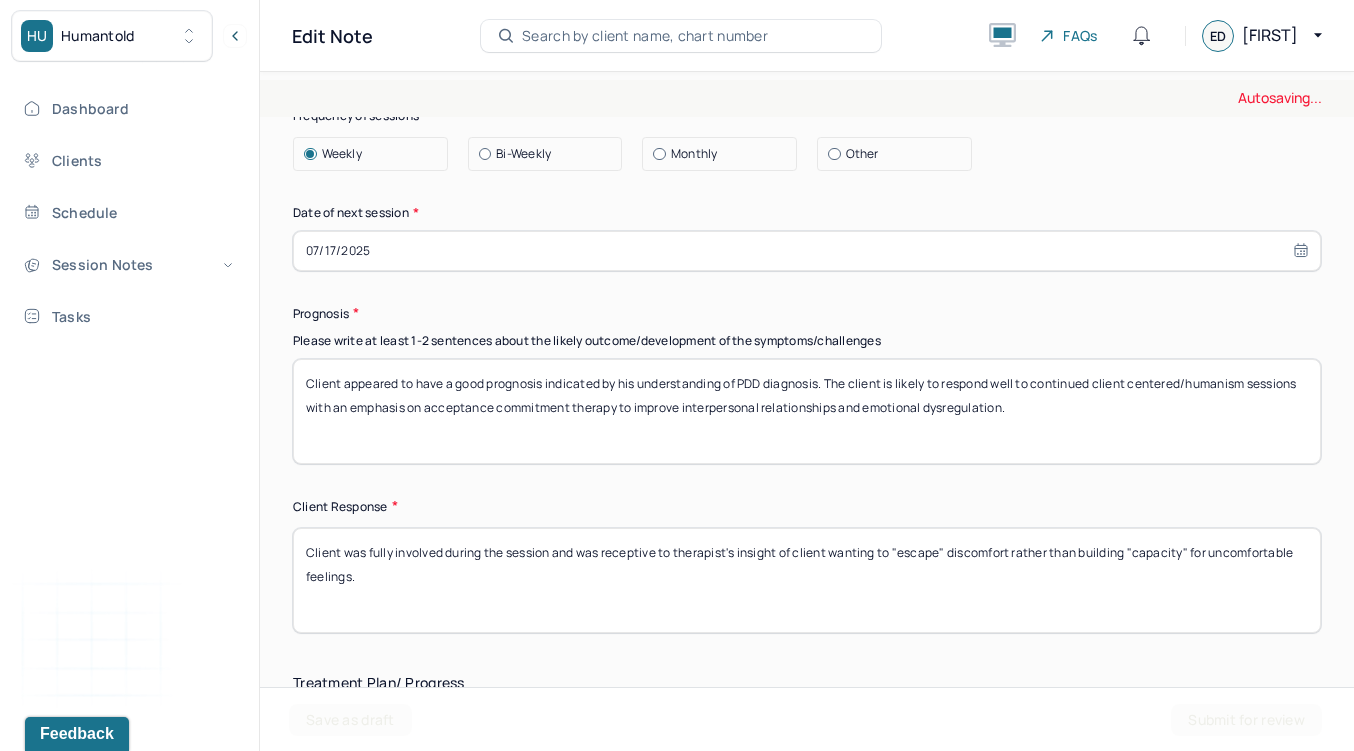 drag, startPoint x: 795, startPoint y: 565, endPoint x: 781, endPoint y: 553, distance: 18.439089 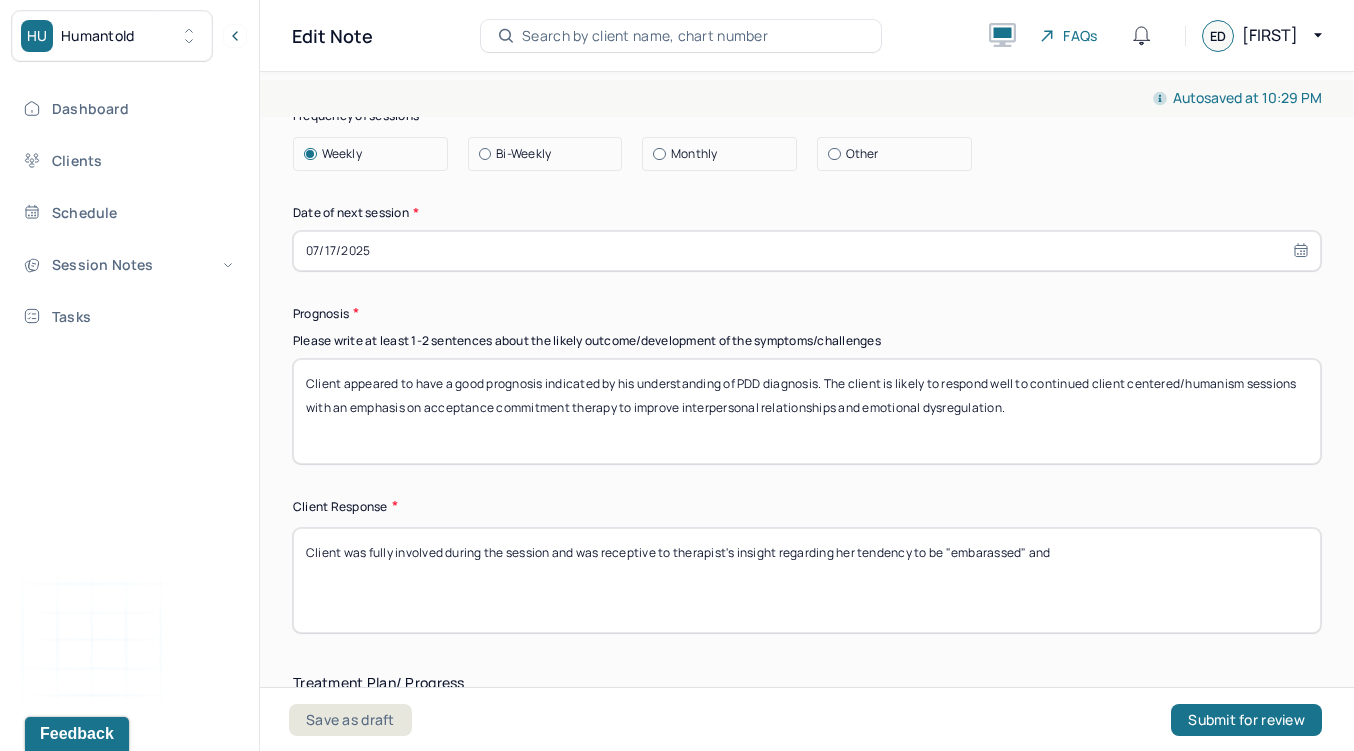 click on "Client was fully involved during the session and was receptive to therapist's insight regarding her tendency to" at bounding box center (807, 580) 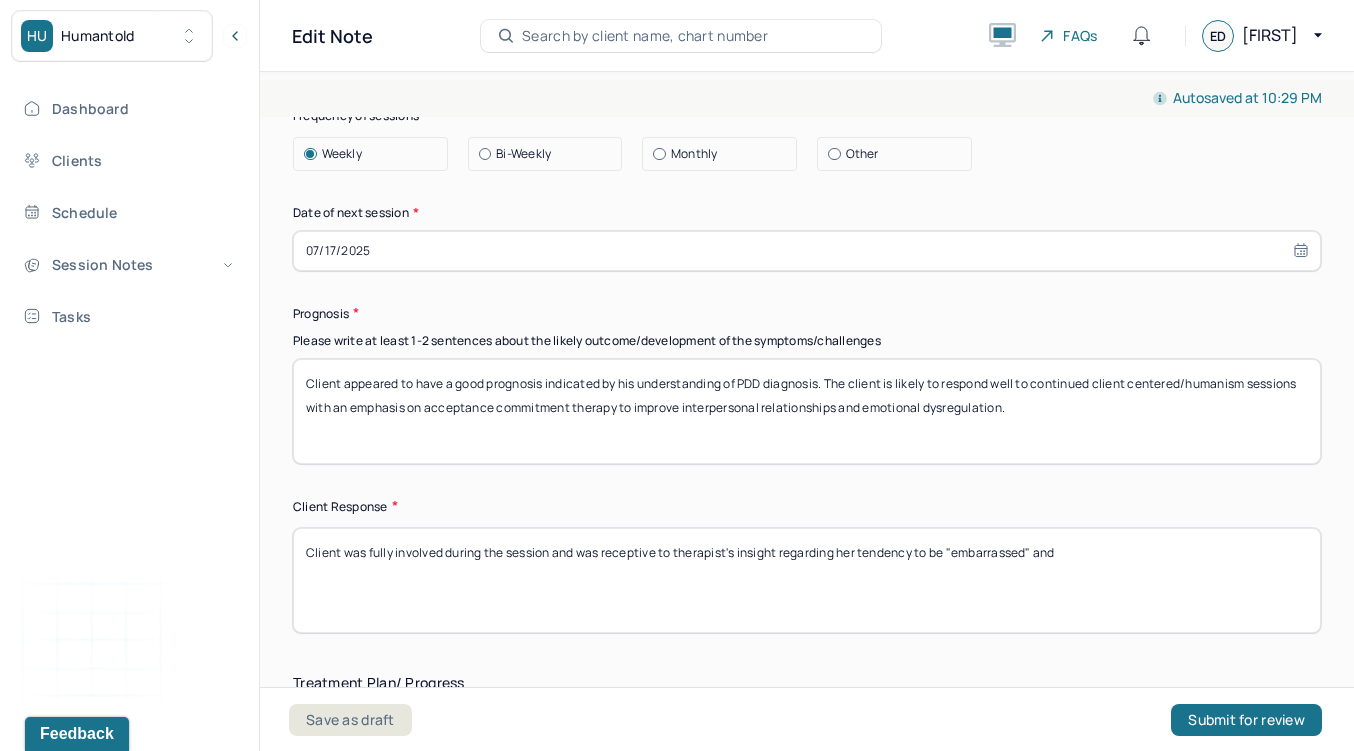 click on "Client was fully involved during the session and was receptive to therapist's insight regarding her tendency to be "embarassed" and" at bounding box center (807, 580) 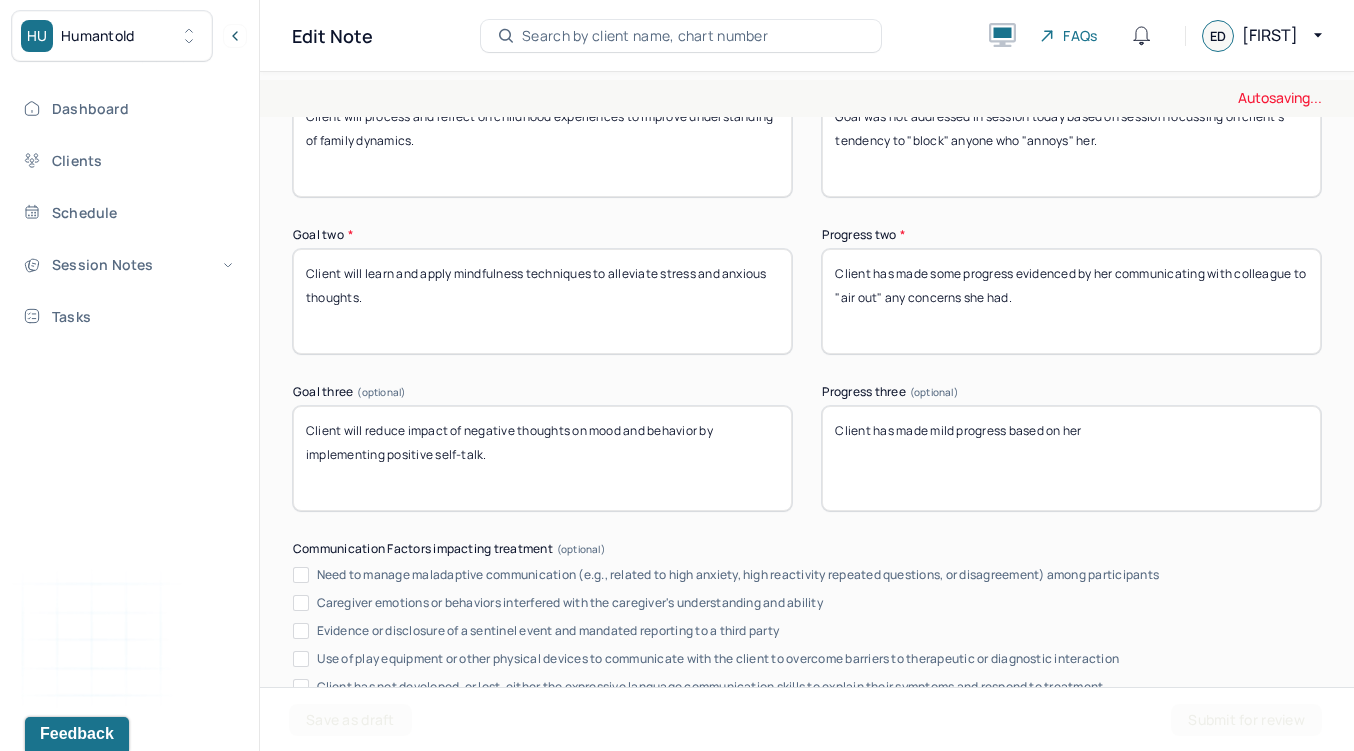 scroll, scrollTop: 3063, scrollLeft: 0, axis: vertical 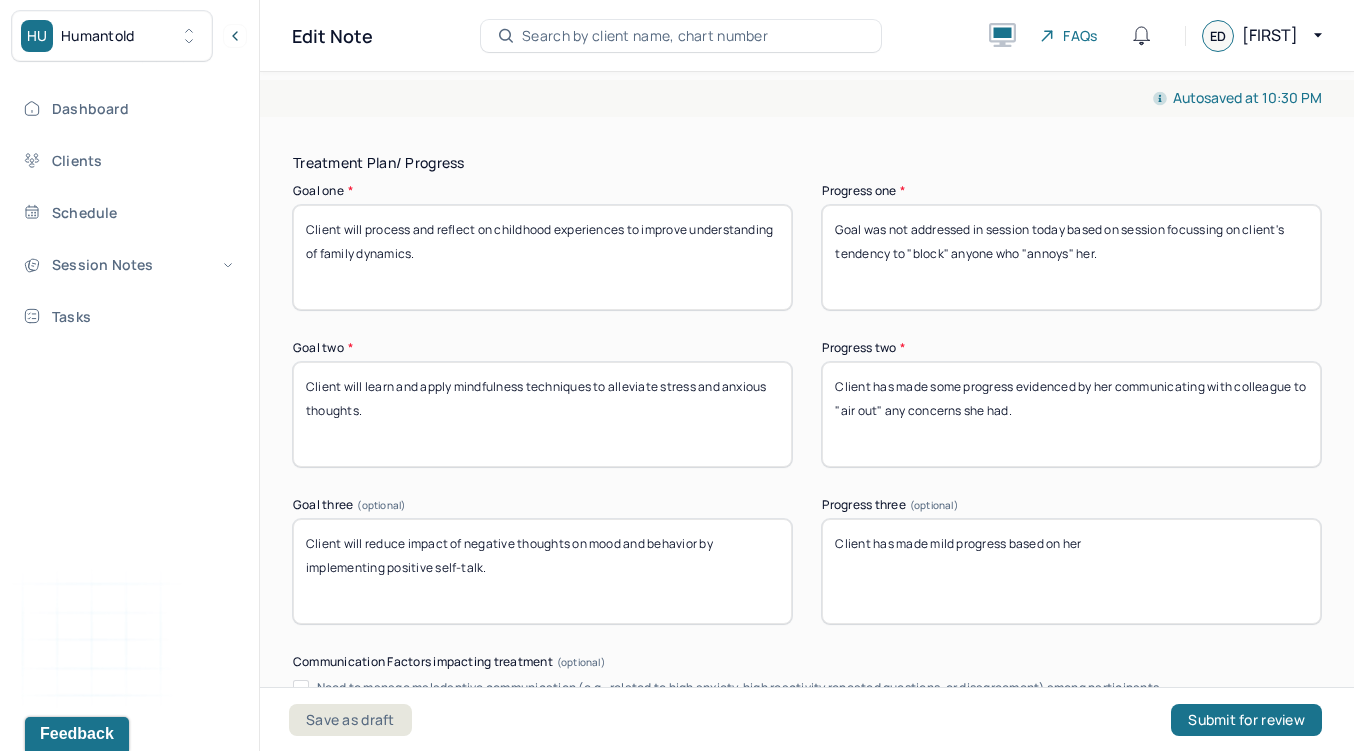 type on "Client was fully involved during the session and was receptive to therapist's insight regarding her tendency to be "embarrassed" and "focused on" parents' choices and behavior." 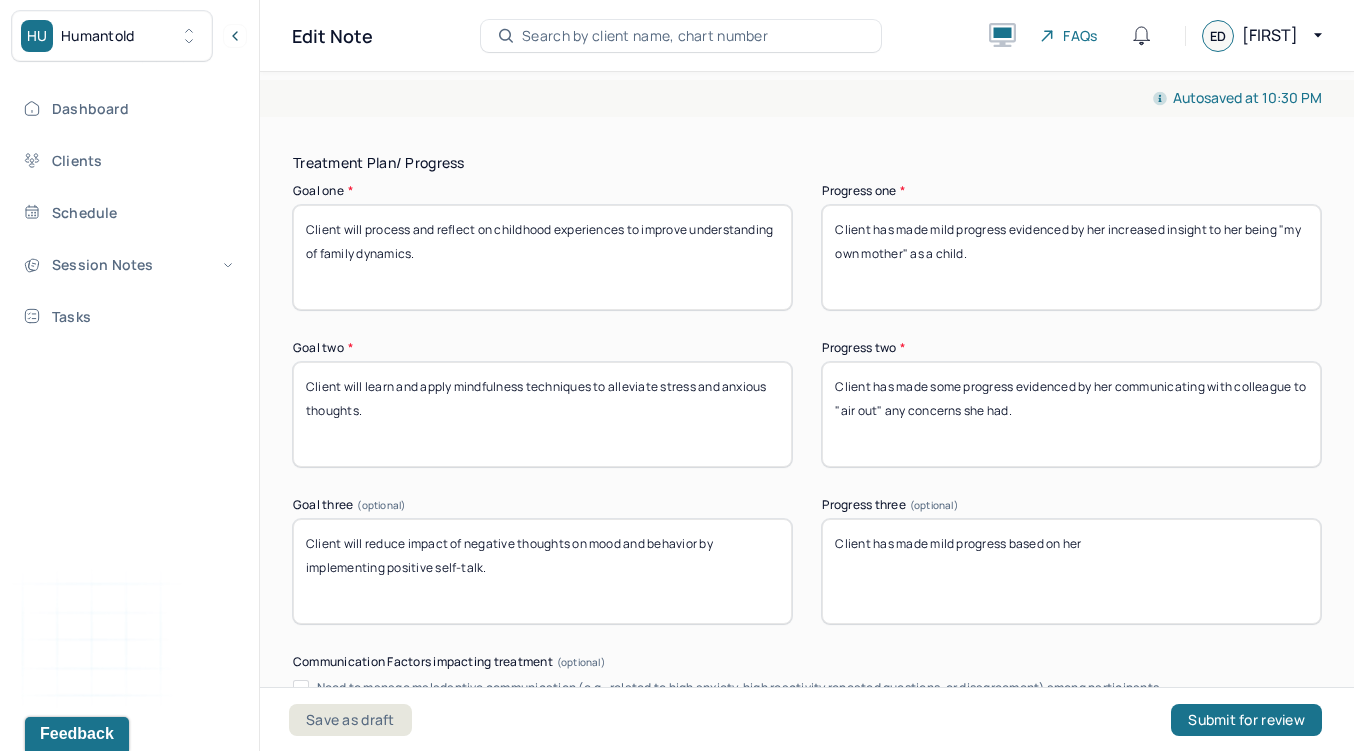 scroll, scrollTop: 3091, scrollLeft: 0, axis: vertical 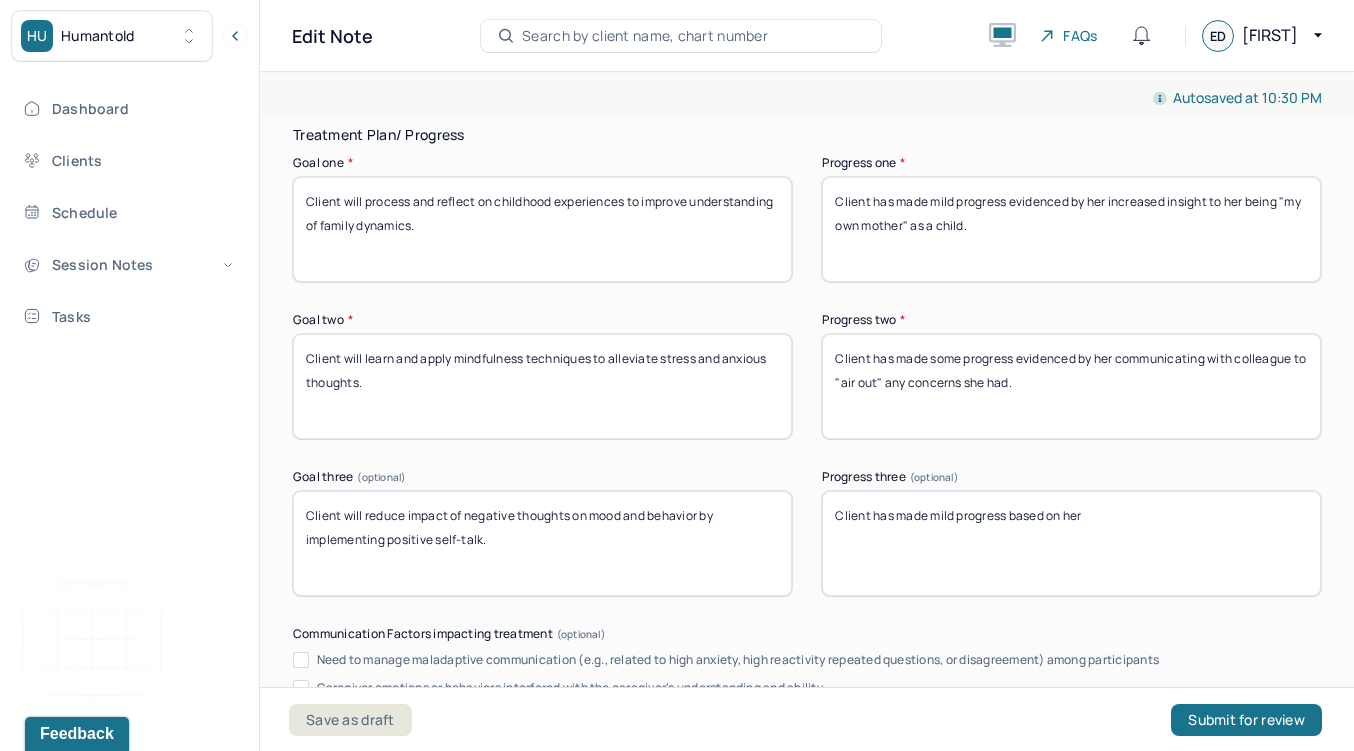 type on "Client has made mild progress evidenced by her increased insight to her being "my own mother" as a child." 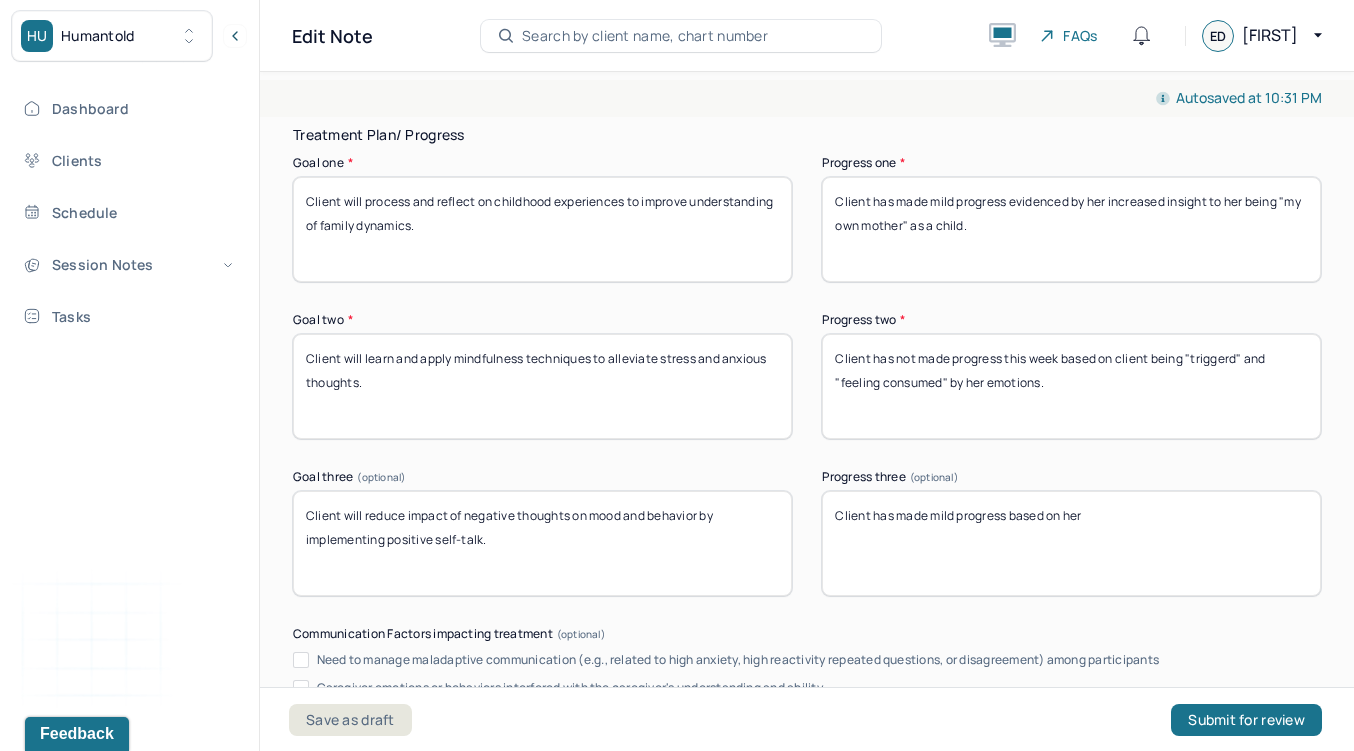 scroll, scrollTop: 3132, scrollLeft: 0, axis: vertical 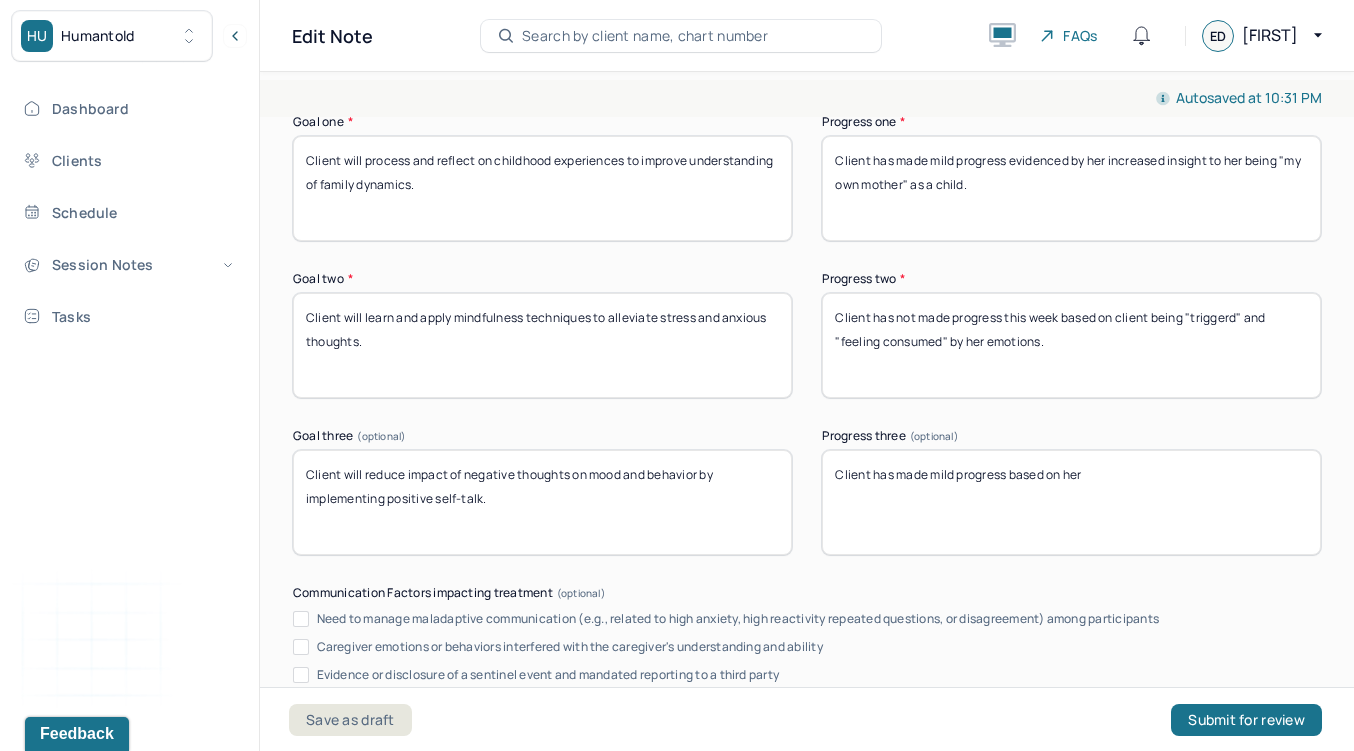 click on "Client has not made progress this week based on client being "triggerd" and "feeling consumed" by her emotions." at bounding box center [1071, 345] 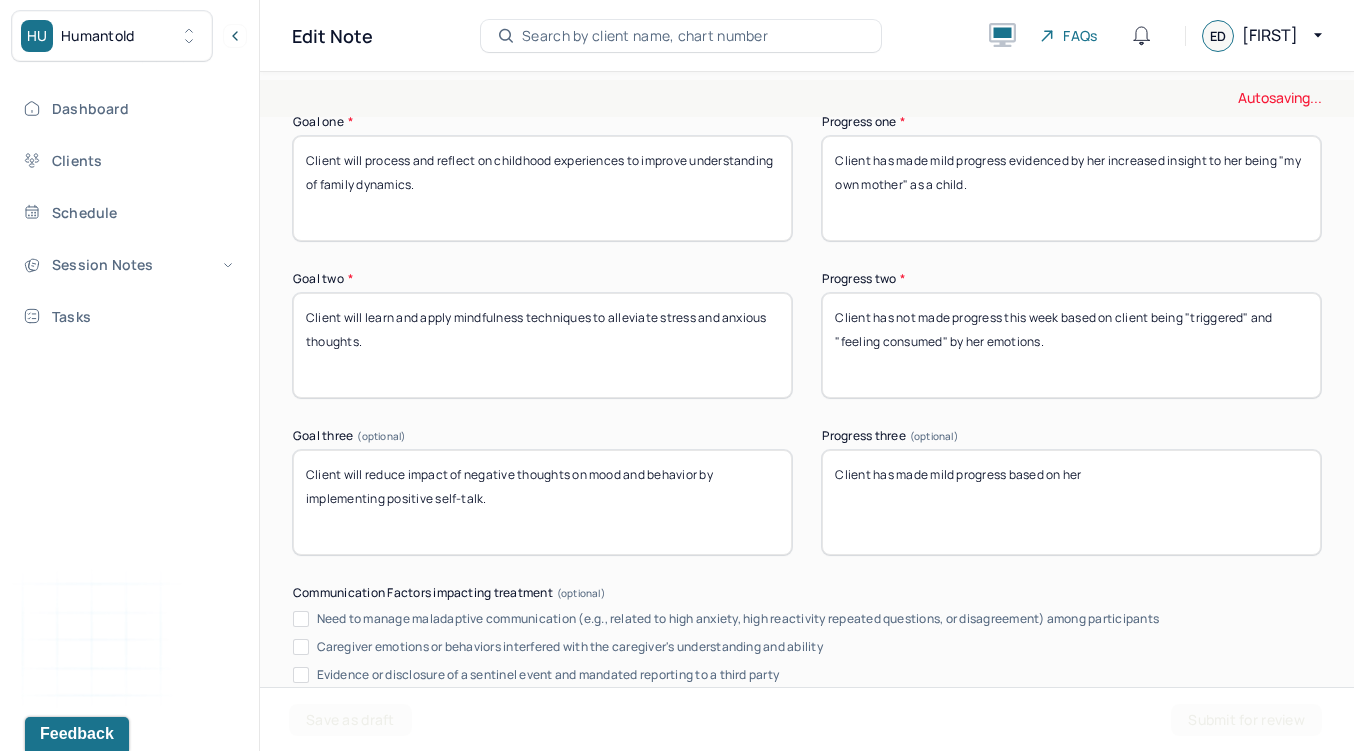 scroll, scrollTop: 3182, scrollLeft: 0, axis: vertical 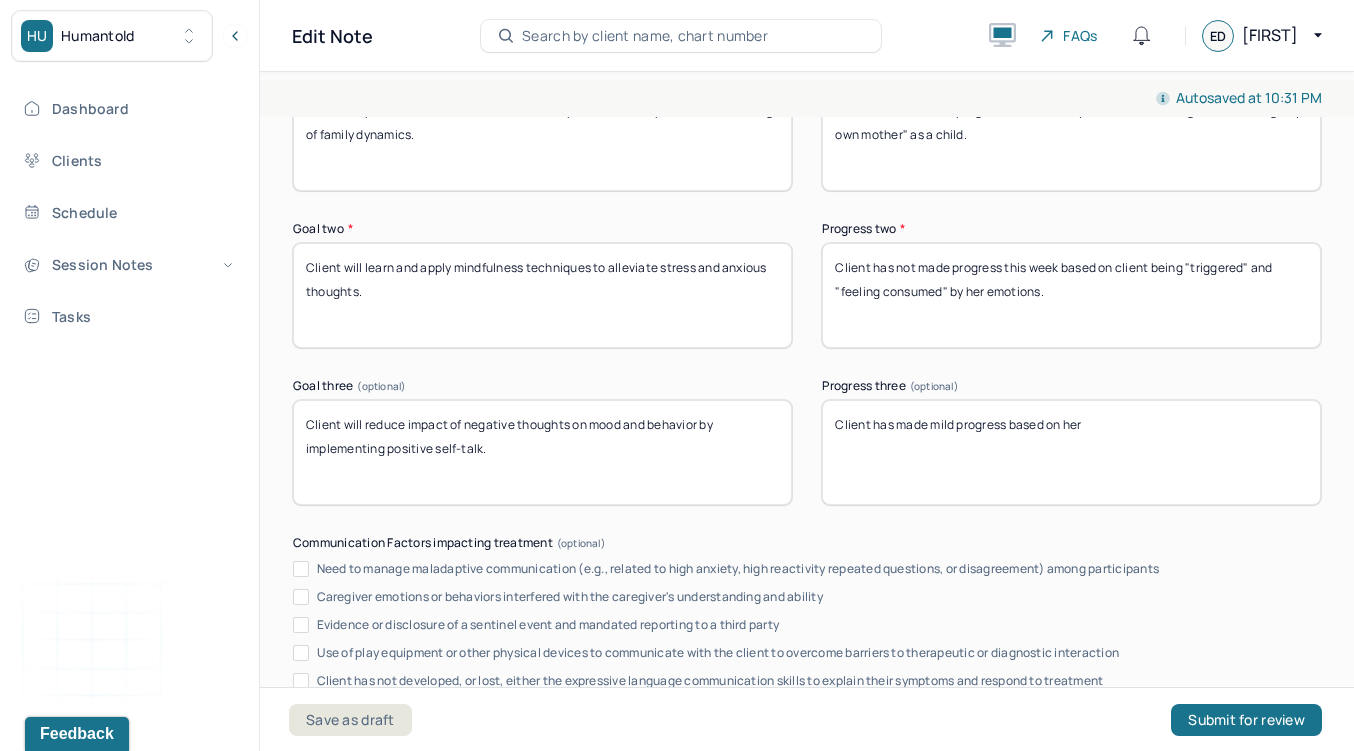 click on "Client has not made progress this week based on client being "triggerd" and "feeling consumed" by her emotions." at bounding box center [1071, 295] 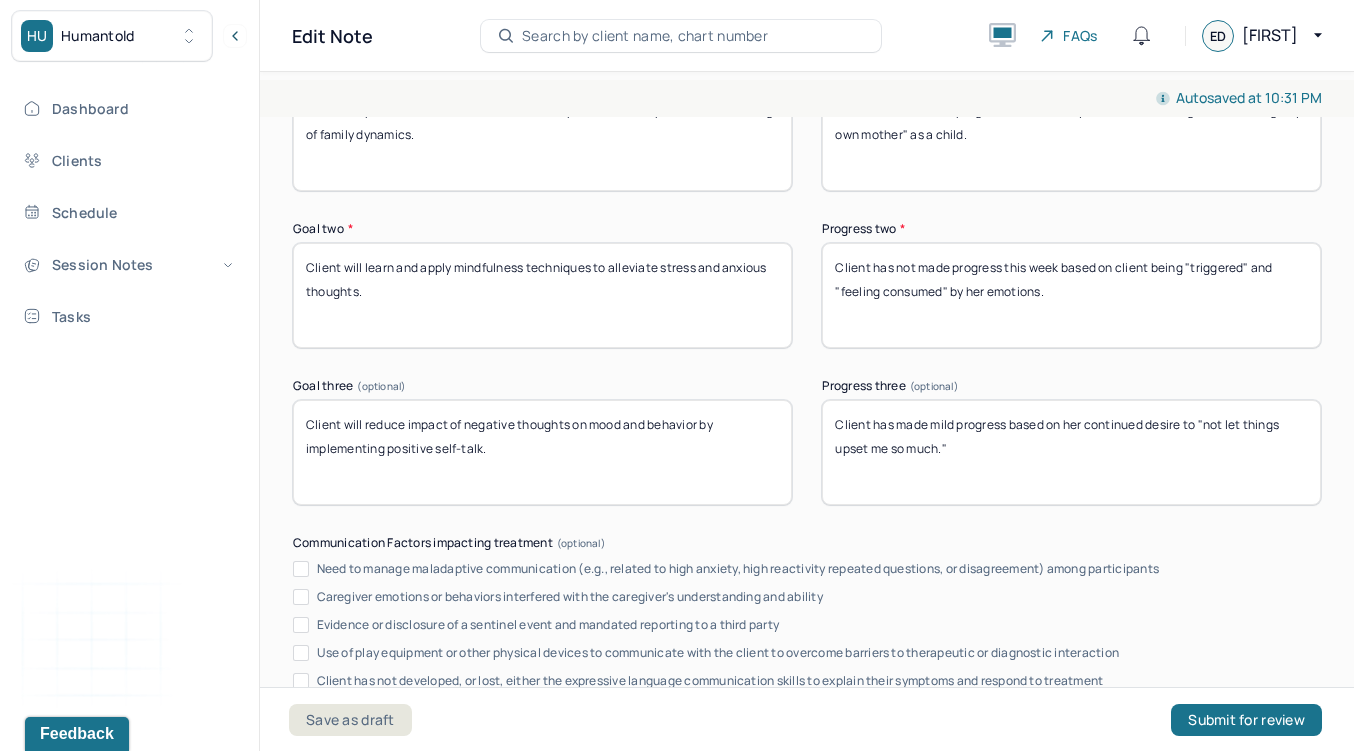 drag, startPoint x: 1000, startPoint y: 434, endPoint x: 1202, endPoint y: 429, distance: 202.06187 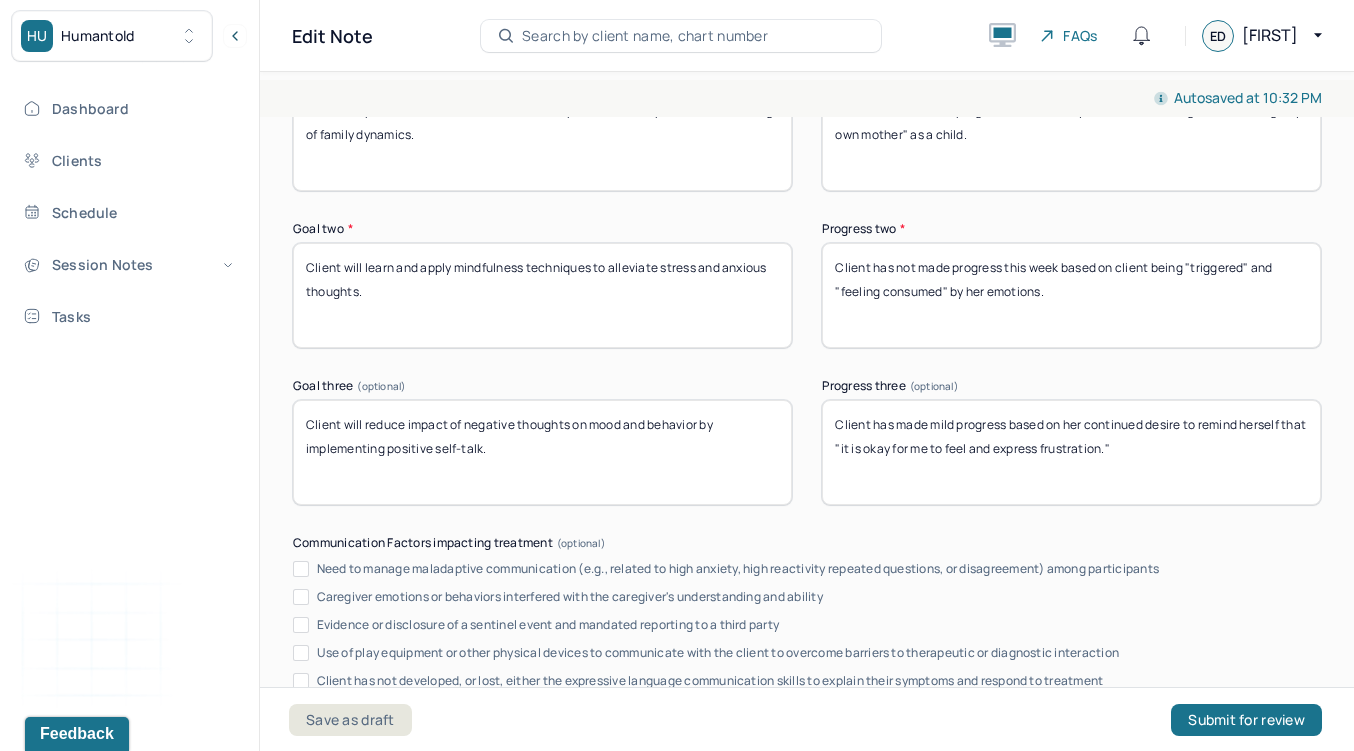 click on "Client has made mild progress based on her continued desire to remind herself that "it is okay for me to feel and express frustration."" at bounding box center (1071, 452) 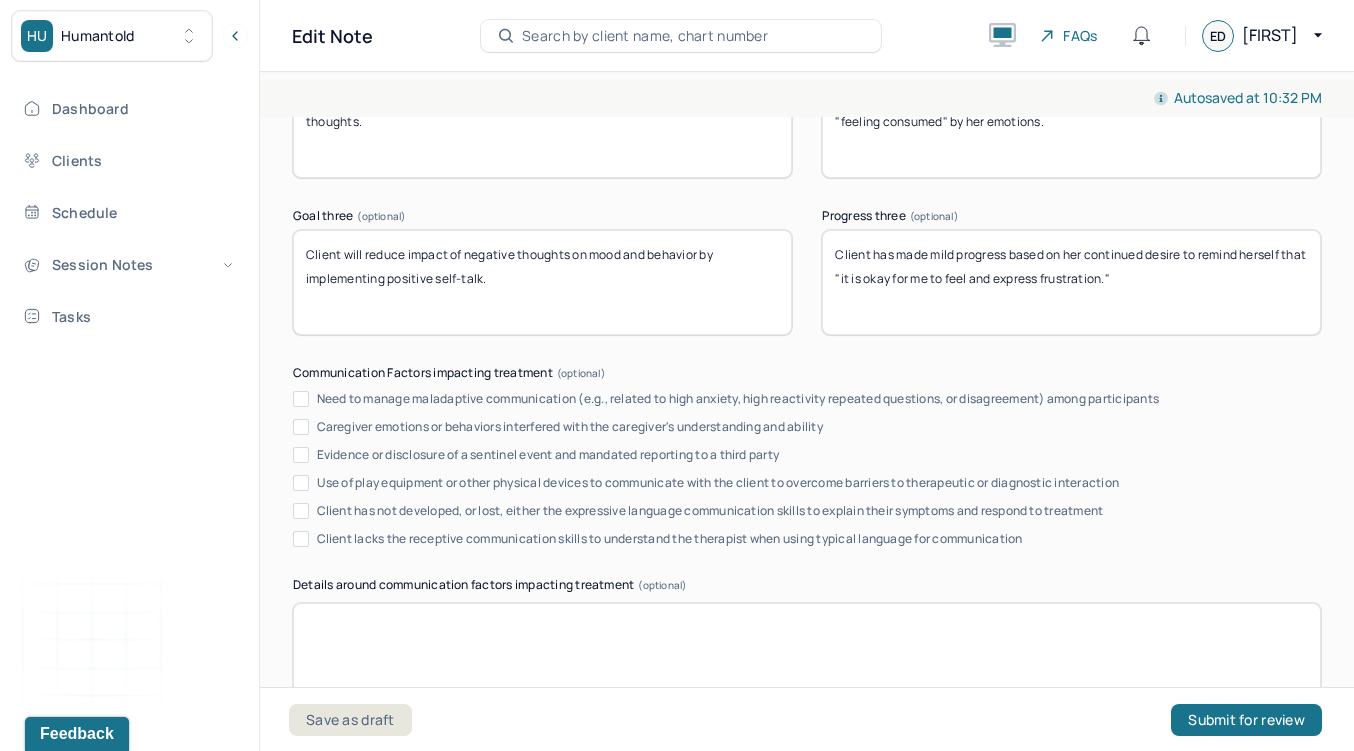 scroll, scrollTop: 3655, scrollLeft: 0, axis: vertical 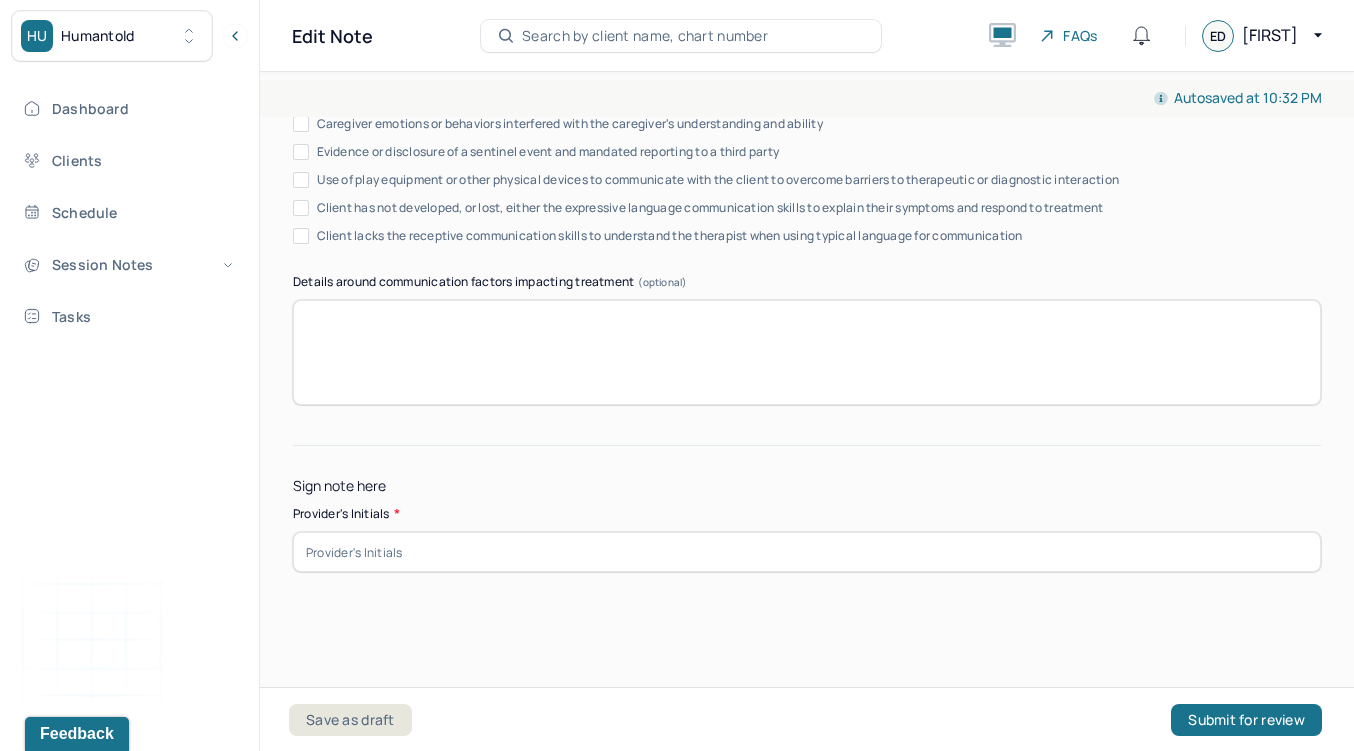type on "Client has made mild progress based on her continued desire to remind herself that "it is okay for me to feel and express frustration."" 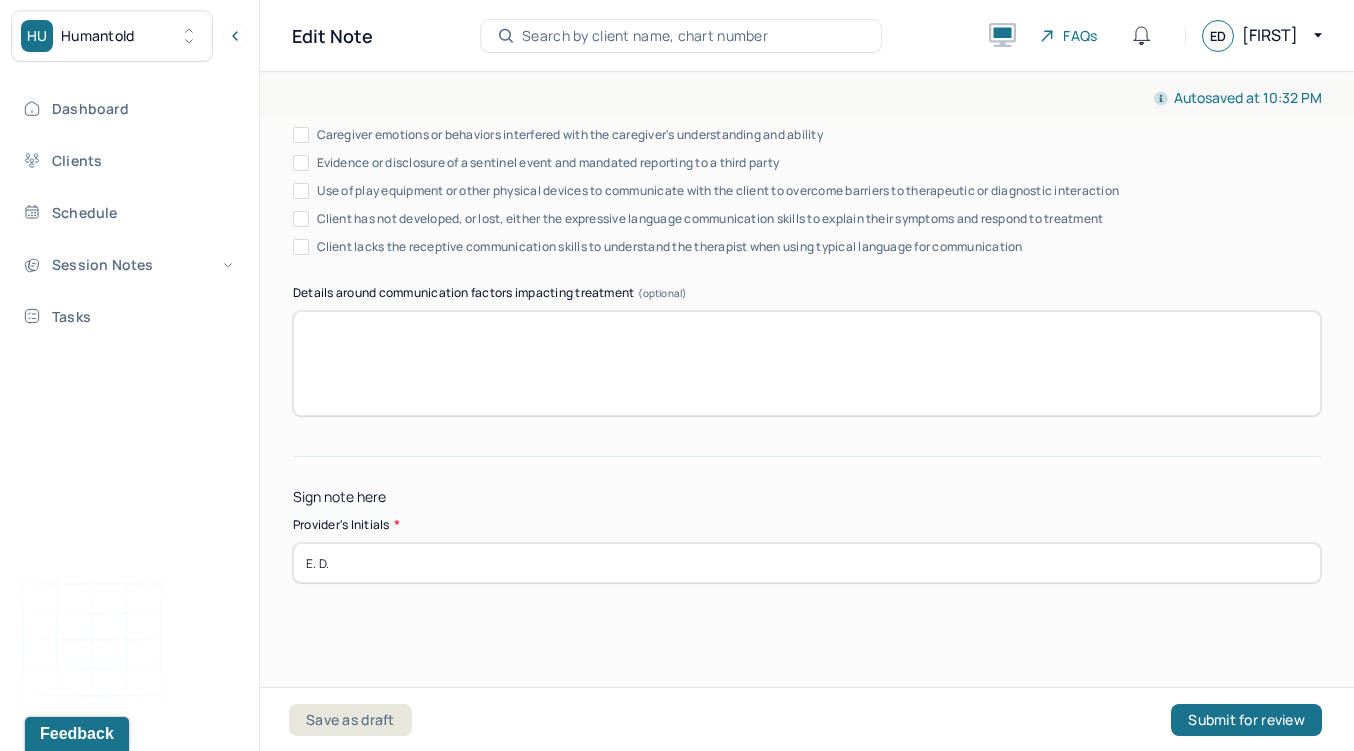 scroll, scrollTop: 3655, scrollLeft: 0, axis: vertical 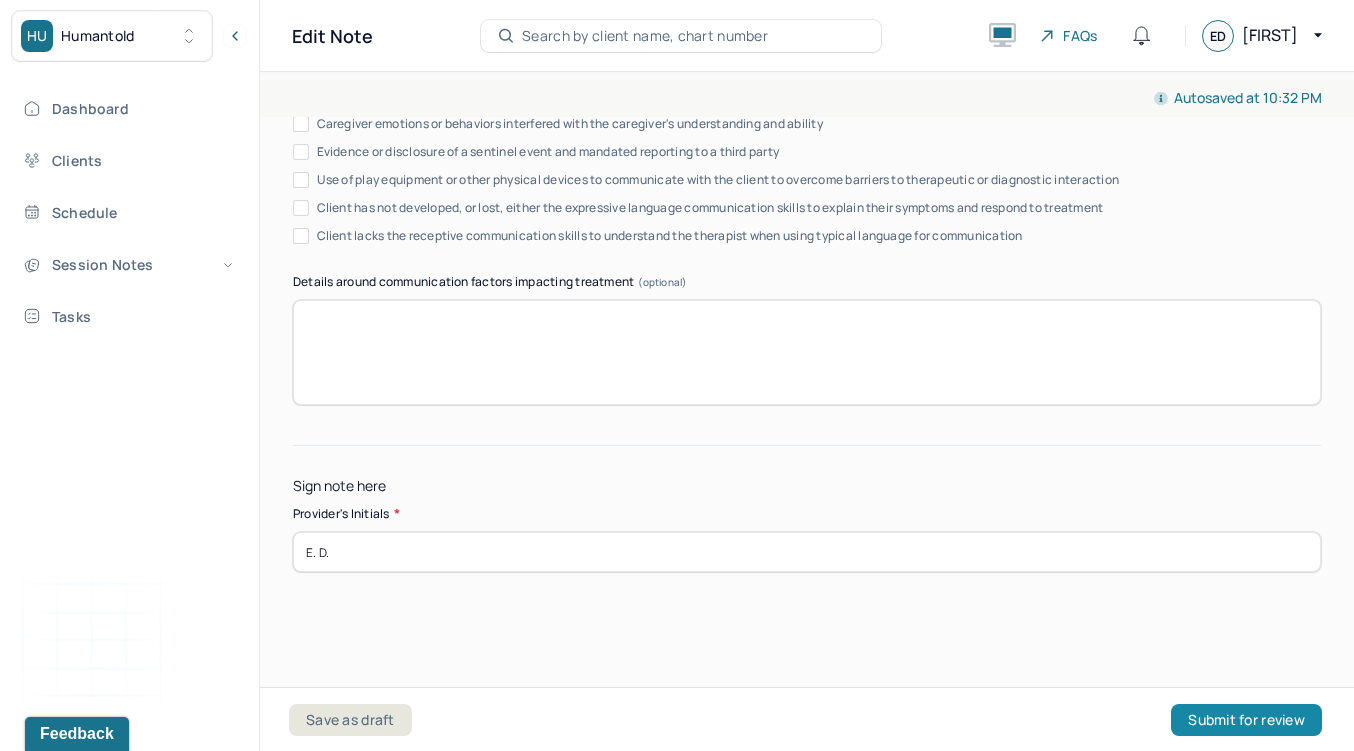type on "E. D." 